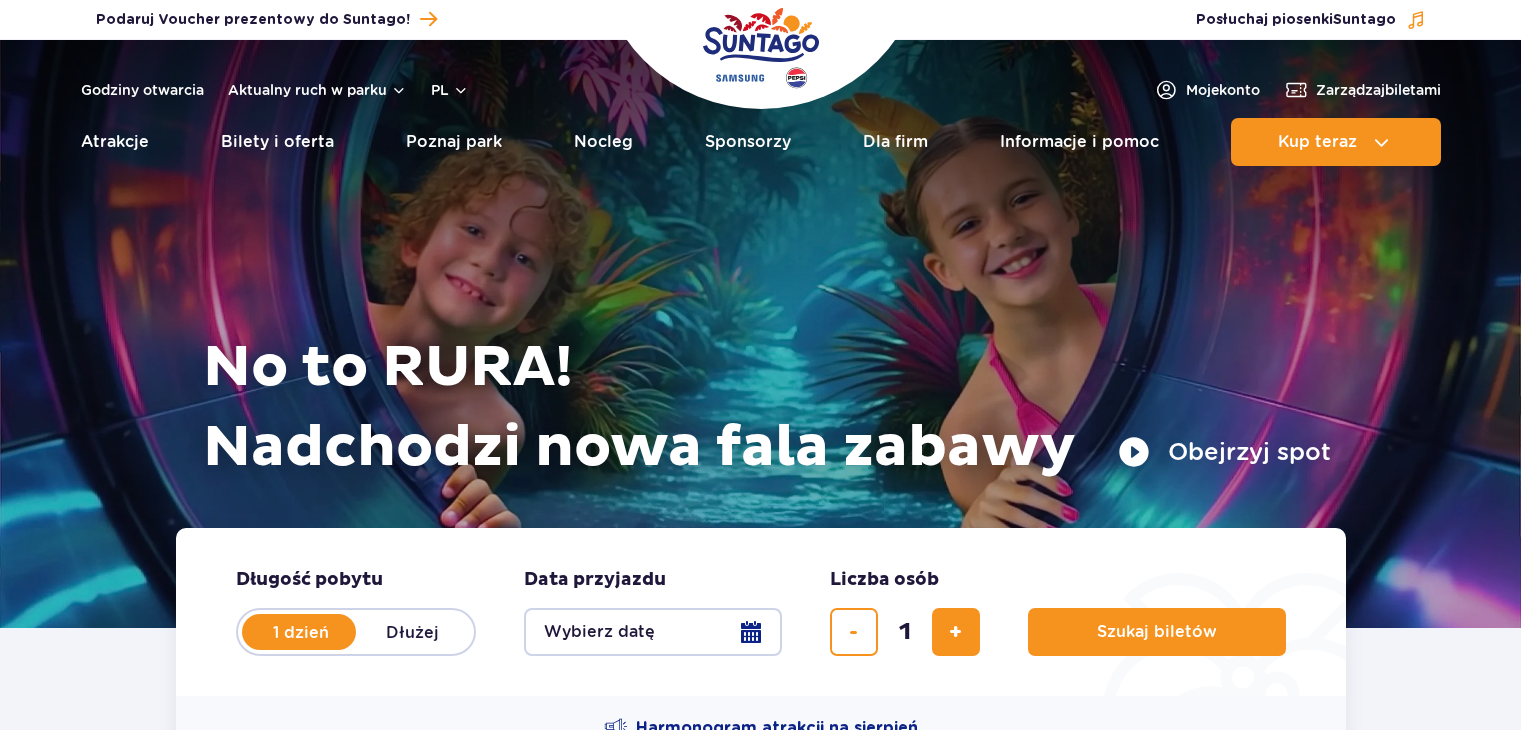 scroll, scrollTop: 0, scrollLeft: 0, axis: both 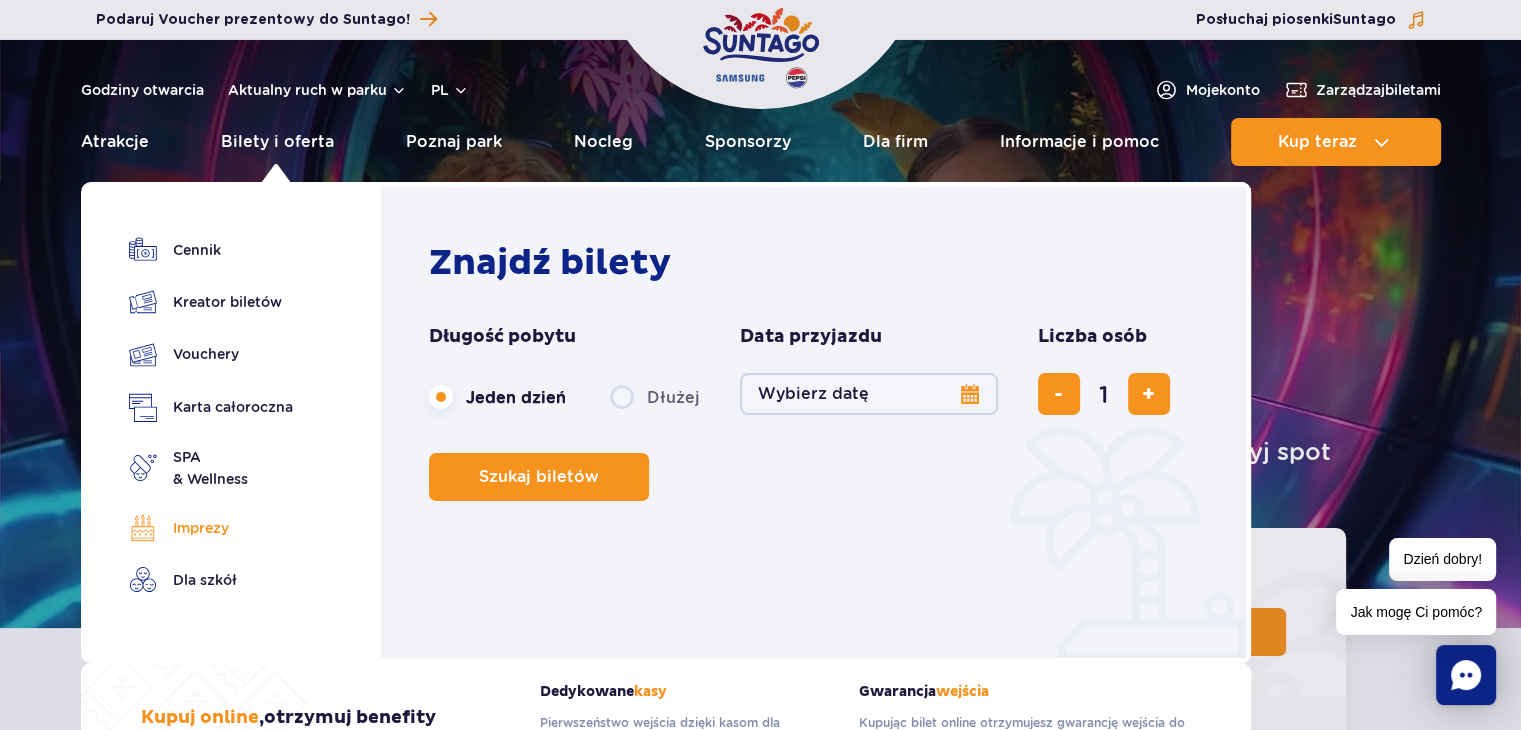 click on "Imprezy" at bounding box center [211, 528] 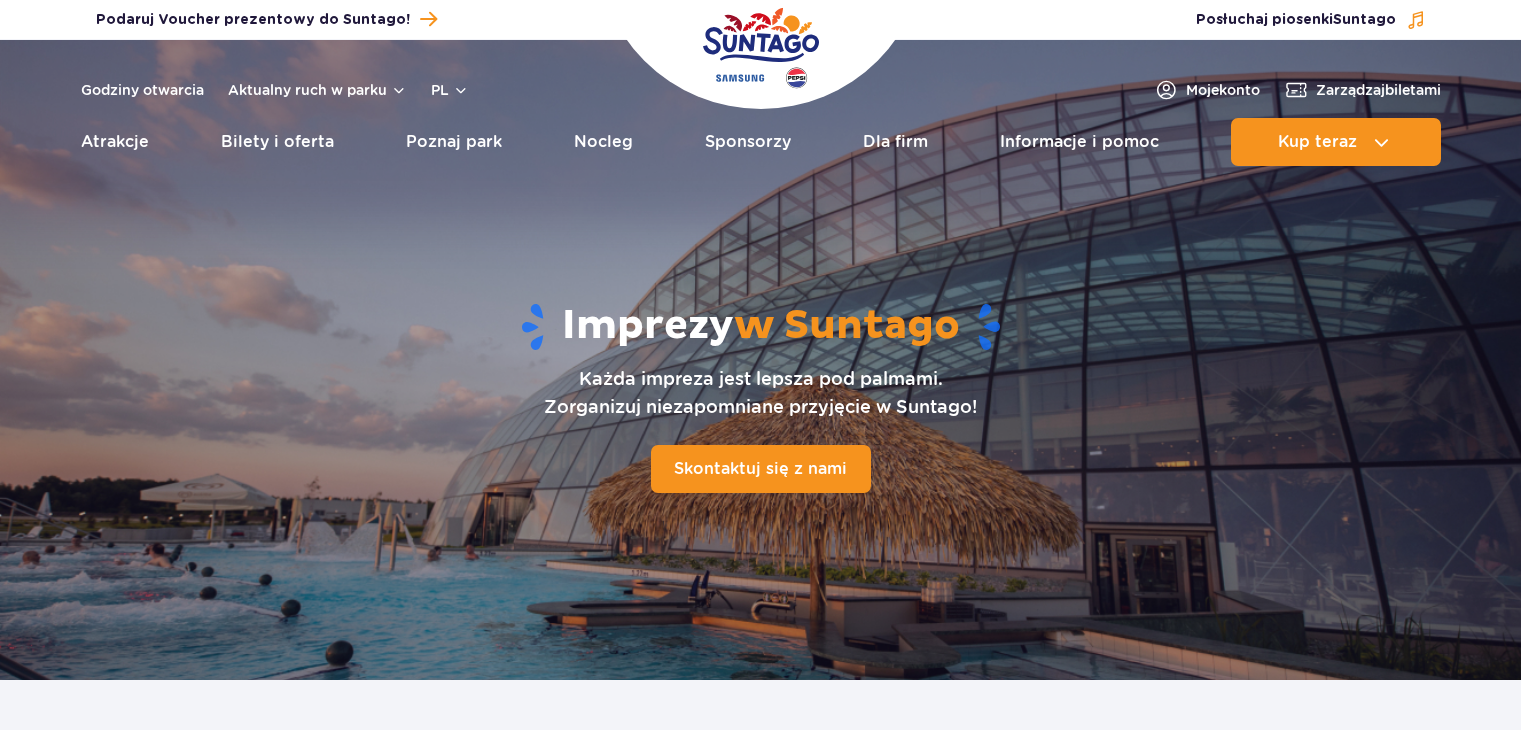 scroll, scrollTop: 0, scrollLeft: 0, axis: both 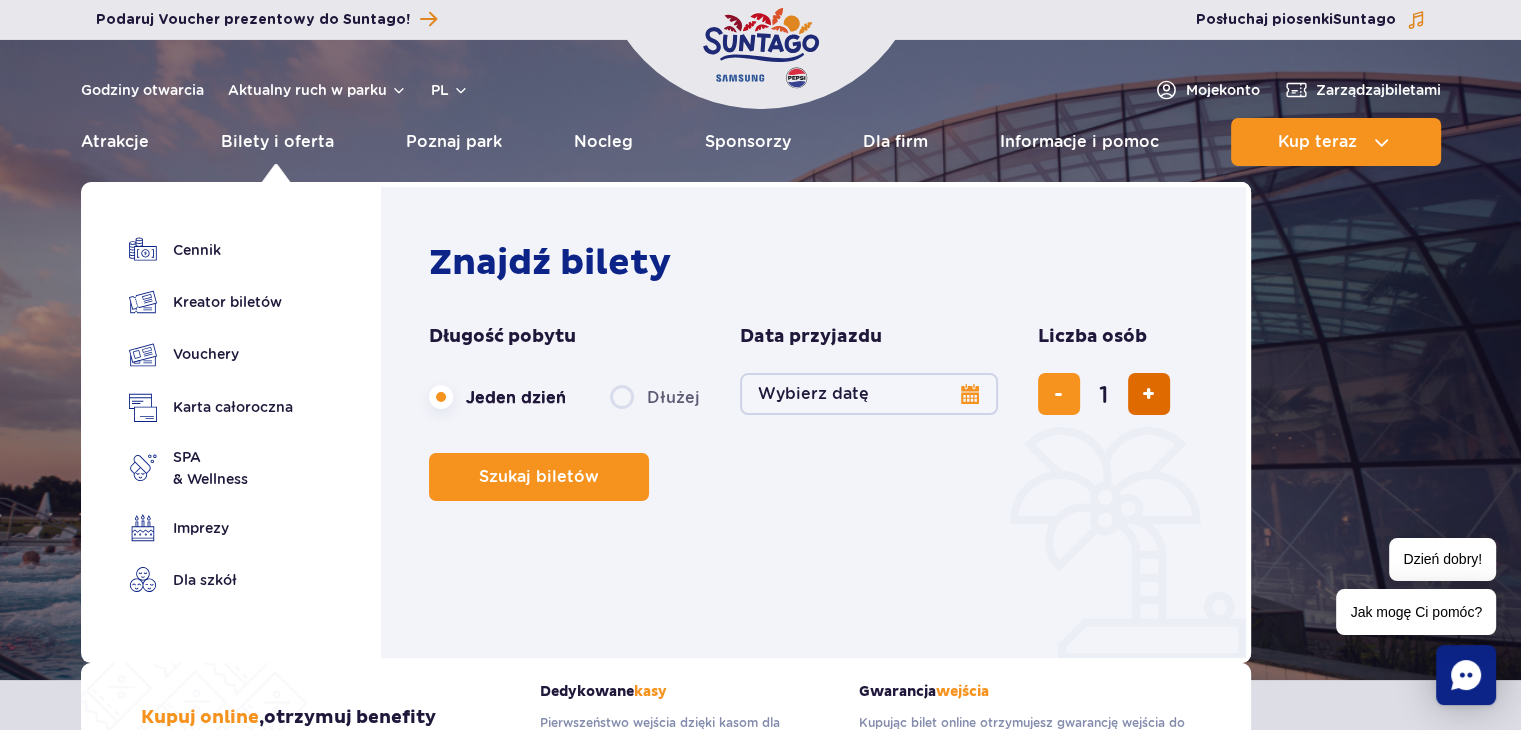 click at bounding box center [1148, 394] 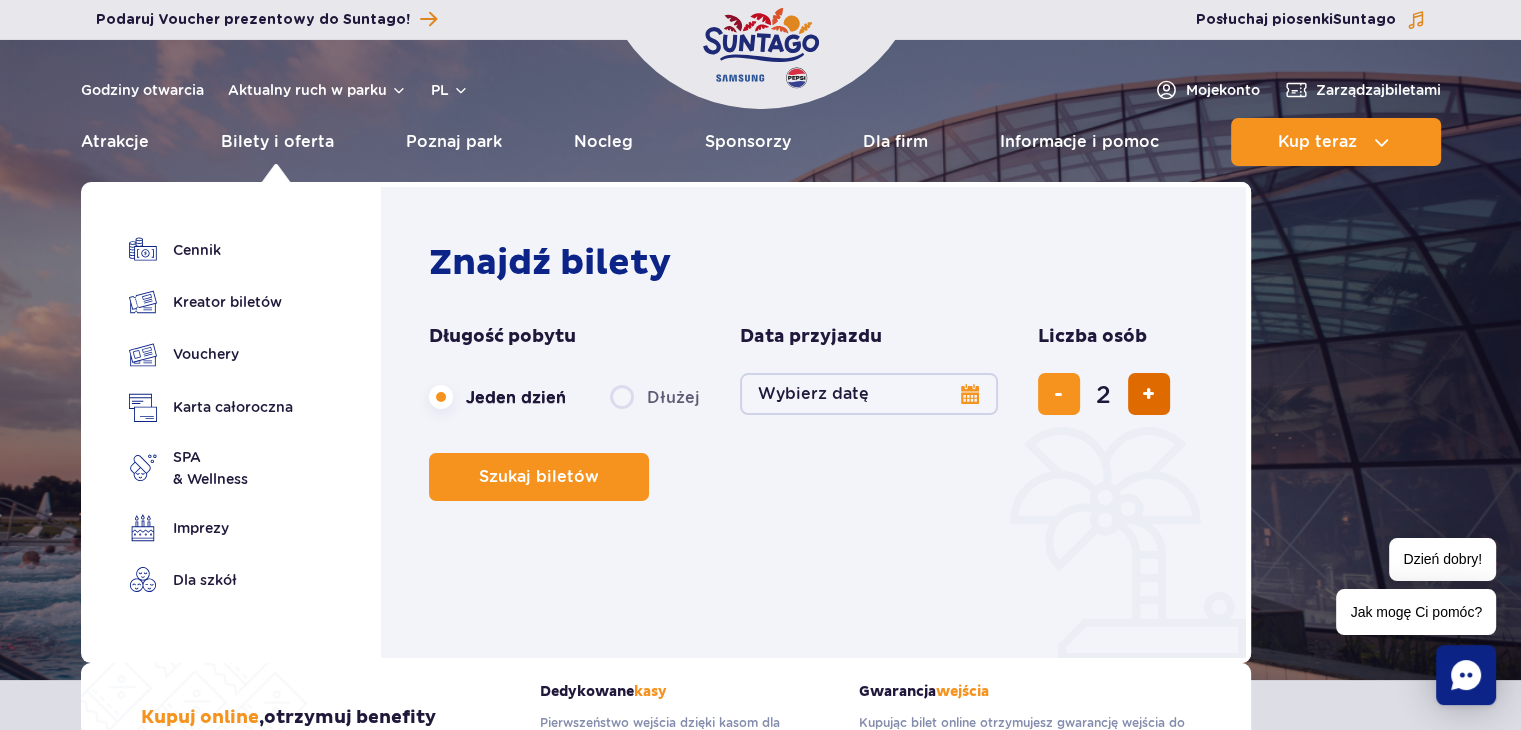 click at bounding box center [1148, 394] 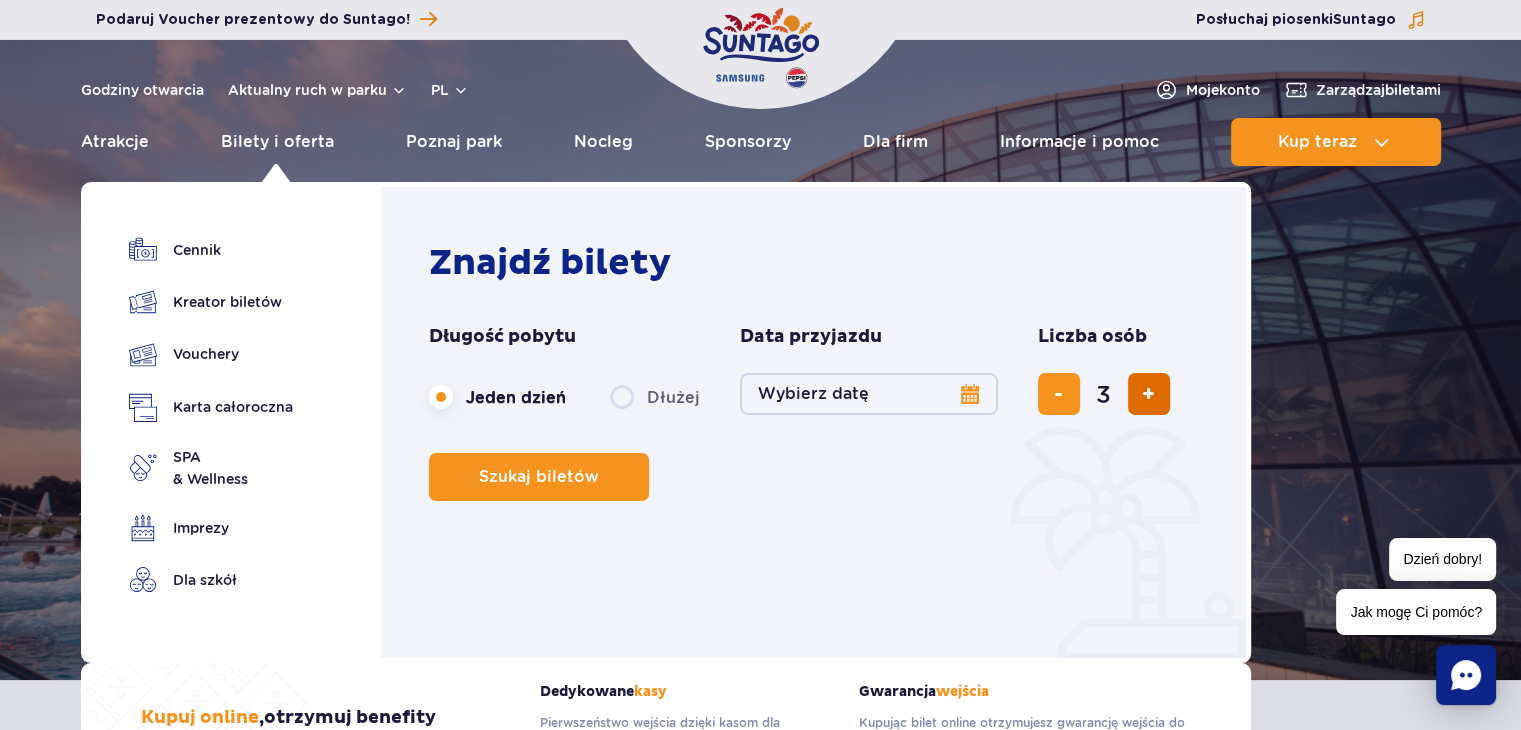 click at bounding box center (1148, 394) 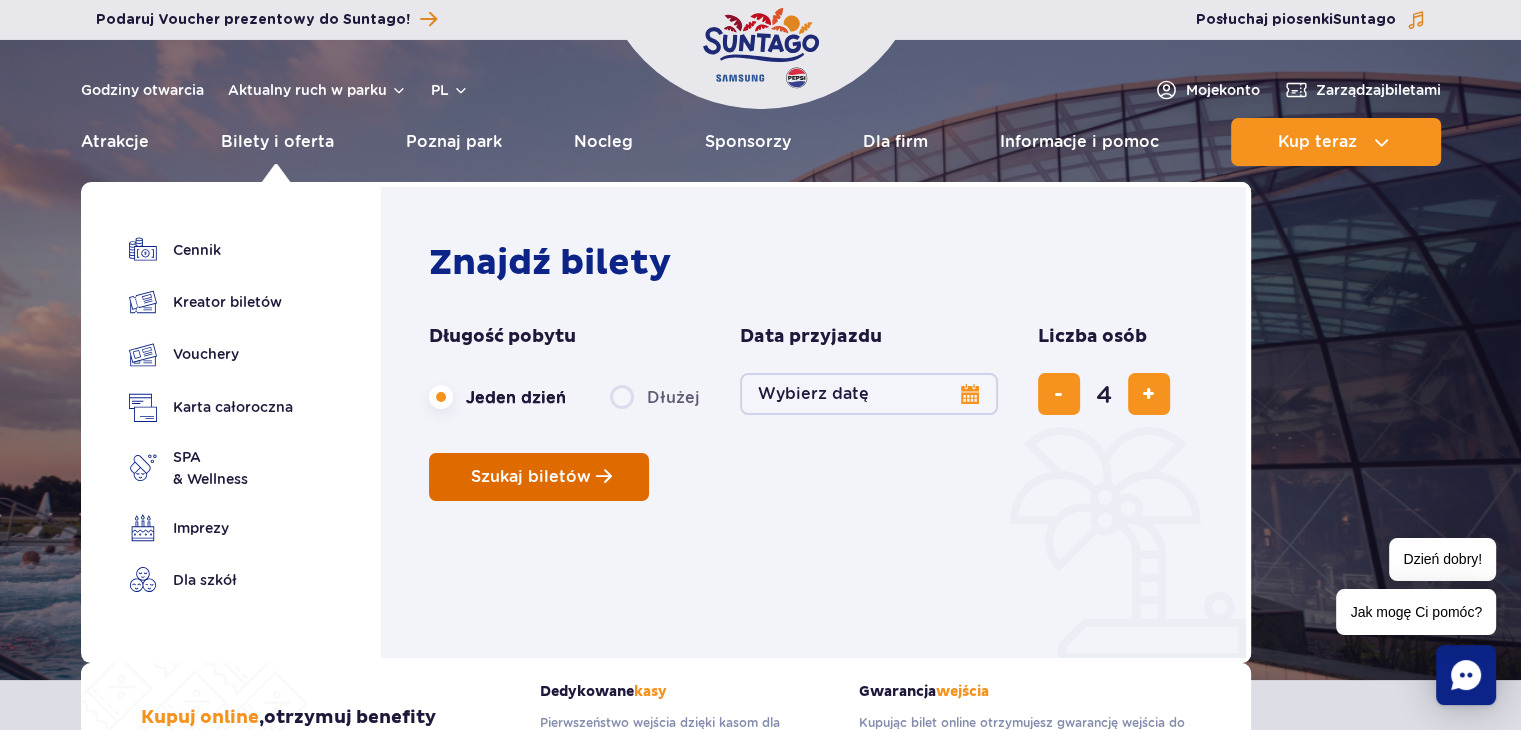 click on "Szukaj biletów" at bounding box center (531, 477) 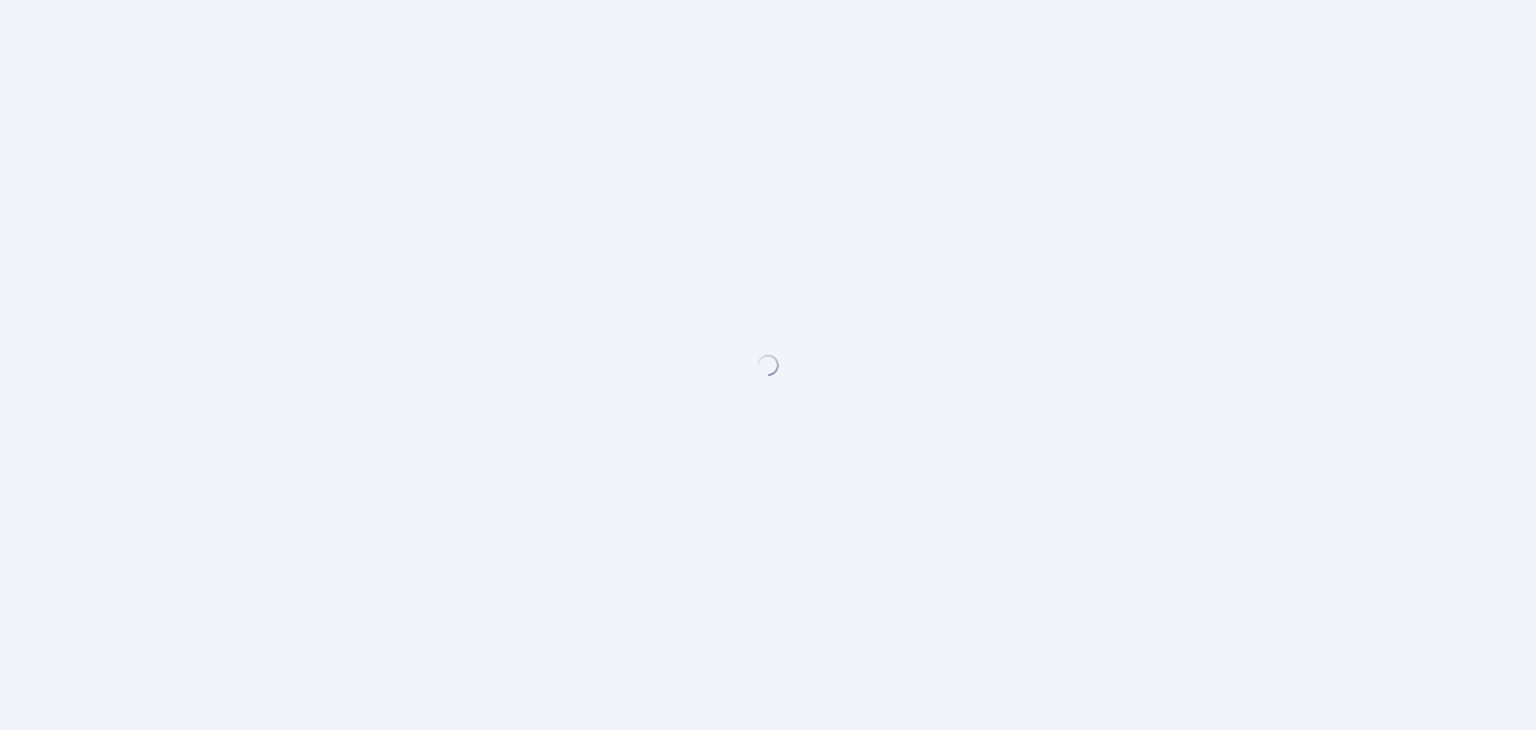 scroll, scrollTop: 0, scrollLeft: 0, axis: both 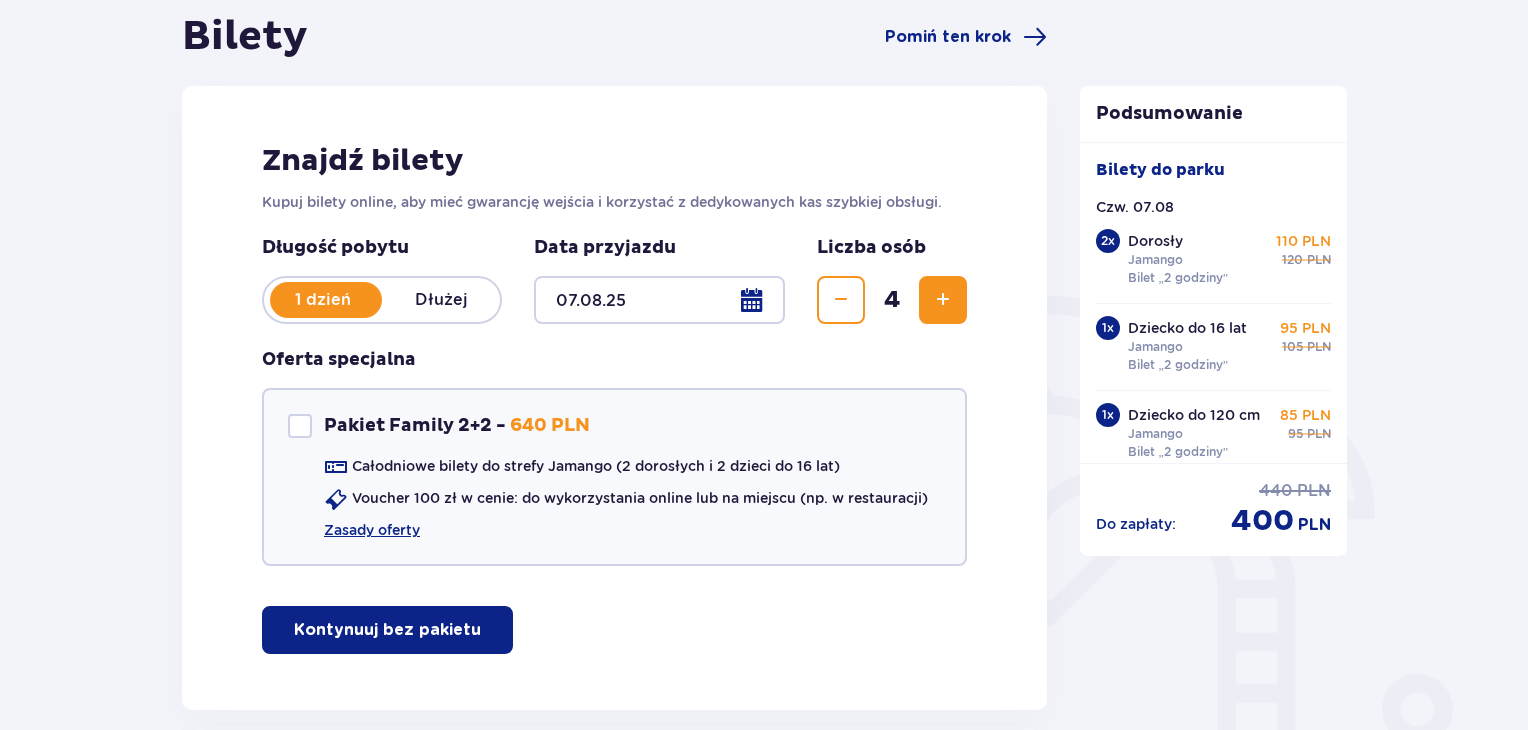 click at bounding box center (659, 300) 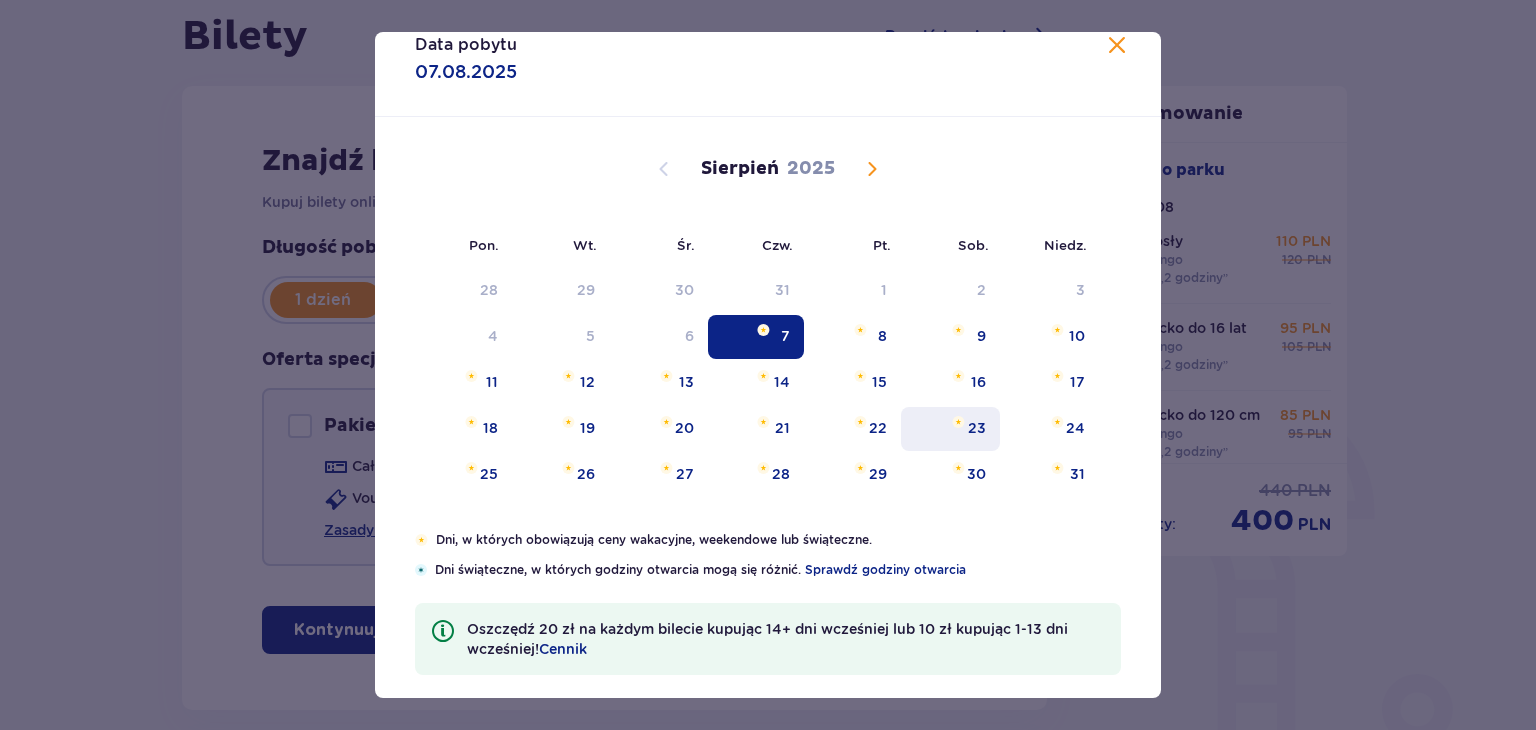 scroll, scrollTop: 46, scrollLeft: 0, axis: vertical 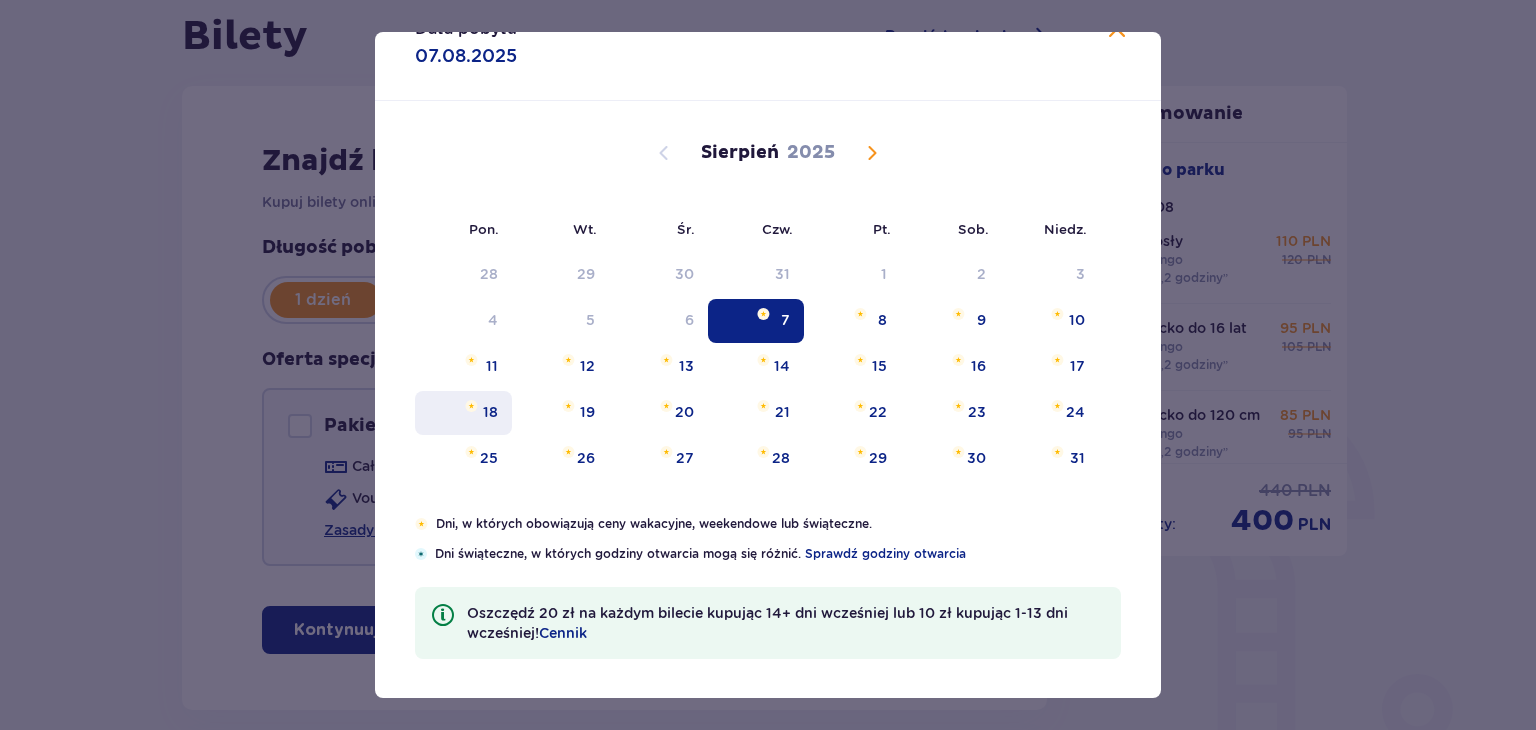 click on "18" at bounding box center (490, 412) 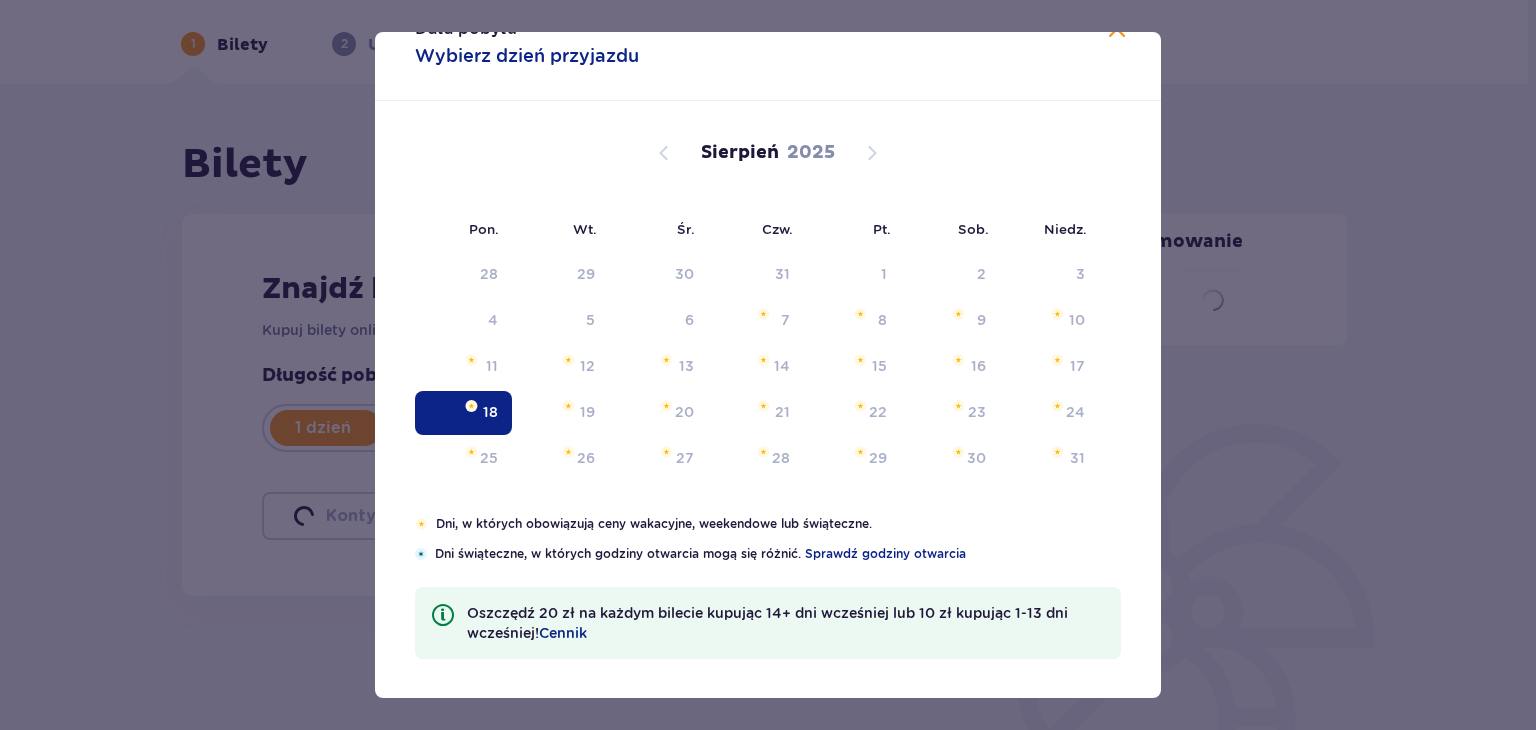 scroll, scrollTop: 72, scrollLeft: 0, axis: vertical 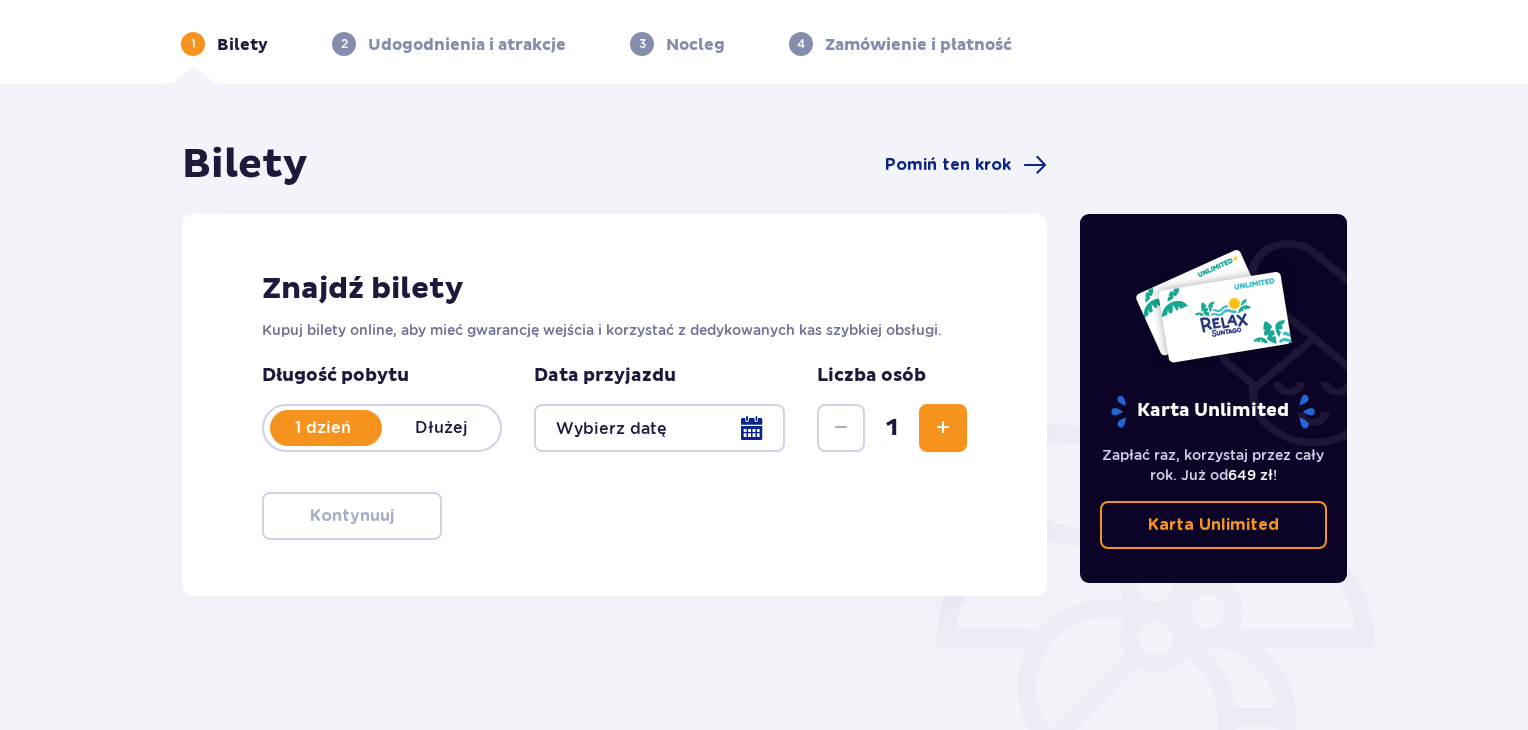 click at bounding box center [659, 428] 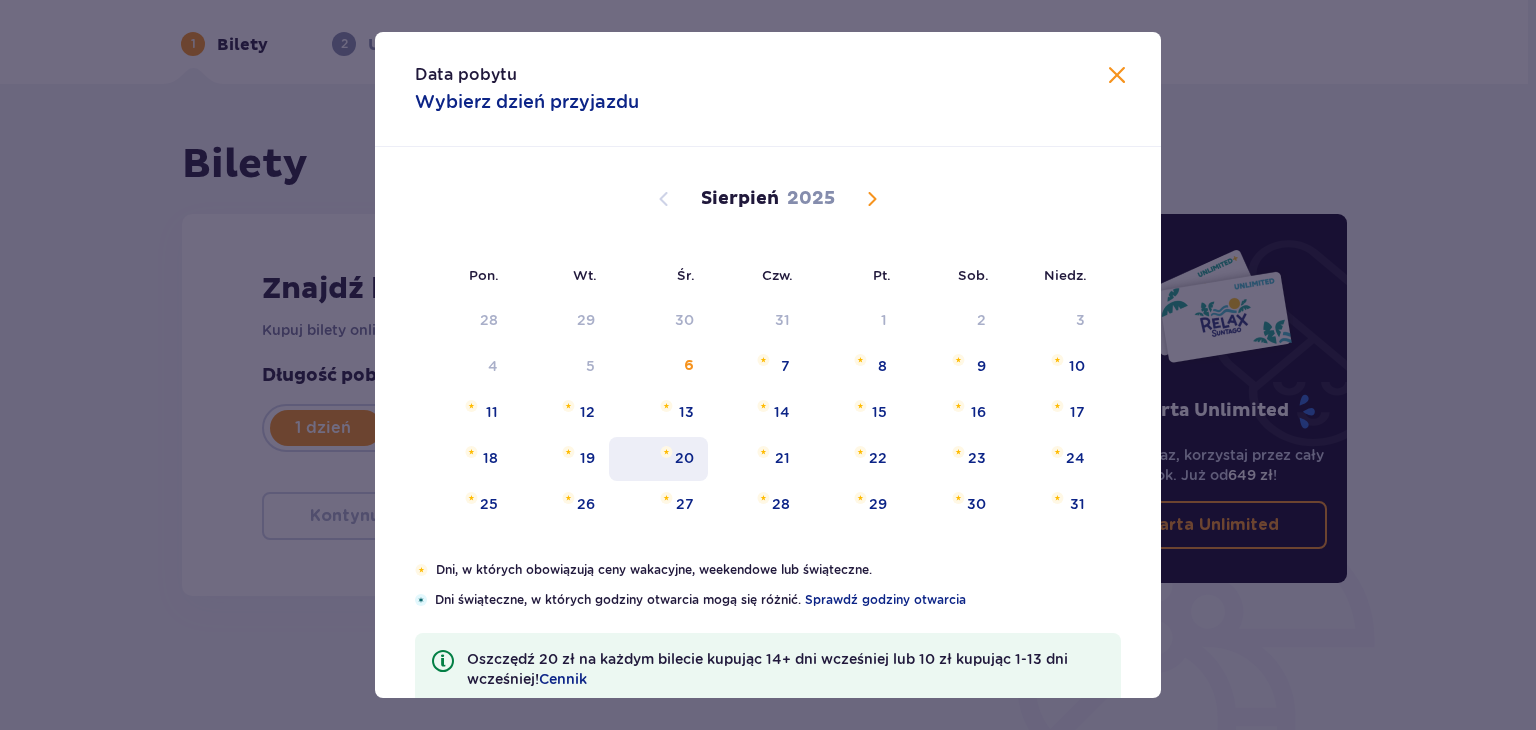 click on "20" at bounding box center [684, 458] 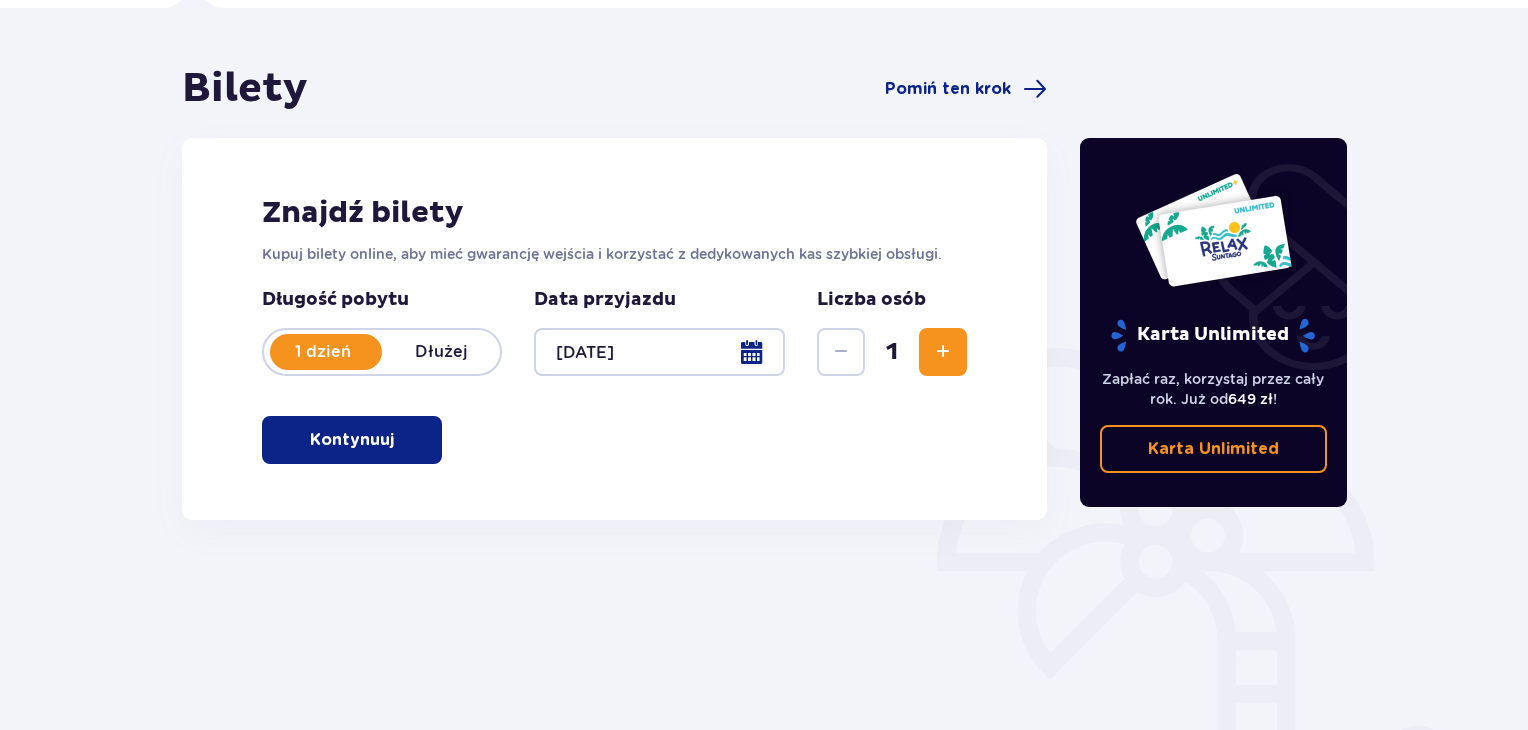 scroll, scrollTop: 200, scrollLeft: 0, axis: vertical 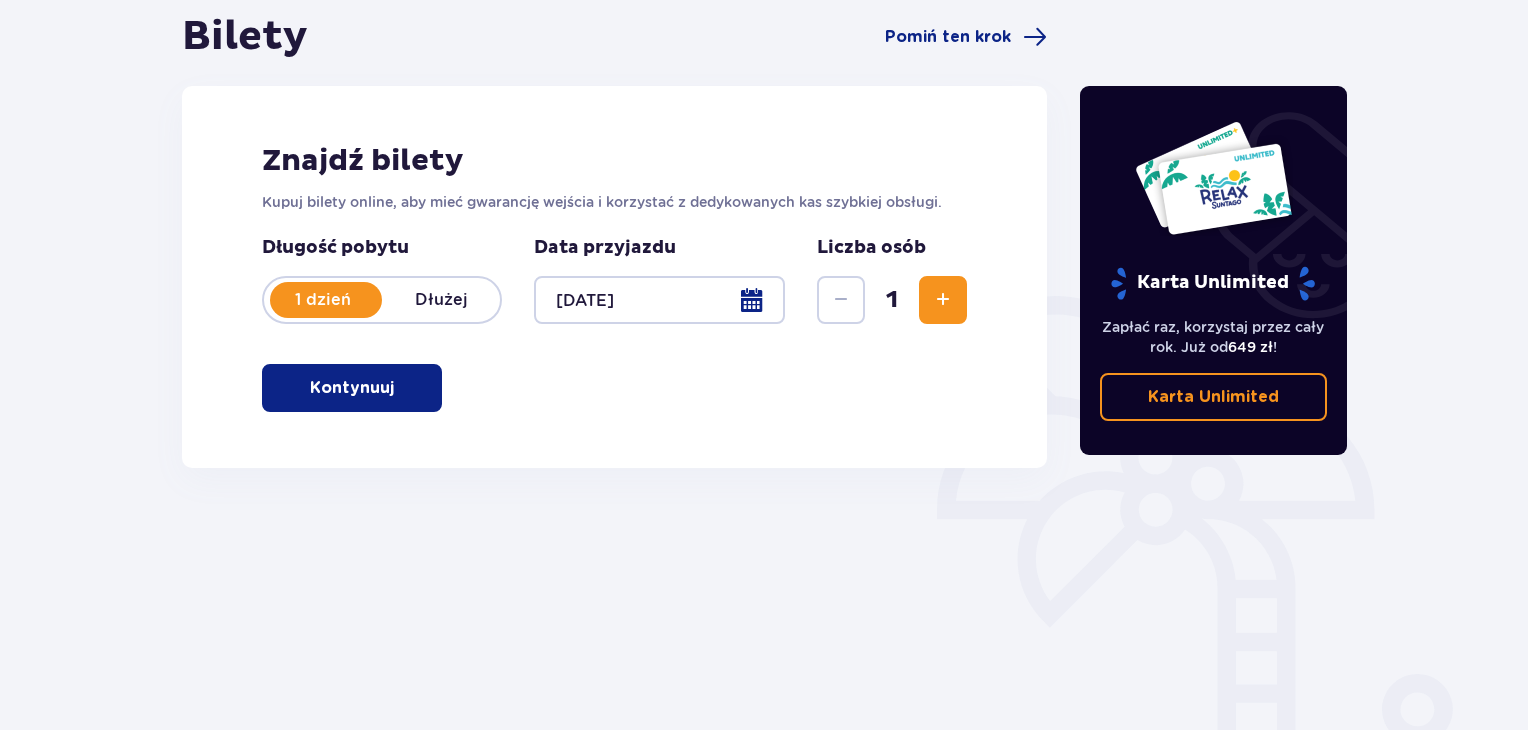 click at bounding box center (943, 300) 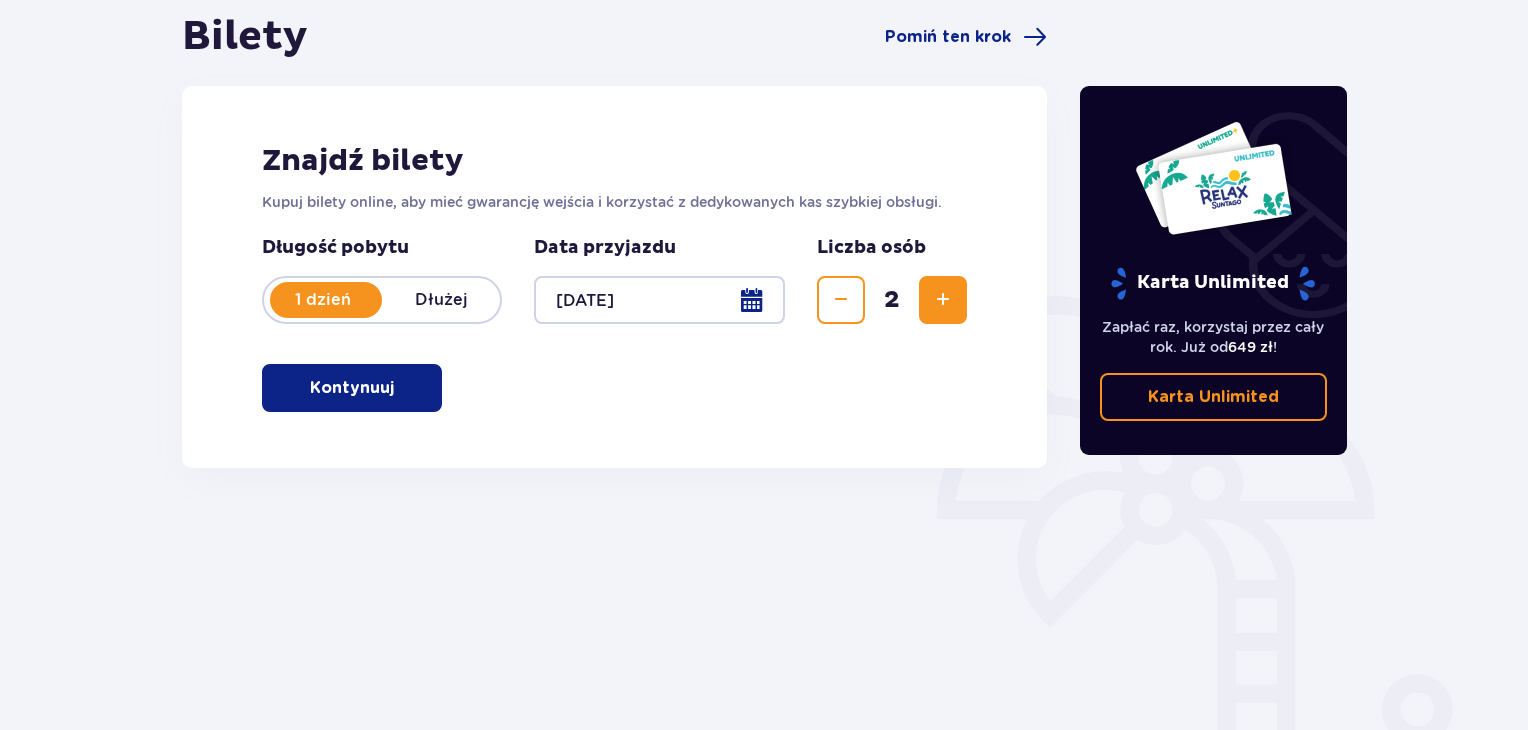 click at bounding box center [943, 300] 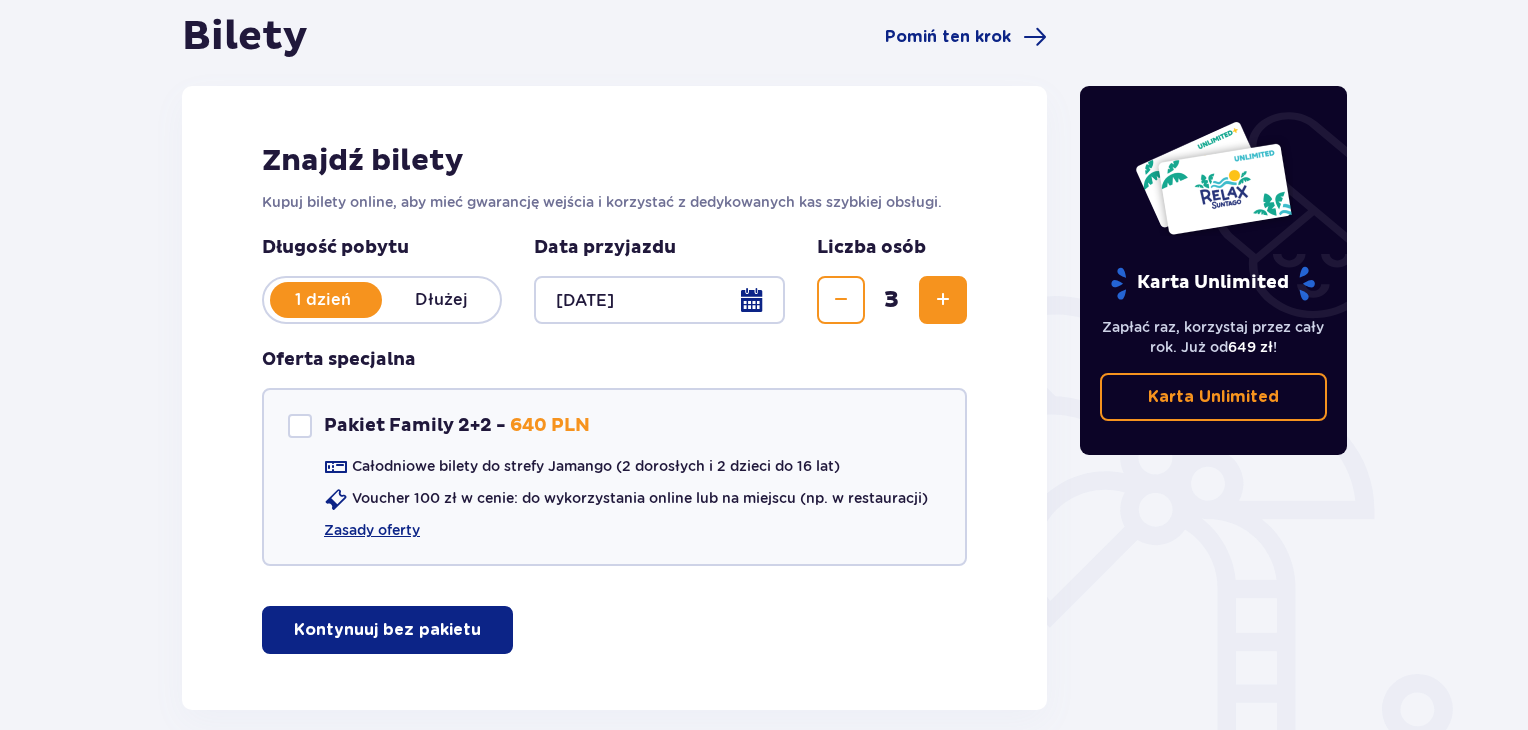 click at bounding box center (943, 300) 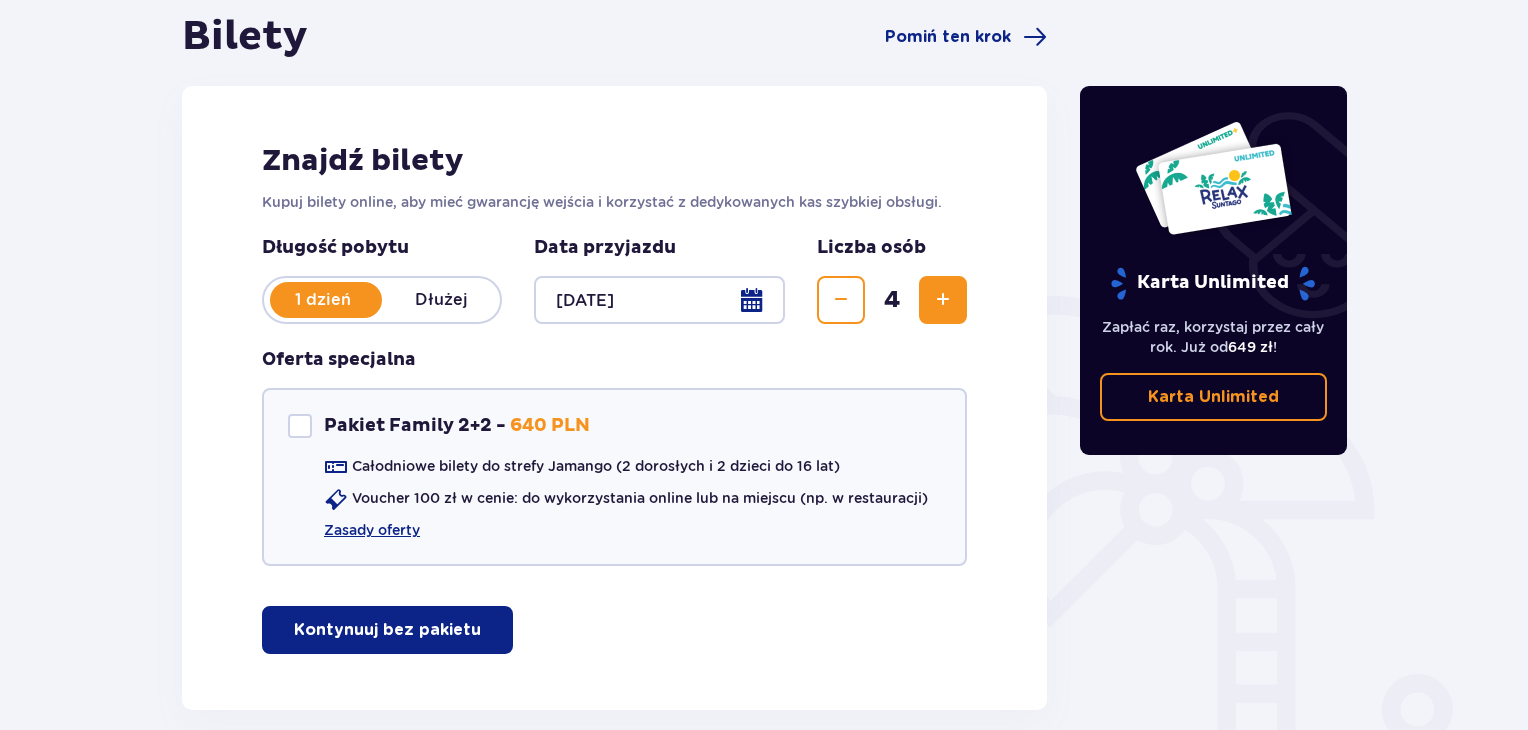 click on "Kontynuuj bez pakietu" at bounding box center (387, 630) 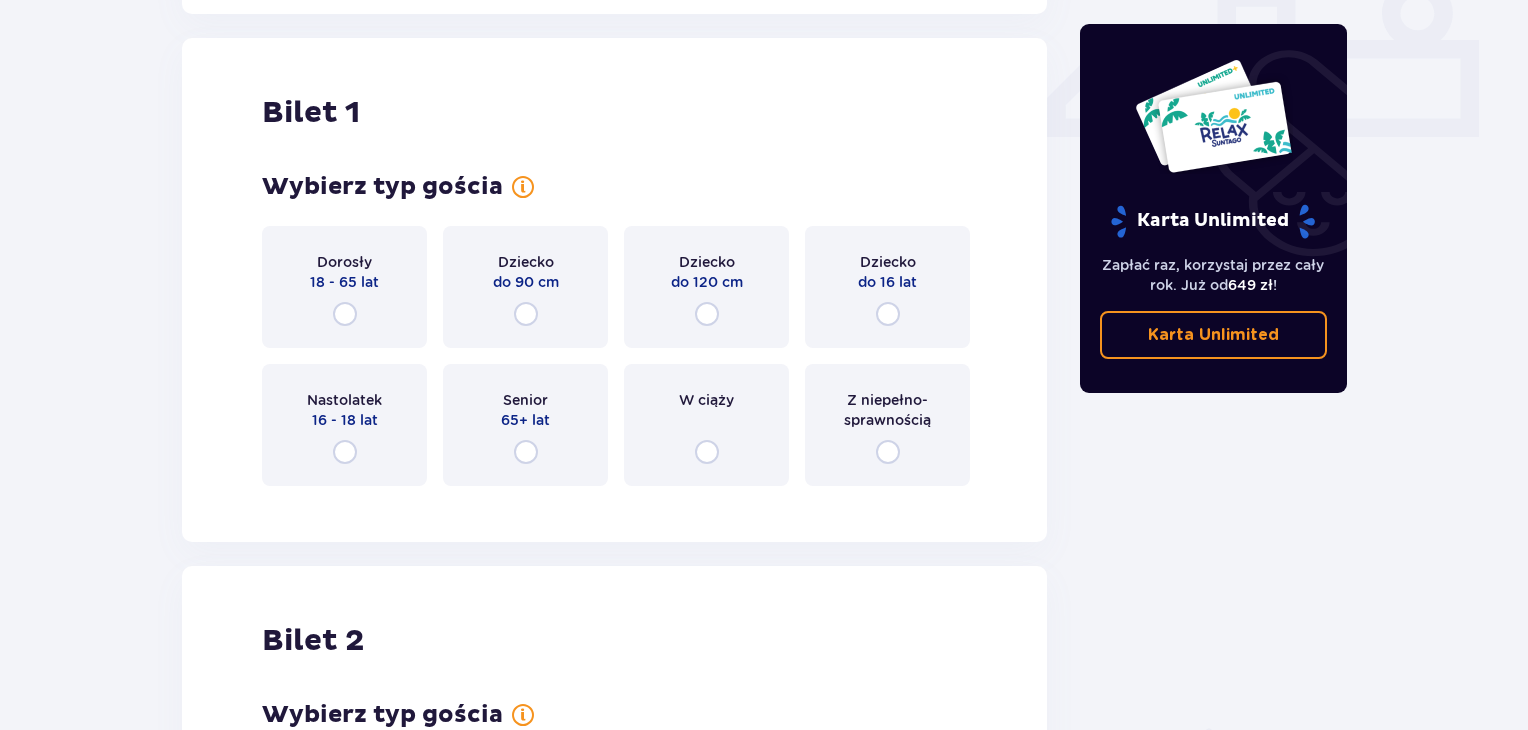 scroll, scrollTop: 909, scrollLeft: 0, axis: vertical 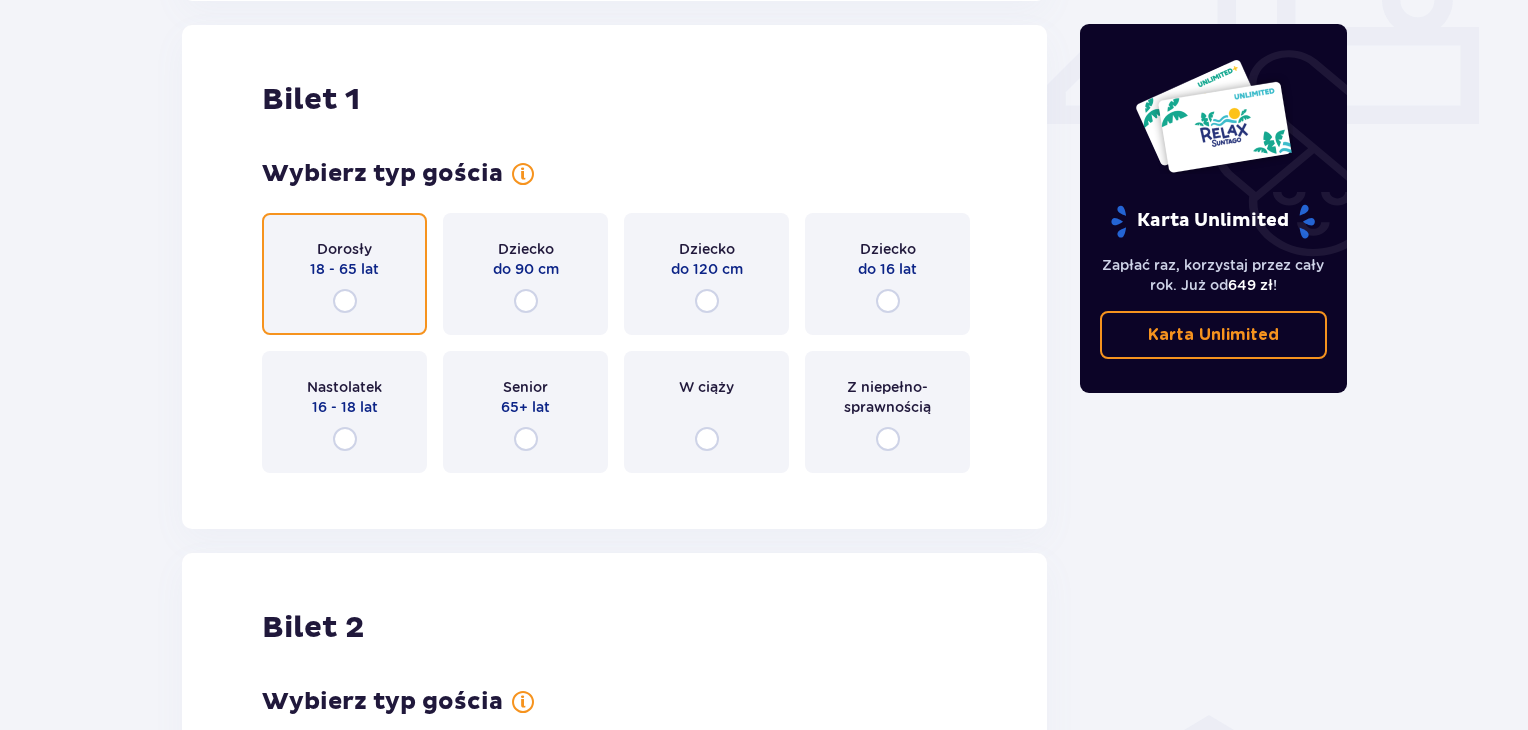 click at bounding box center (345, 301) 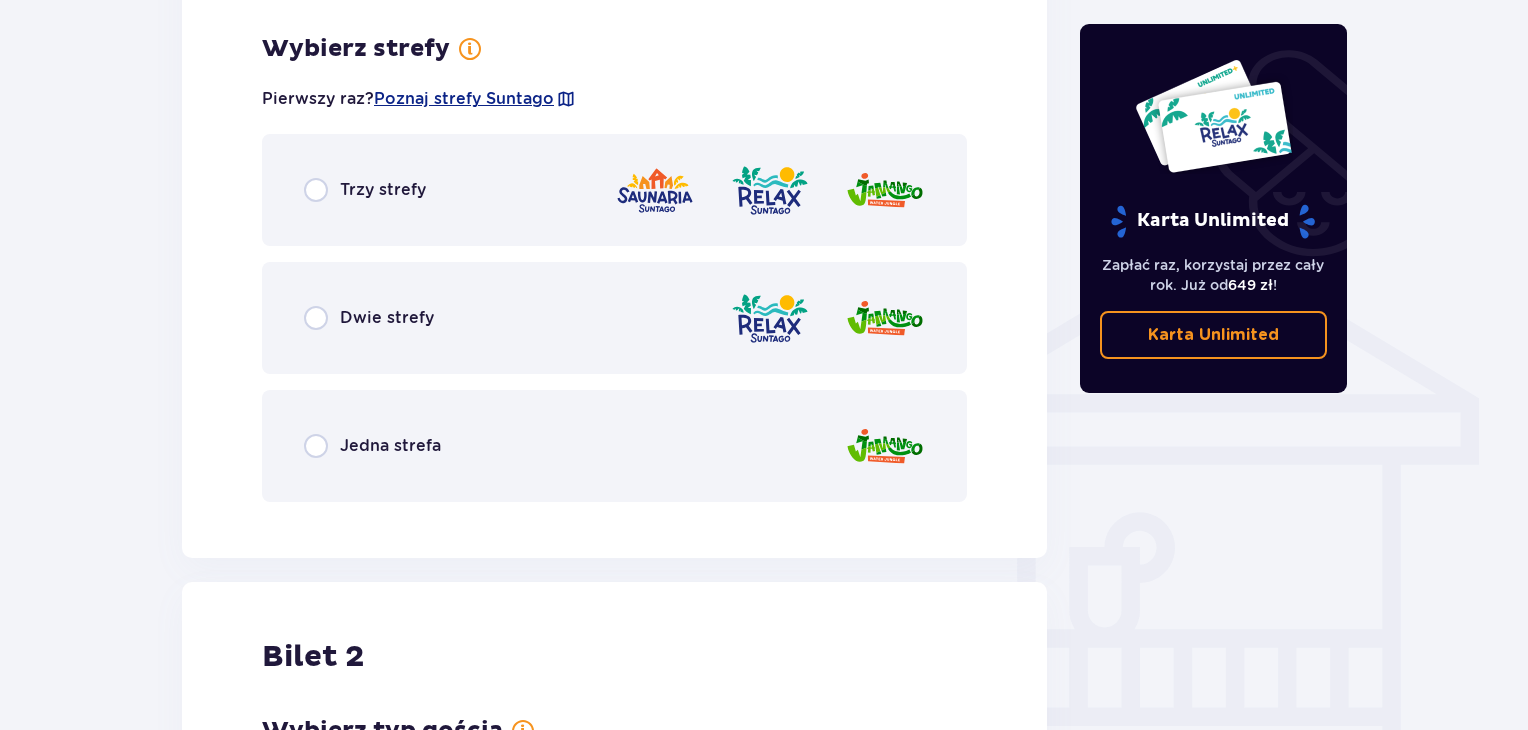 scroll, scrollTop: 1397, scrollLeft: 0, axis: vertical 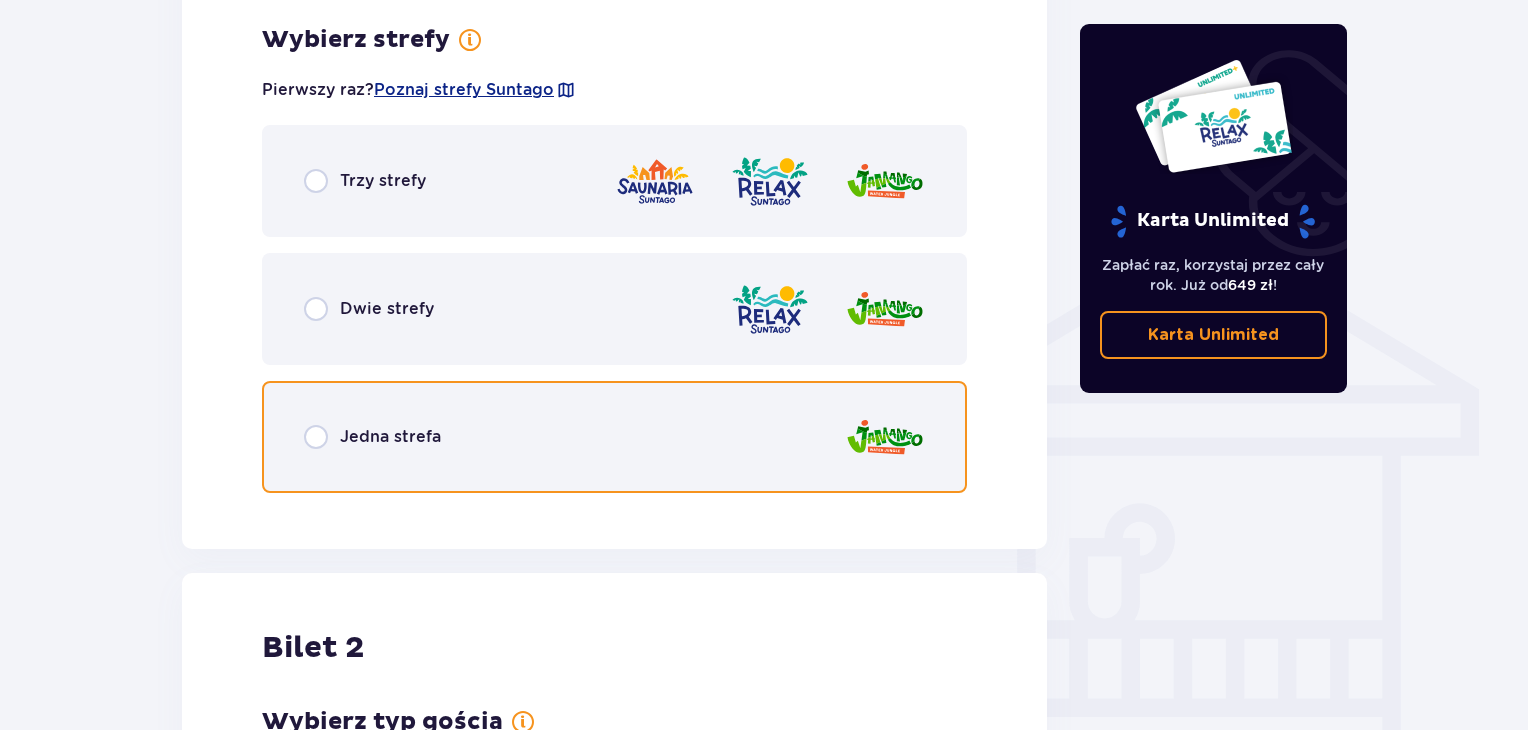click at bounding box center [316, 437] 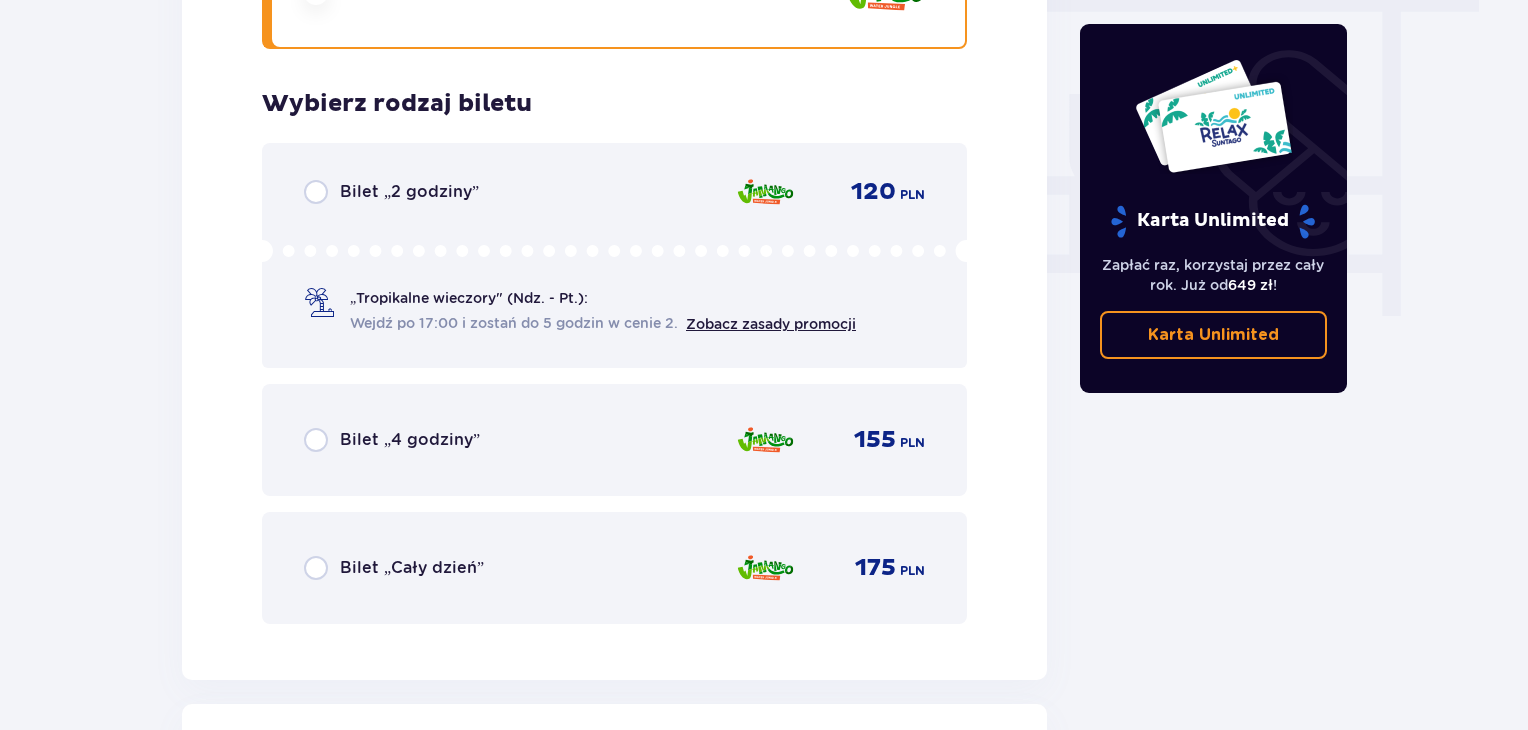 scroll, scrollTop: 1905, scrollLeft: 0, axis: vertical 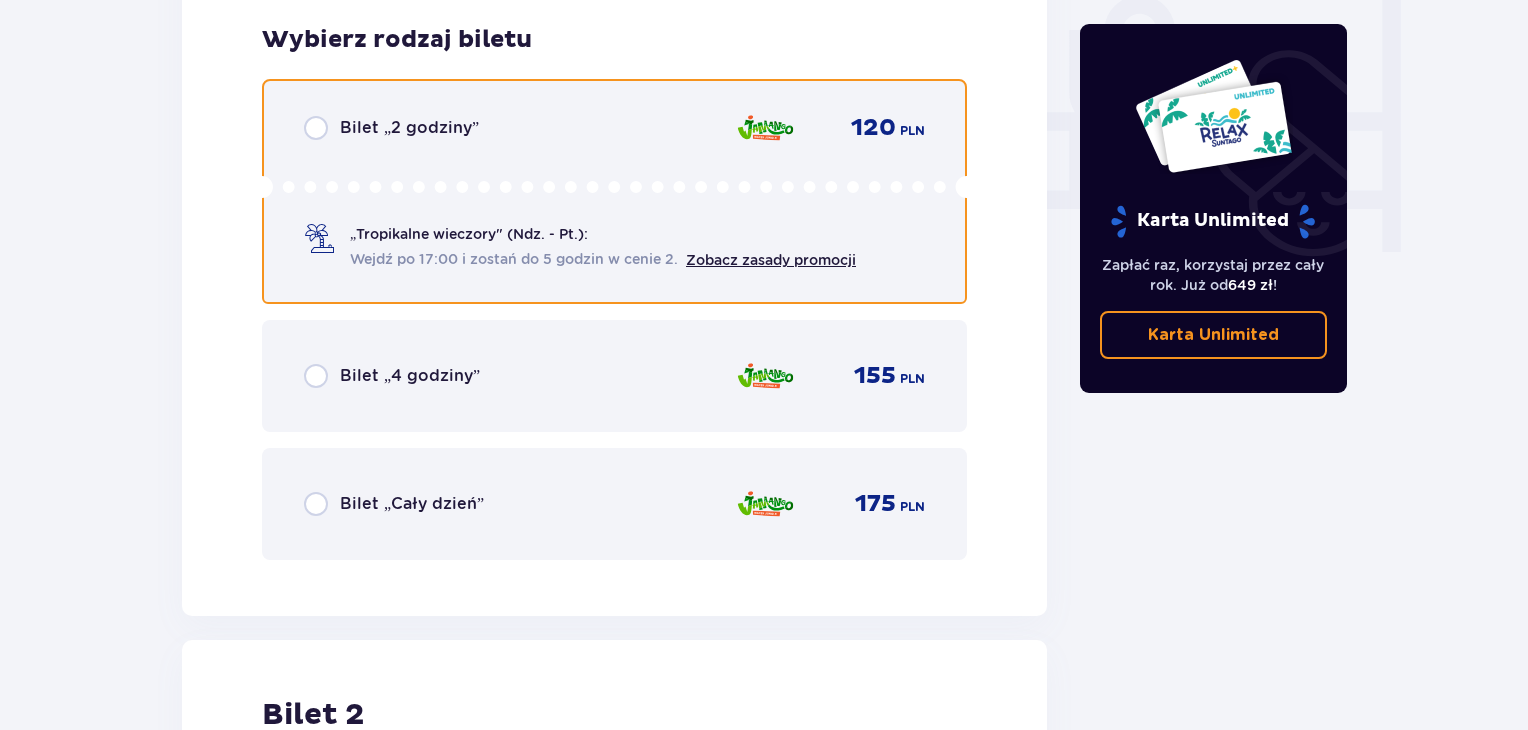 click at bounding box center (316, 128) 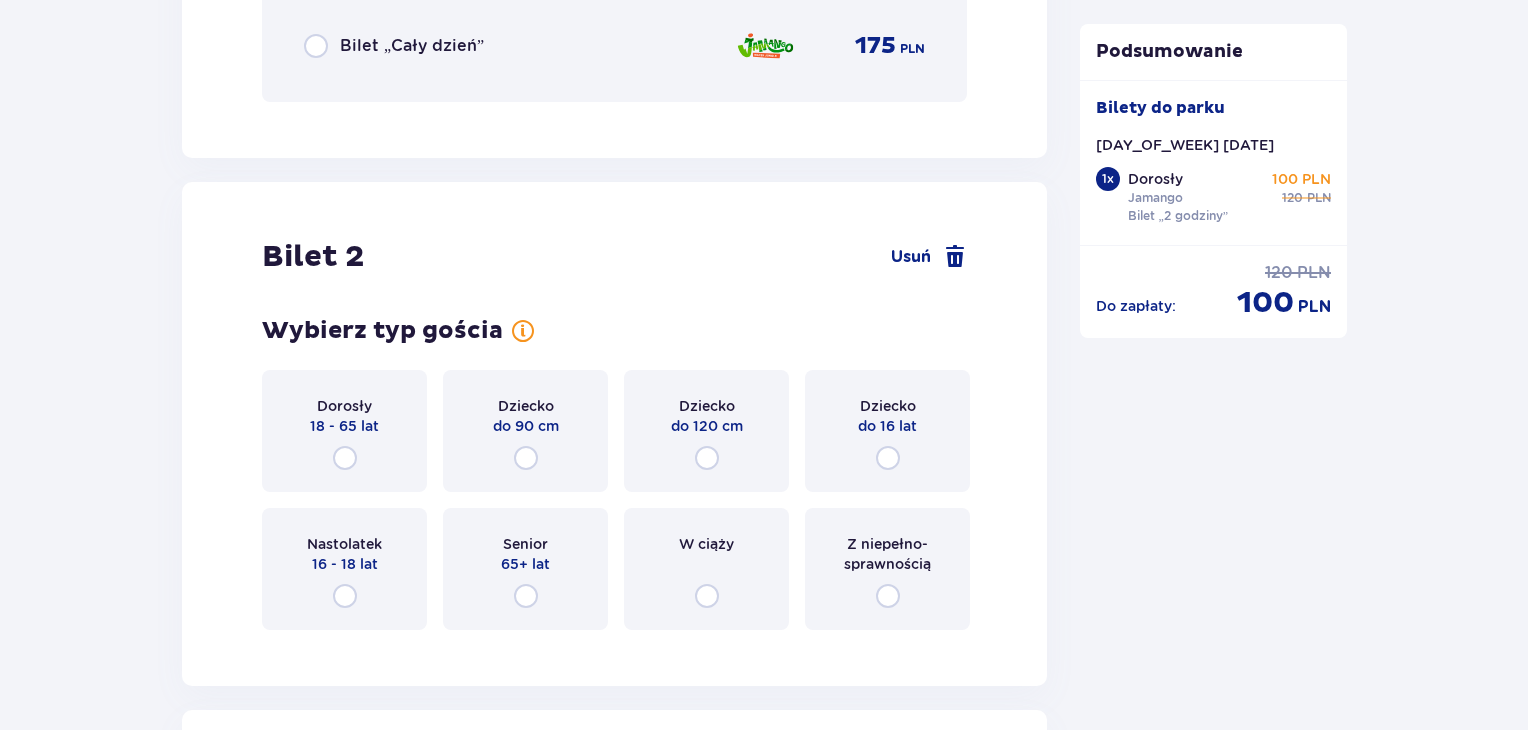 scroll, scrollTop: 2519, scrollLeft: 0, axis: vertical 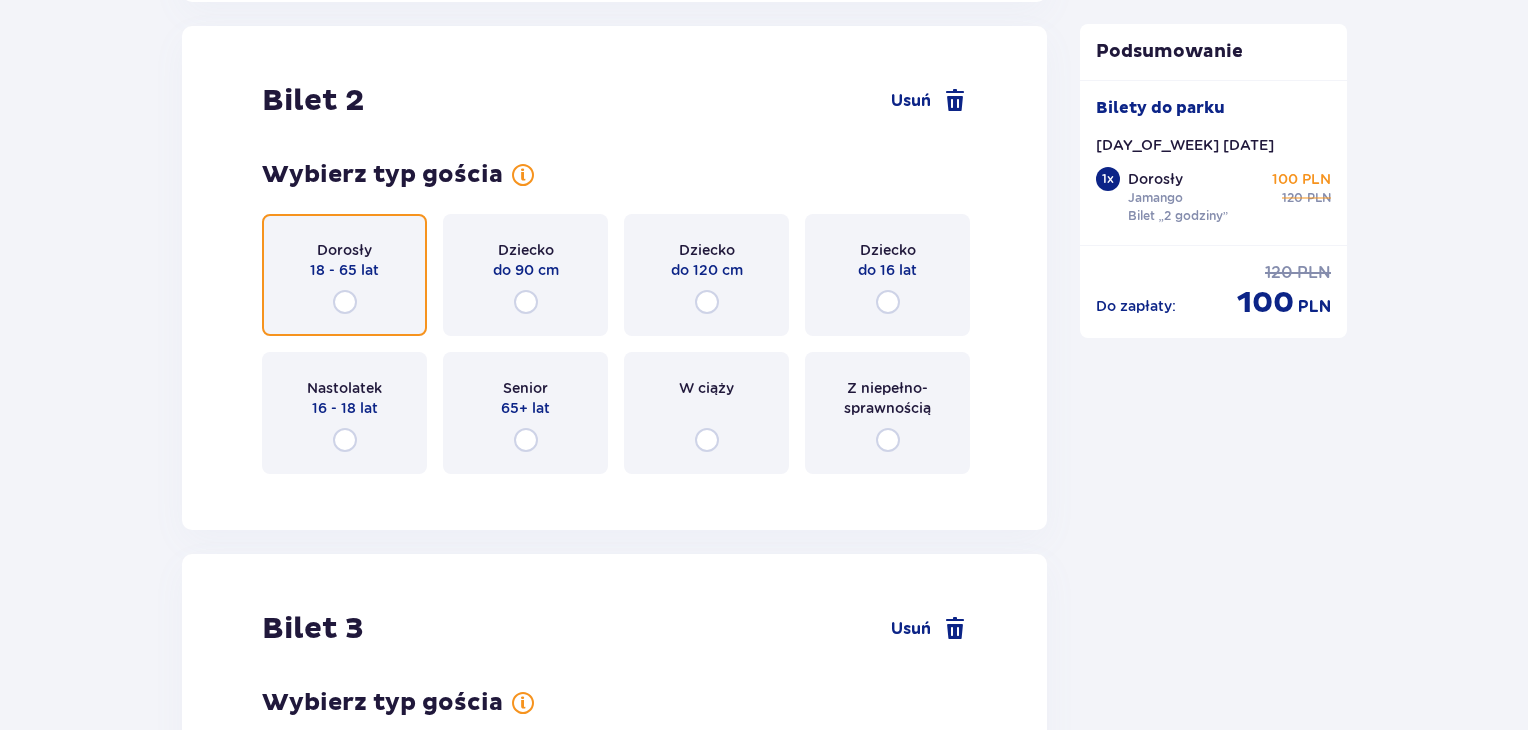 click at bounding box center (345, 302) 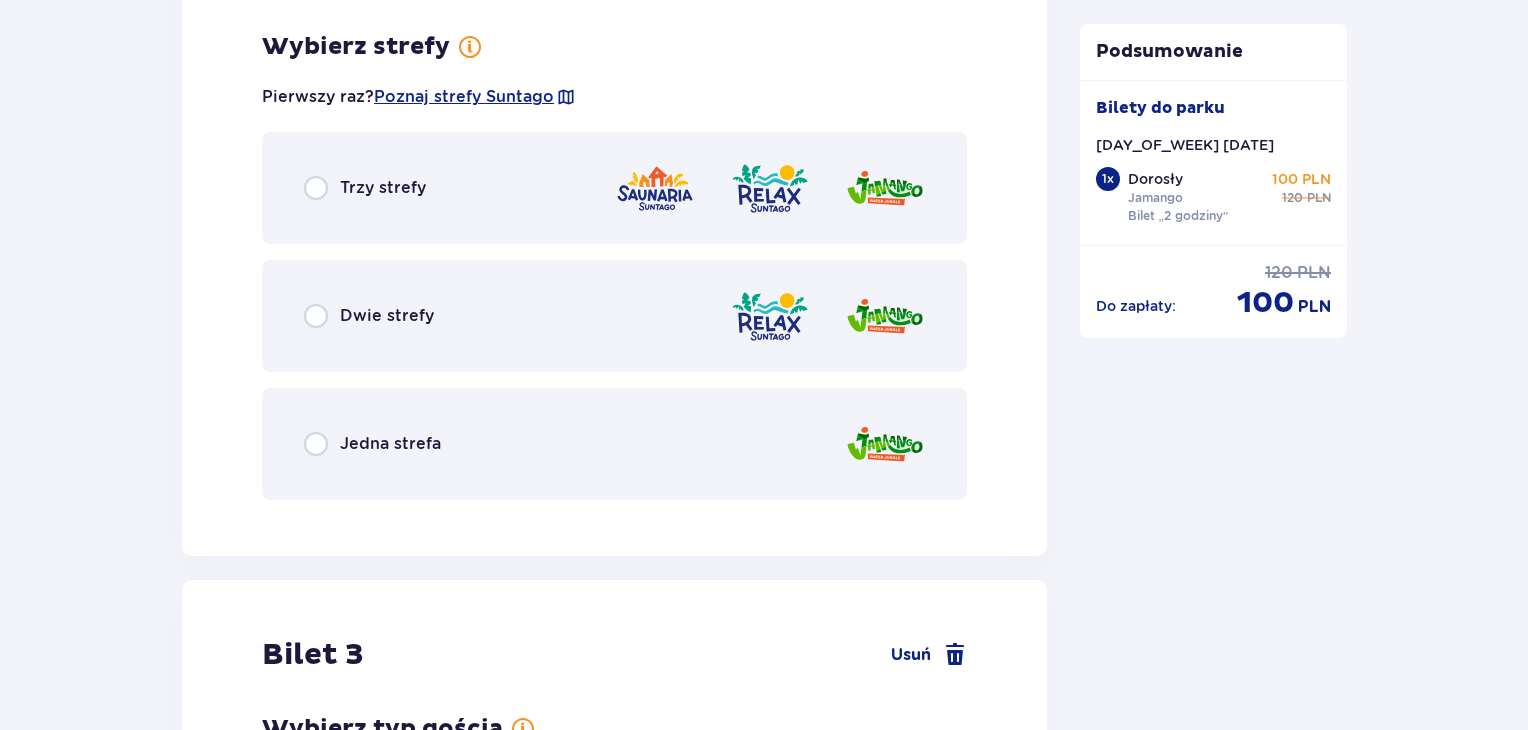 scroll, scrollTop: 3007, scrollLeft: 0, axis: vertical 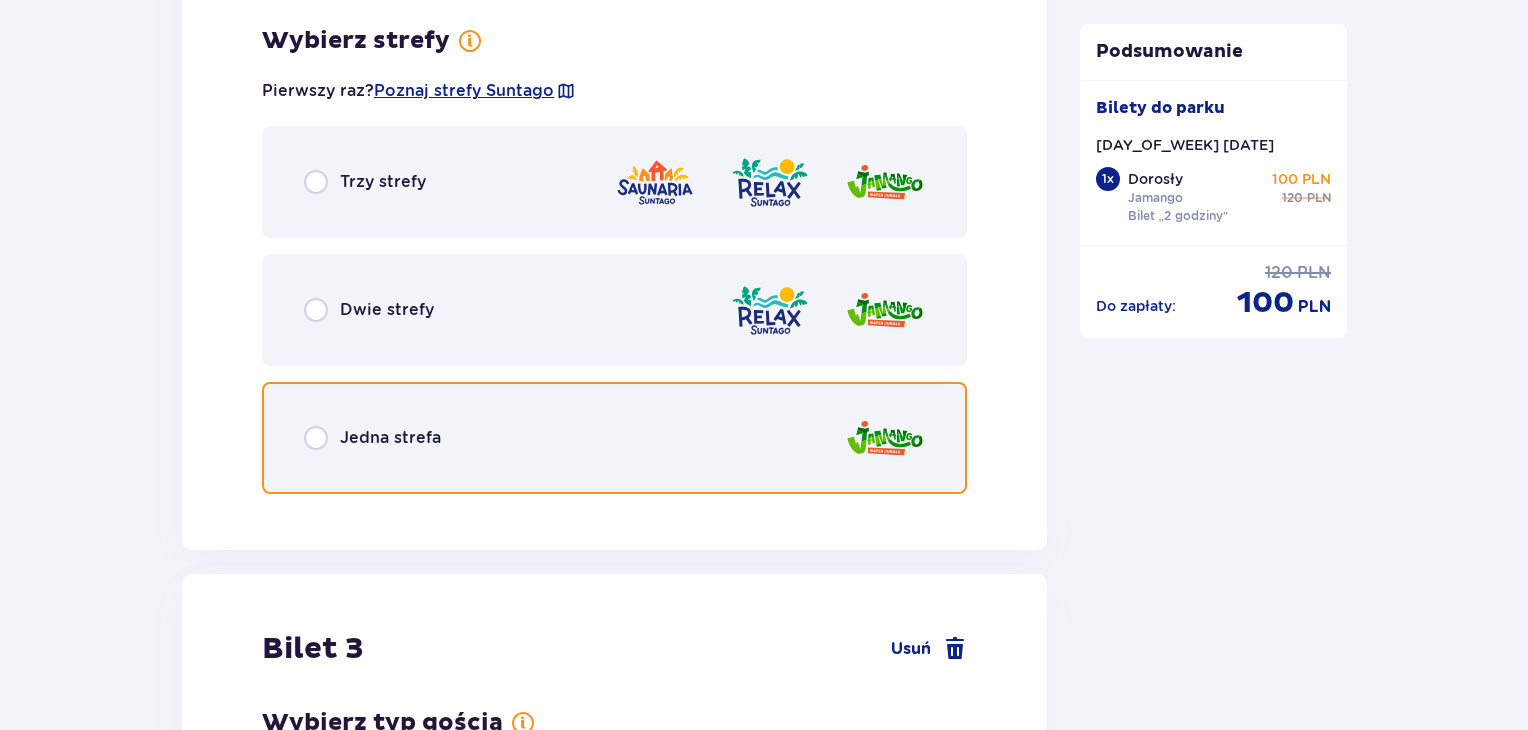 click at bounding box center [316, 438] 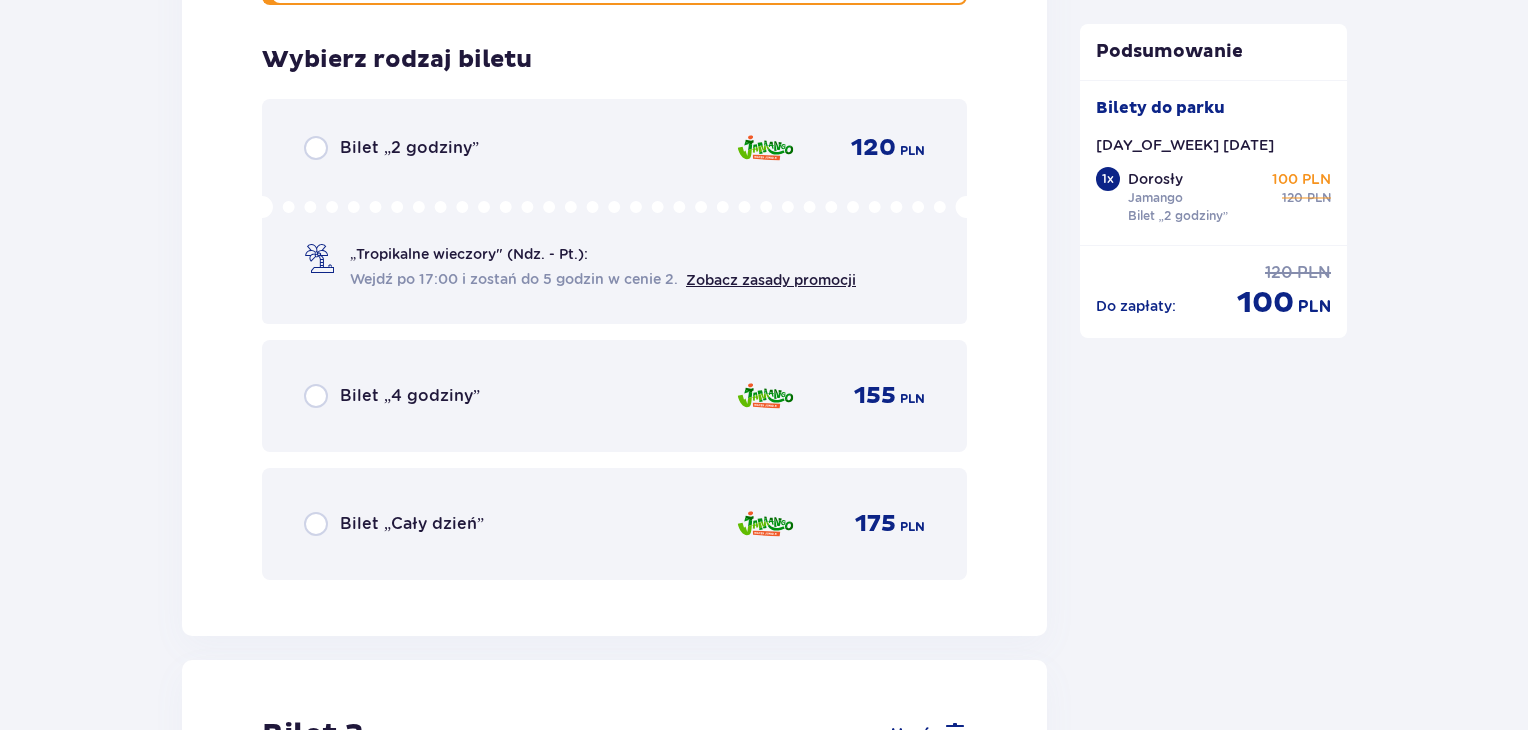 scroll, scrollTop: 3515, scrollLeft: 0, axis: vertical 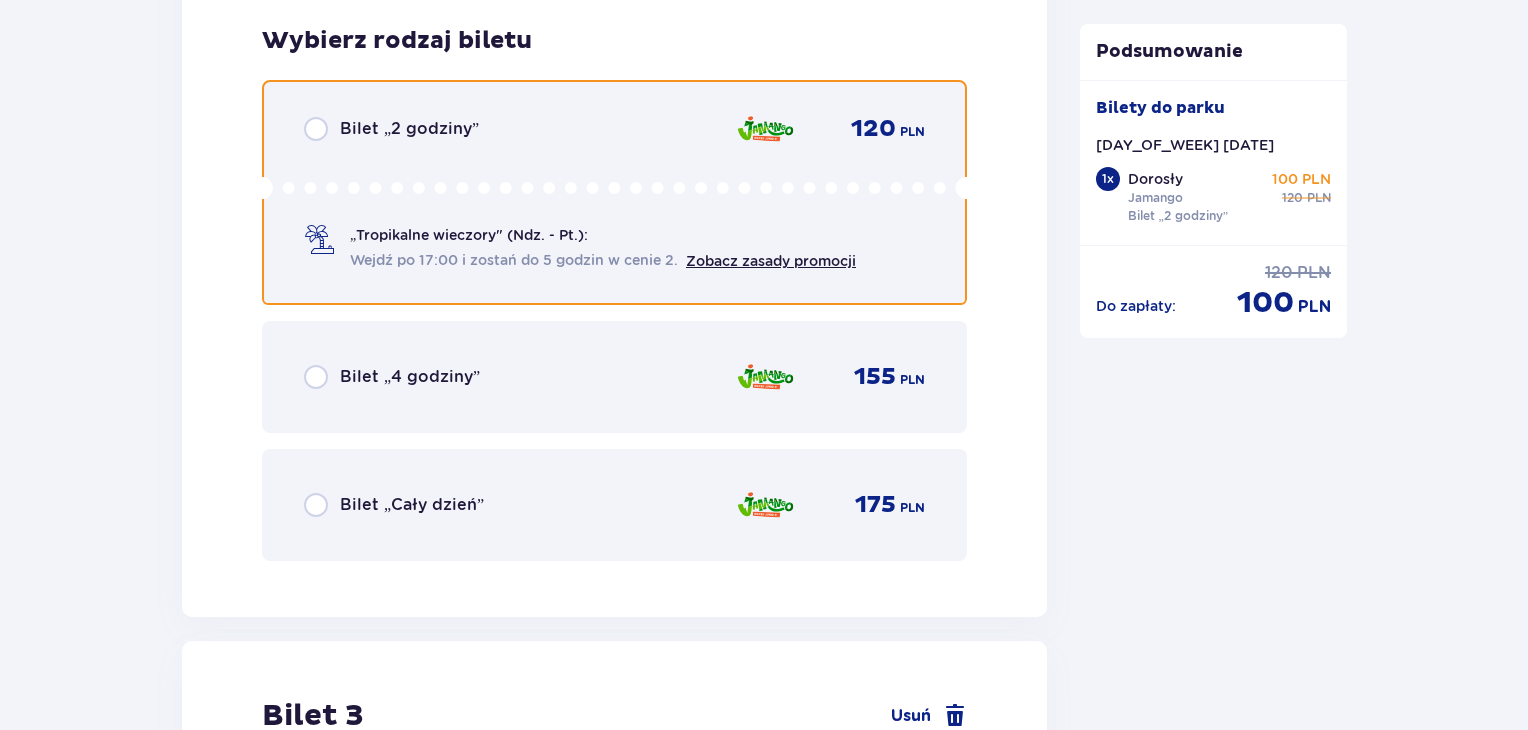 click at bounding box center (316, 129) 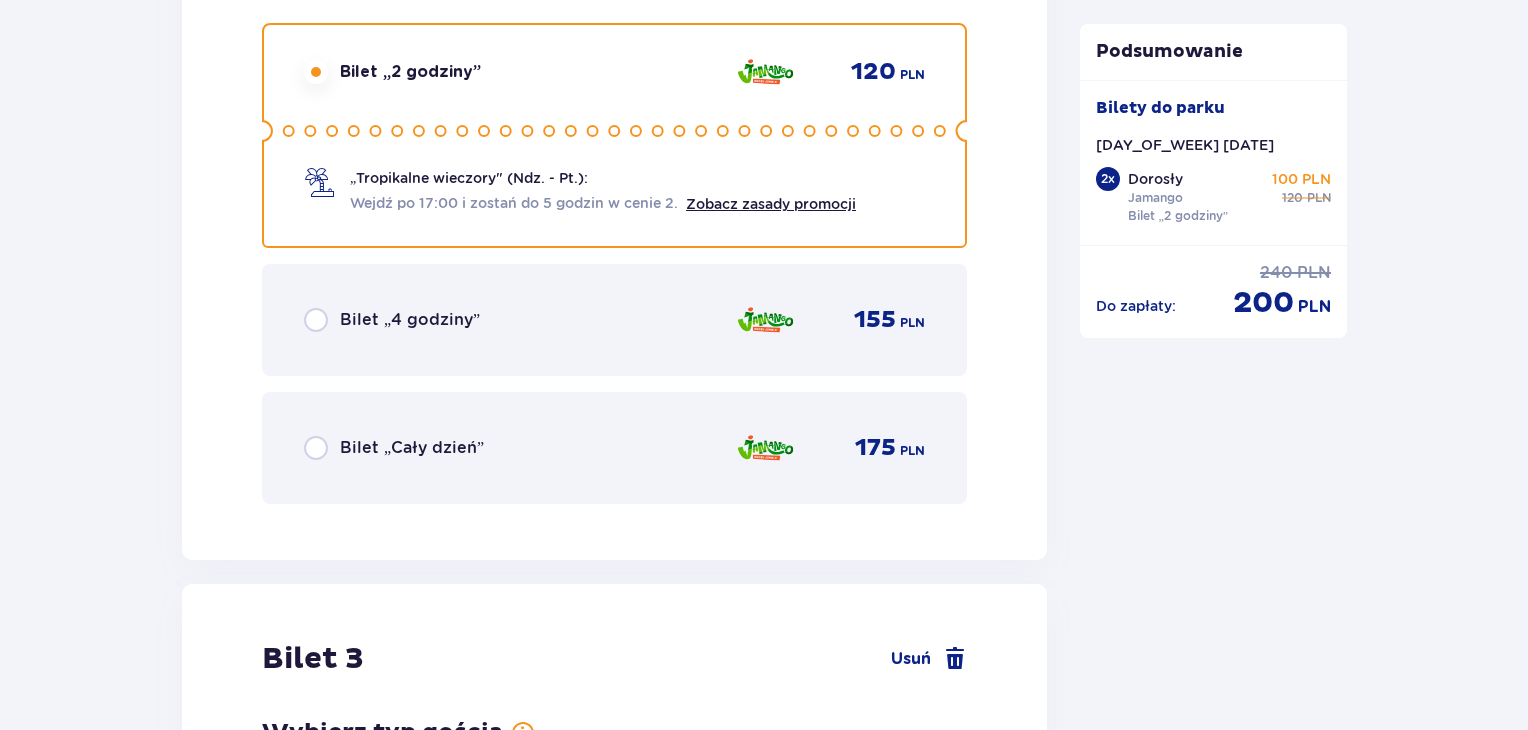 scroll, scrollTop: 4129, scrollLeft: 0, axis: vertical 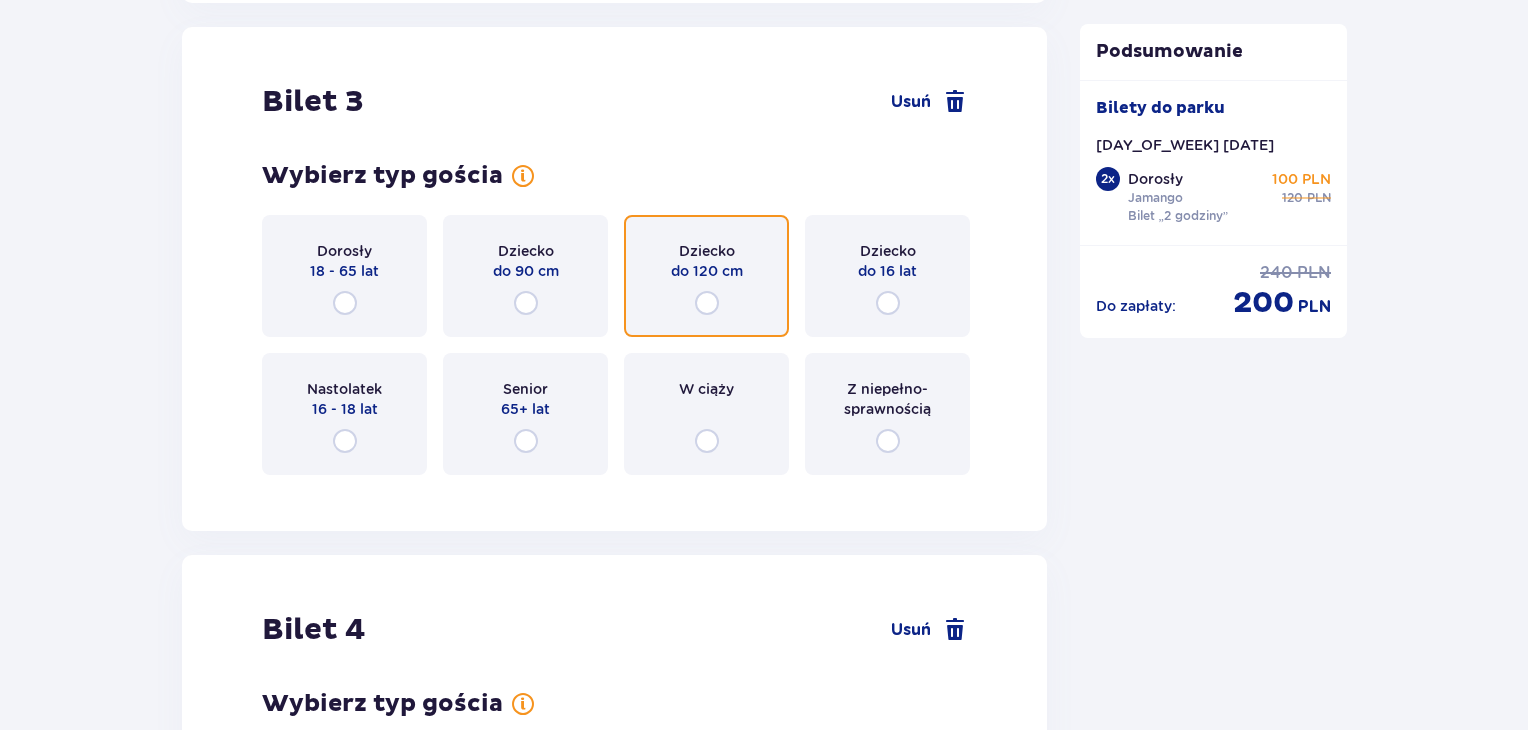 click at bounding box center [707, 303] 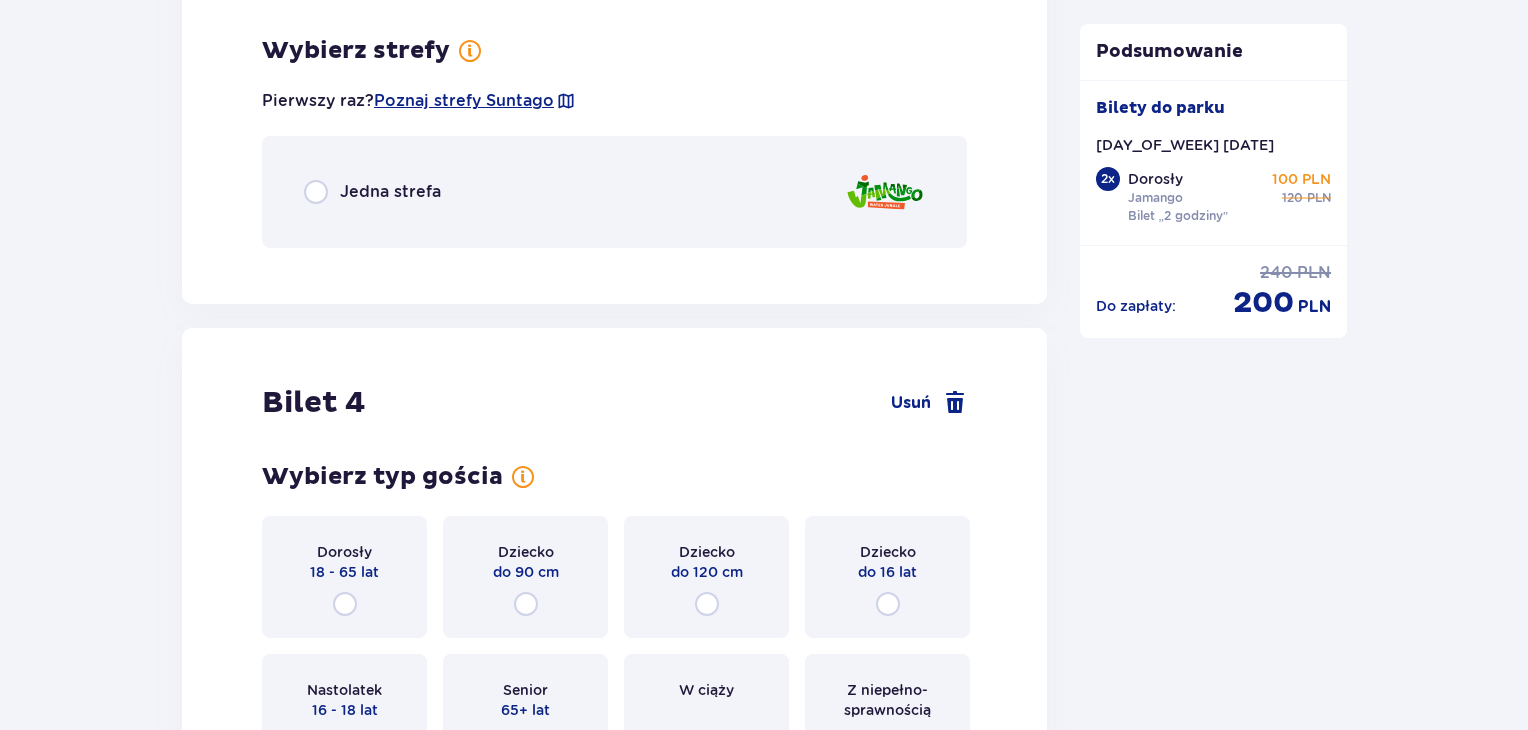 scroll, scrollTop: 4617, scrollLeft: 0, axis: vertical 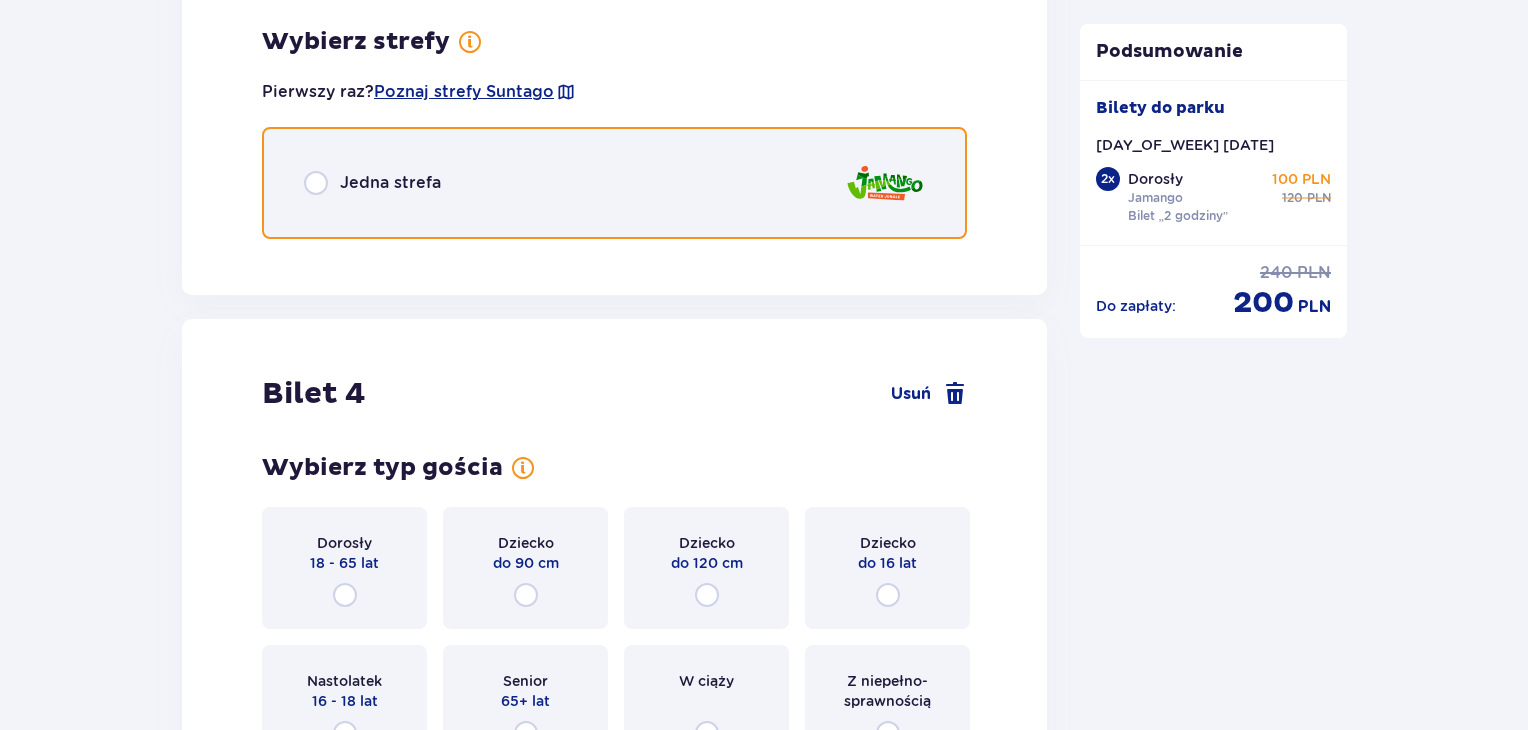 click at bounding box center [316, 183] 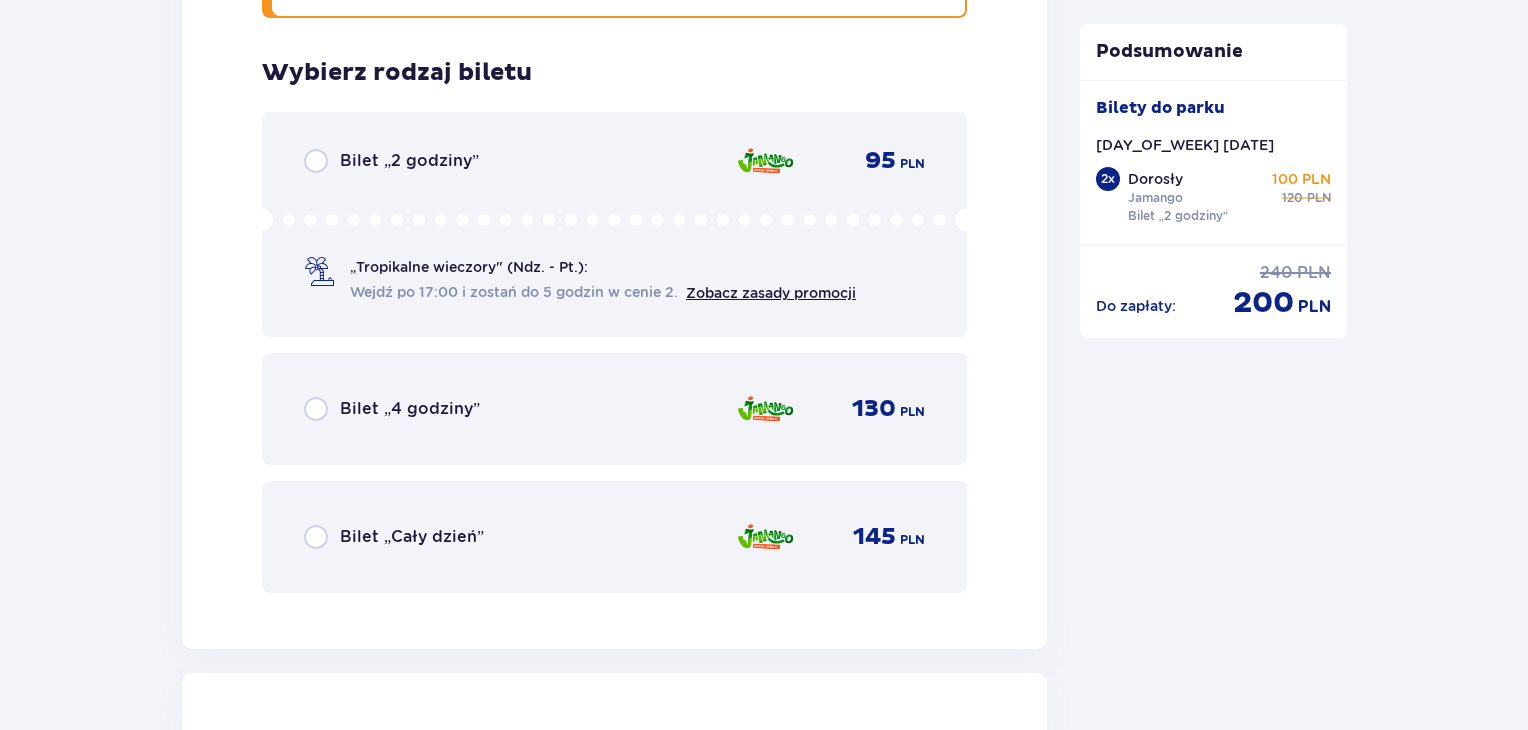 scroll, scrollTop: 4869, scrollLeft: 0, axis: vertical 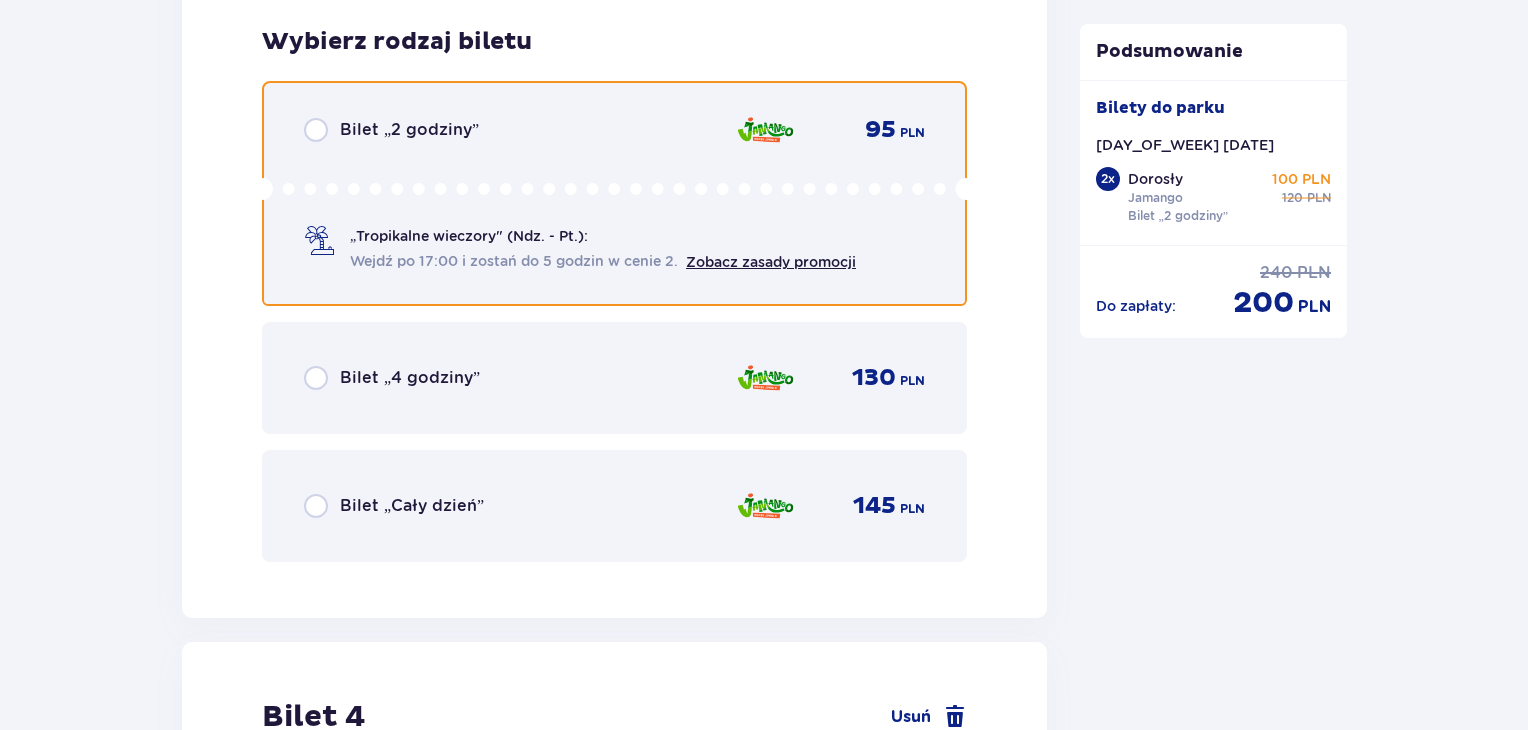 click at bounding box center [316, 130] 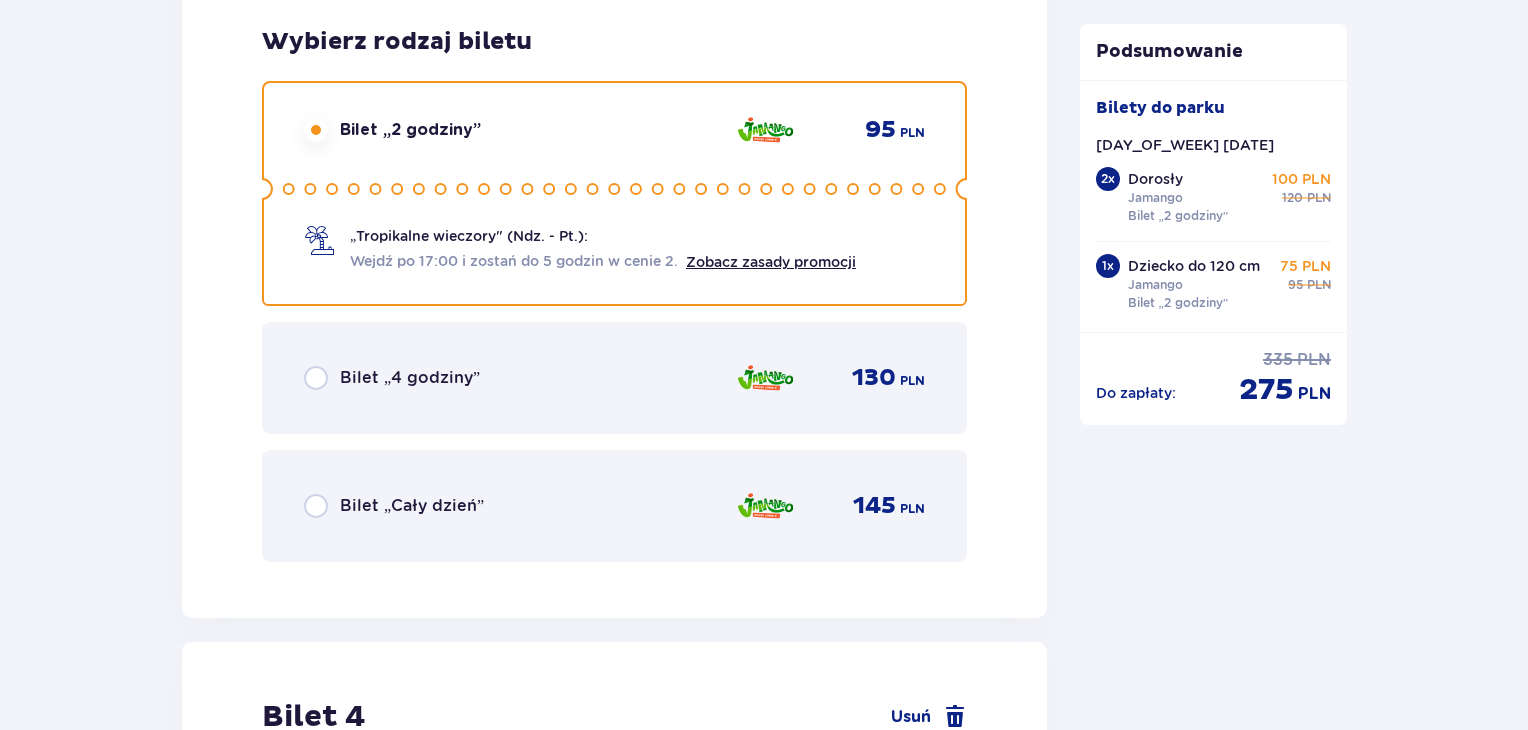 scroll, scrollTop: 5484, scrollLeft: 0, axis: vertical 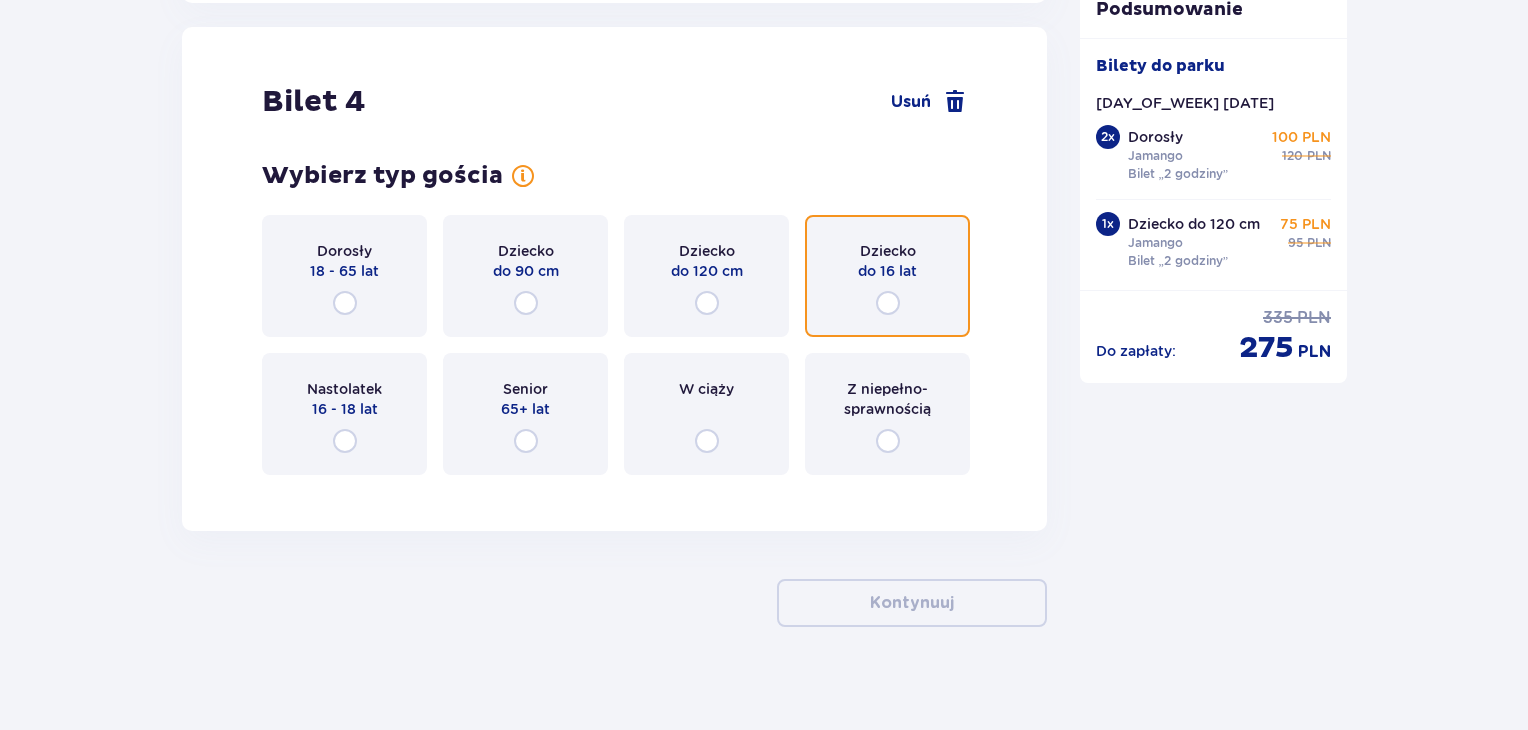 click at bounding box center [888, 303] 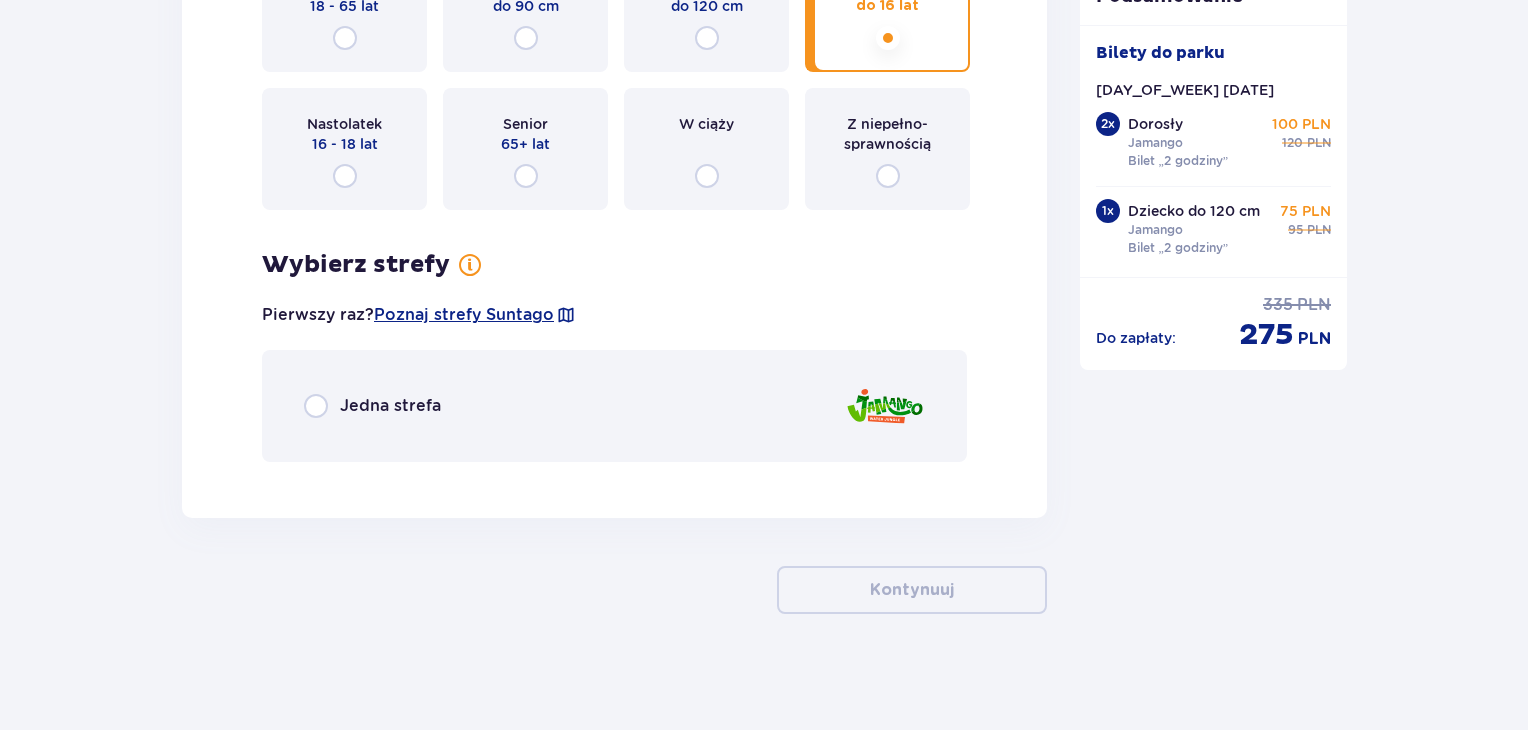 scroll, scrollTop: 5750, scrollLeft: 0, axis: vertical 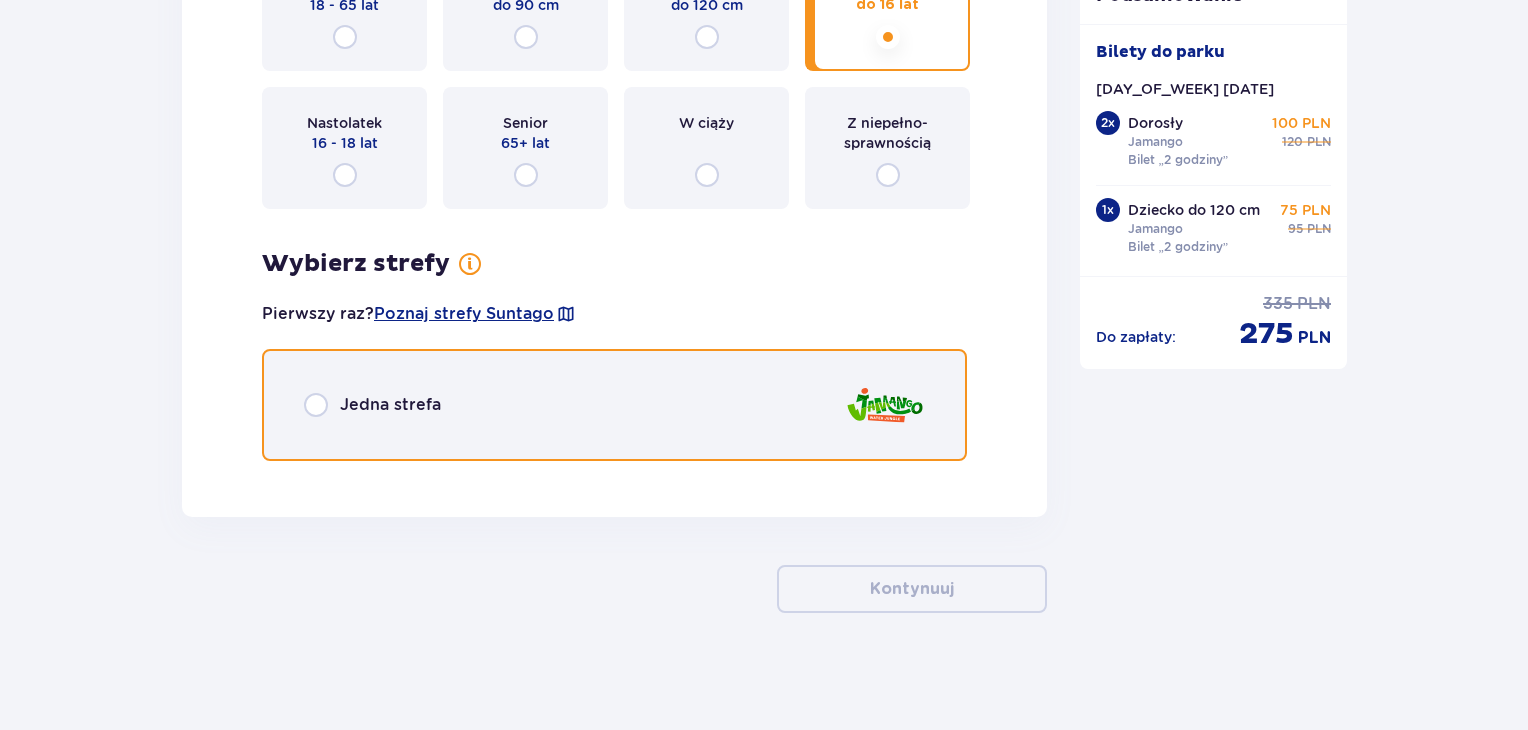 click at bounding box center [316, 405] 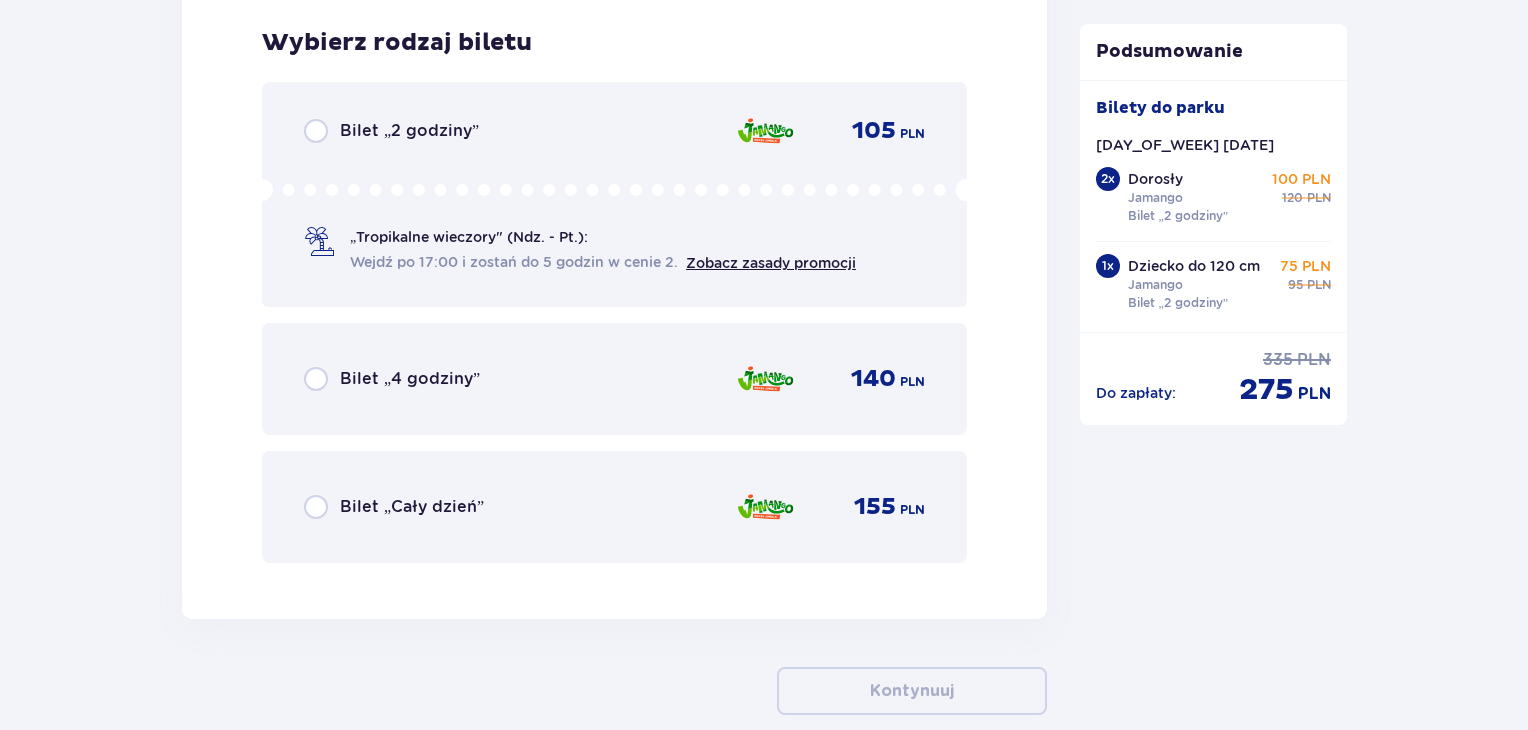 scroll, scrollTop: 6224, scrollLeft: 0, axis: vertical 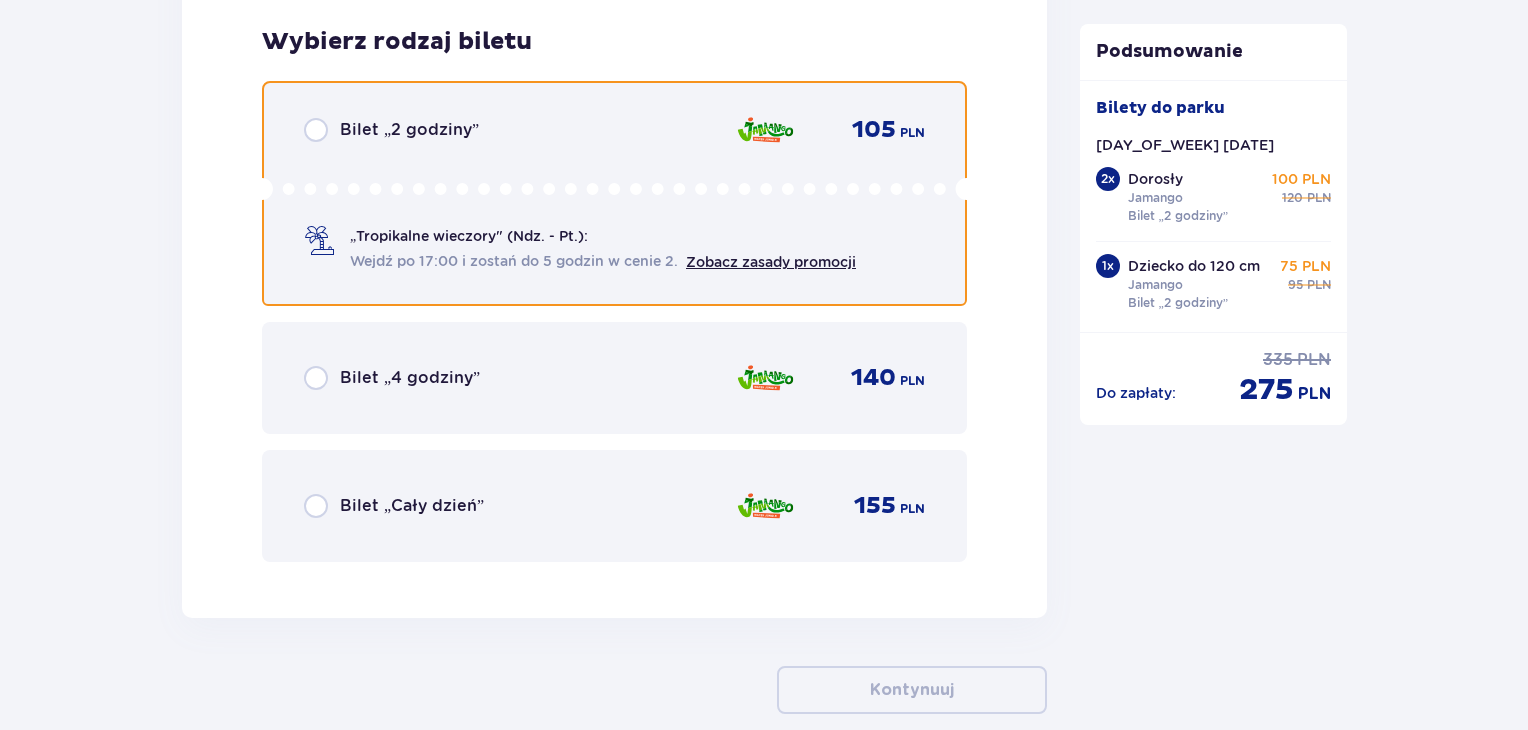 click at bounding box center (316, 130) 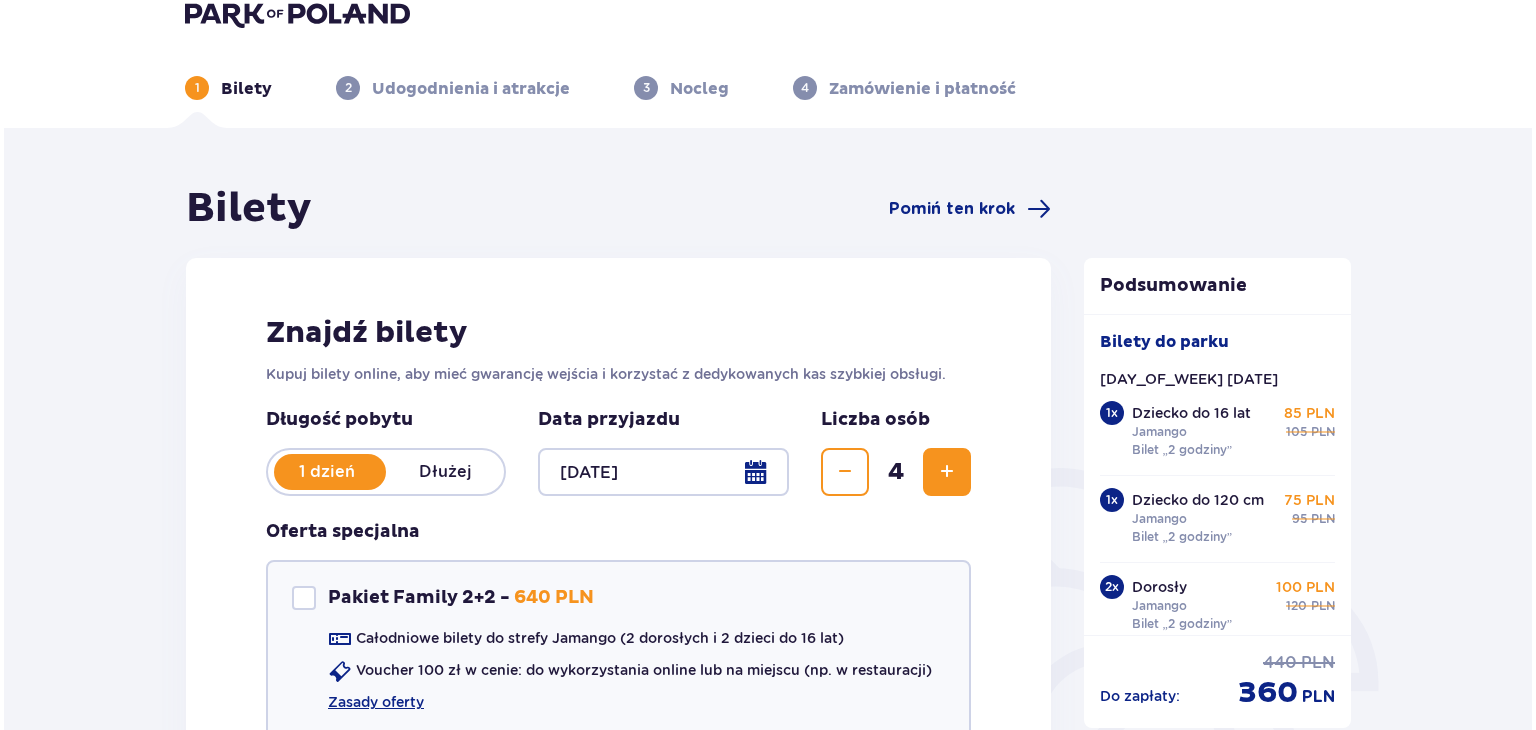 scroll, scrollTop: 128, scrollLeft: 0, axis: vertical 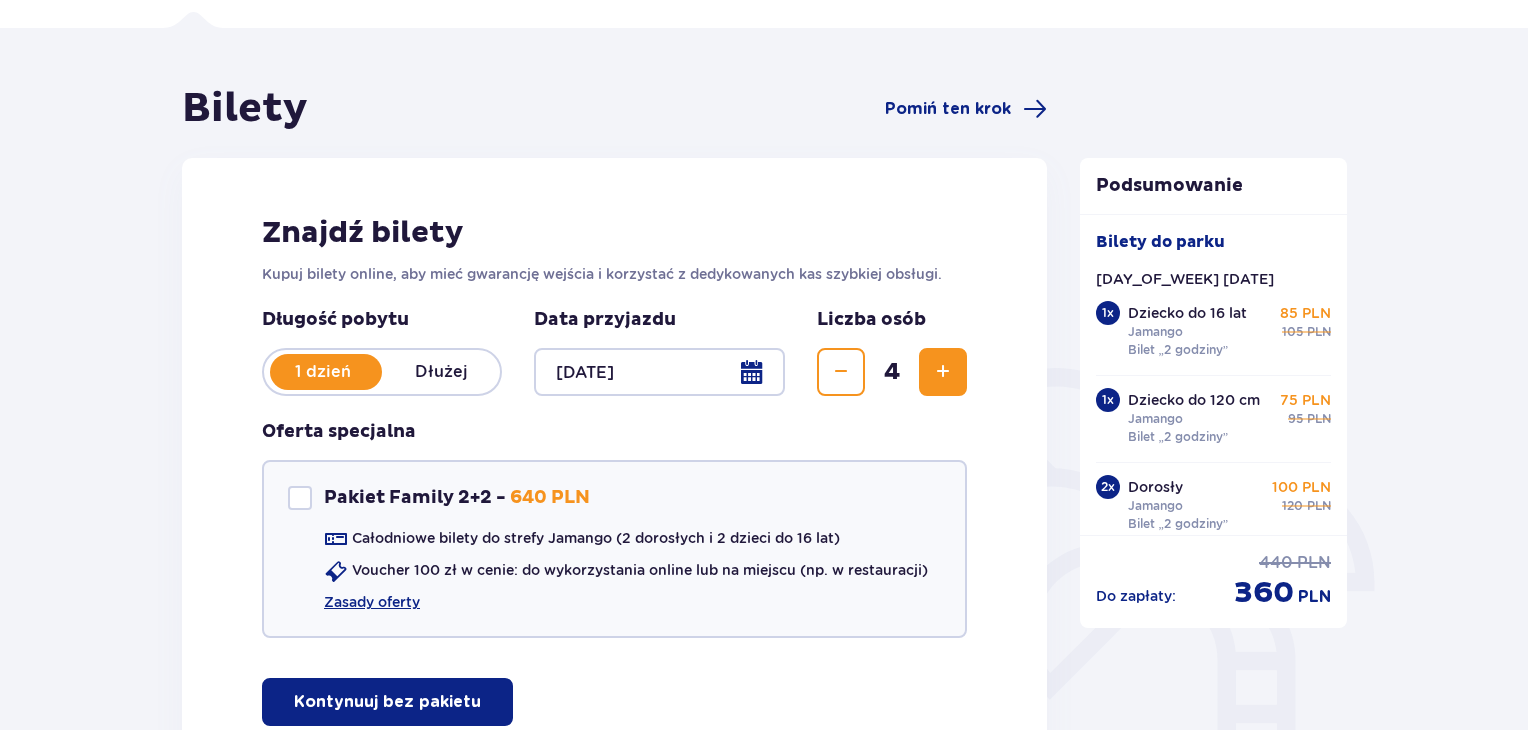 click at bounding box center (659, 372) 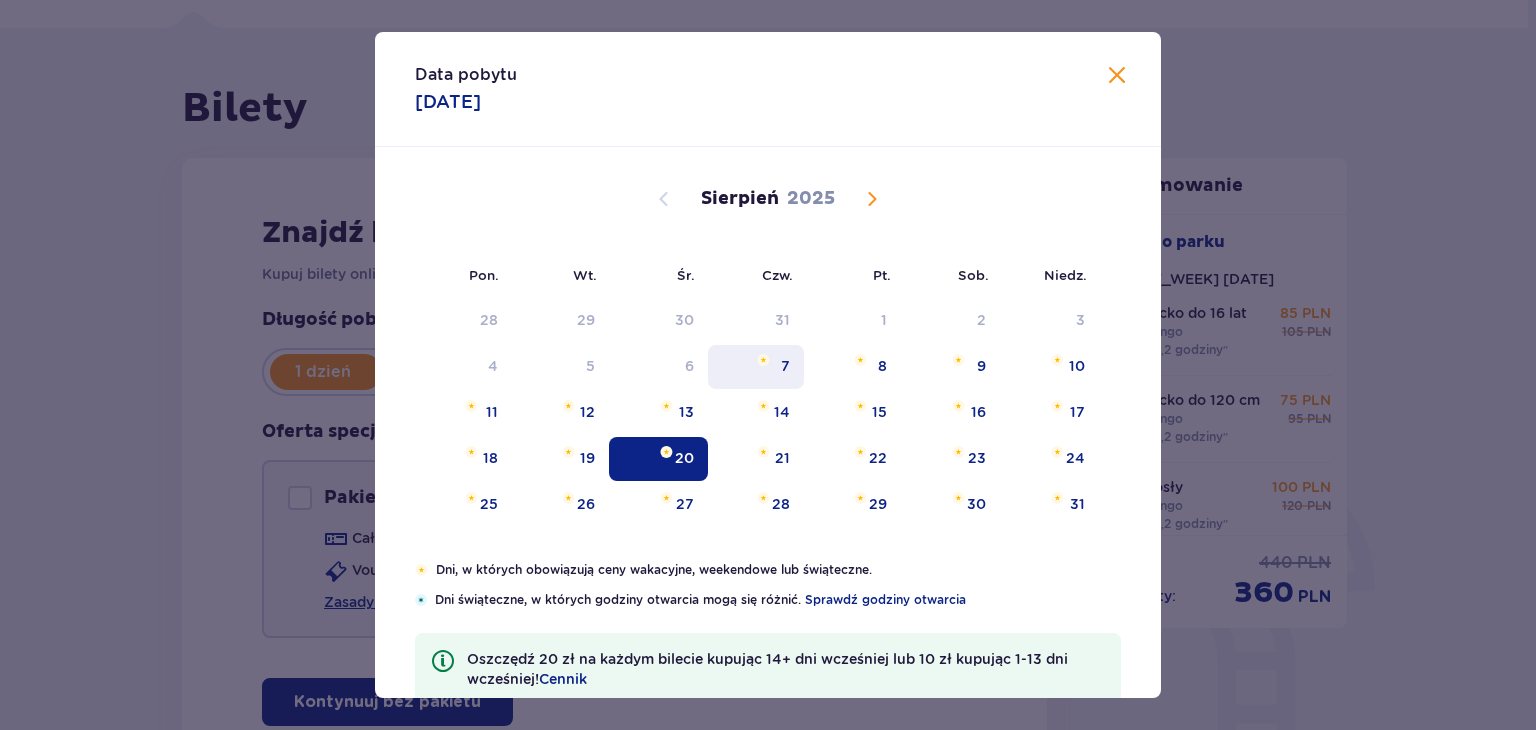 click on "7" at bounding box center [756, 367] 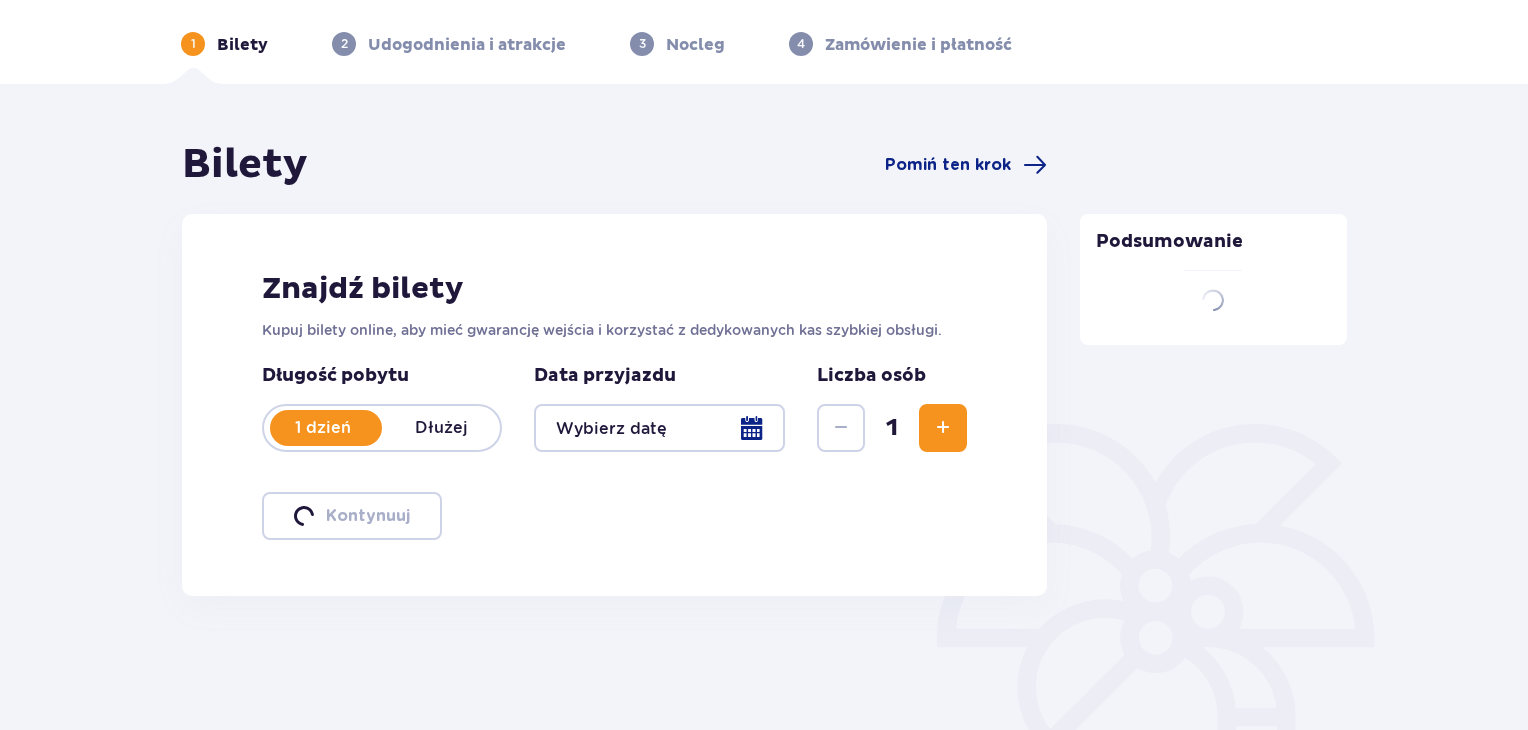 scroll, scrollTop: 128, scrollLeft: 0, axis: vertical 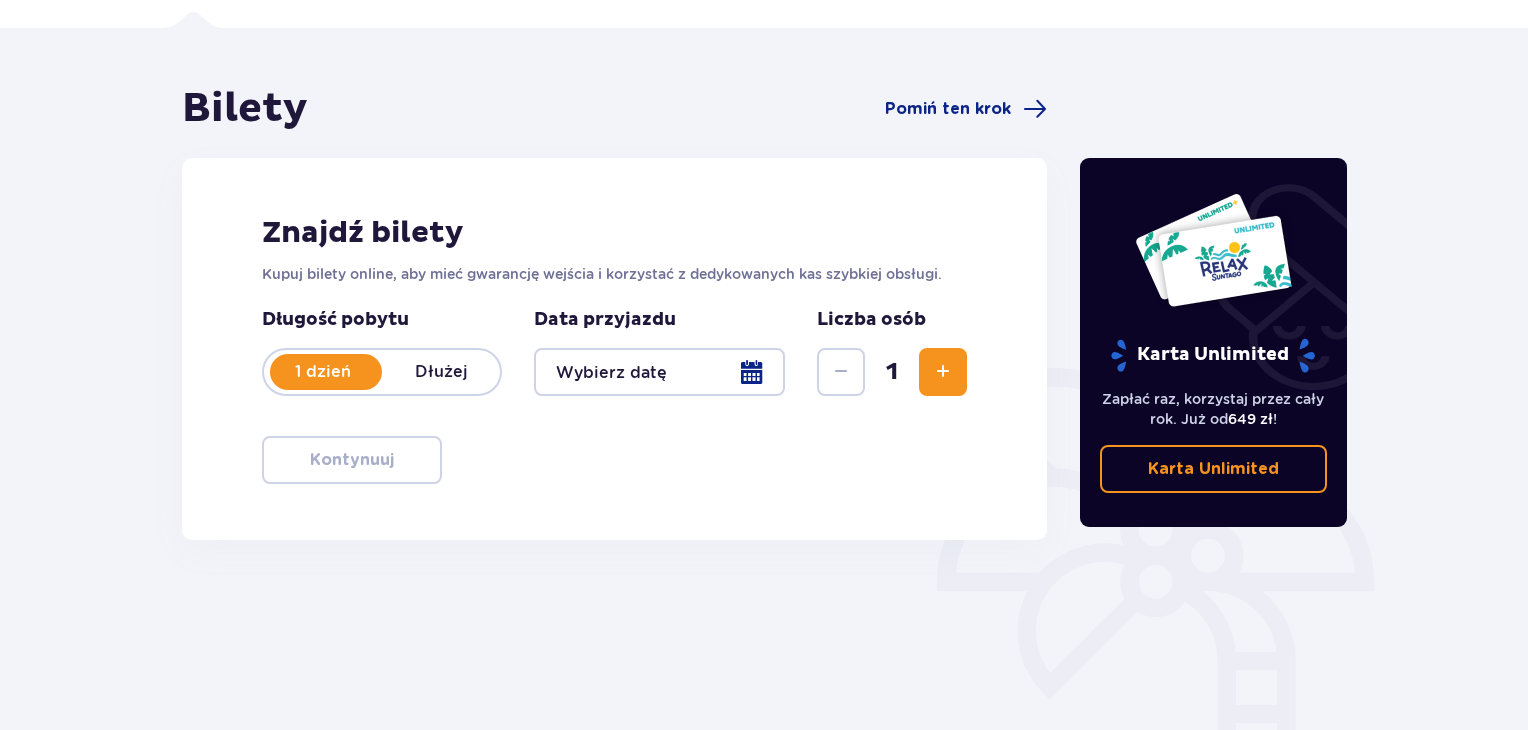 click at bounding box center [943, 372] 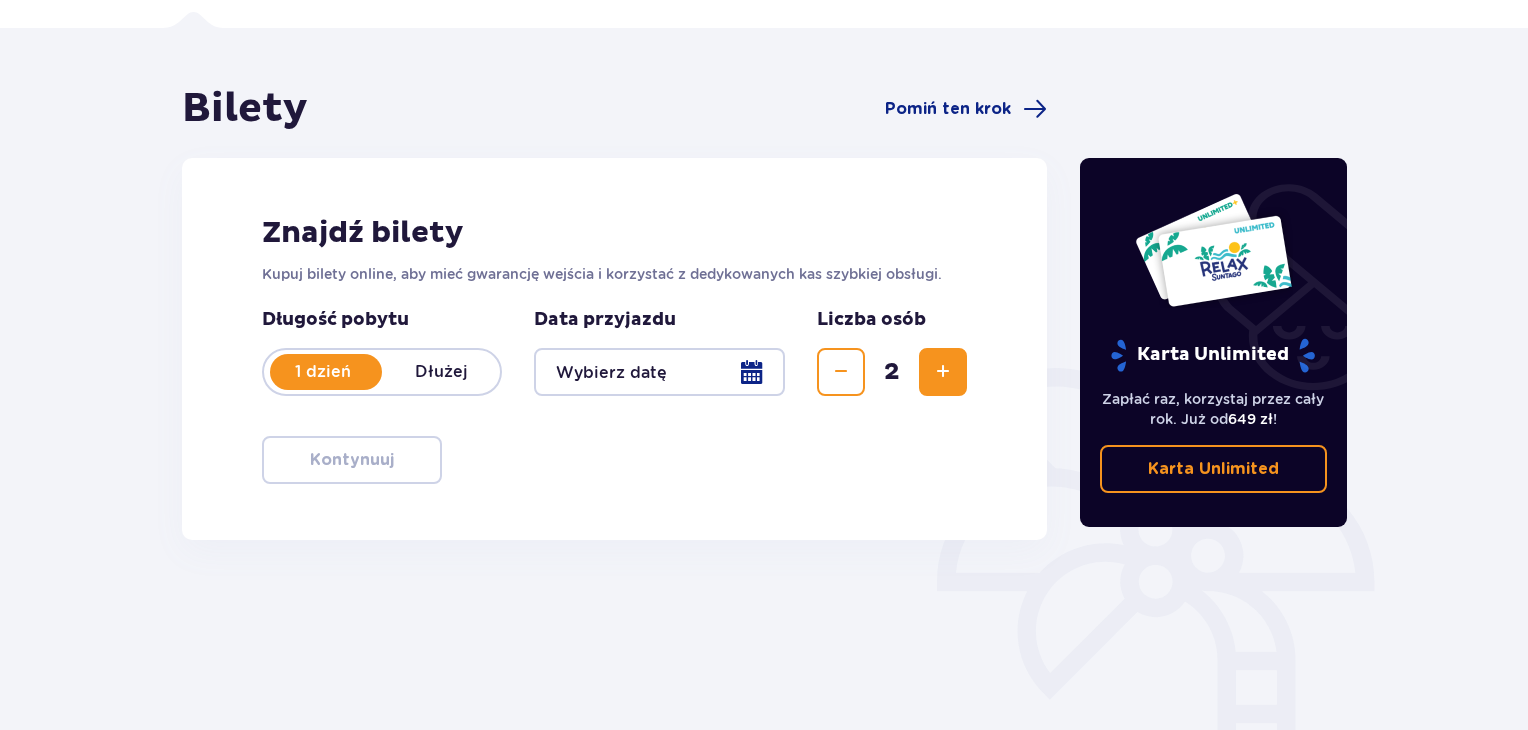 click at bounding box center (943, 372) 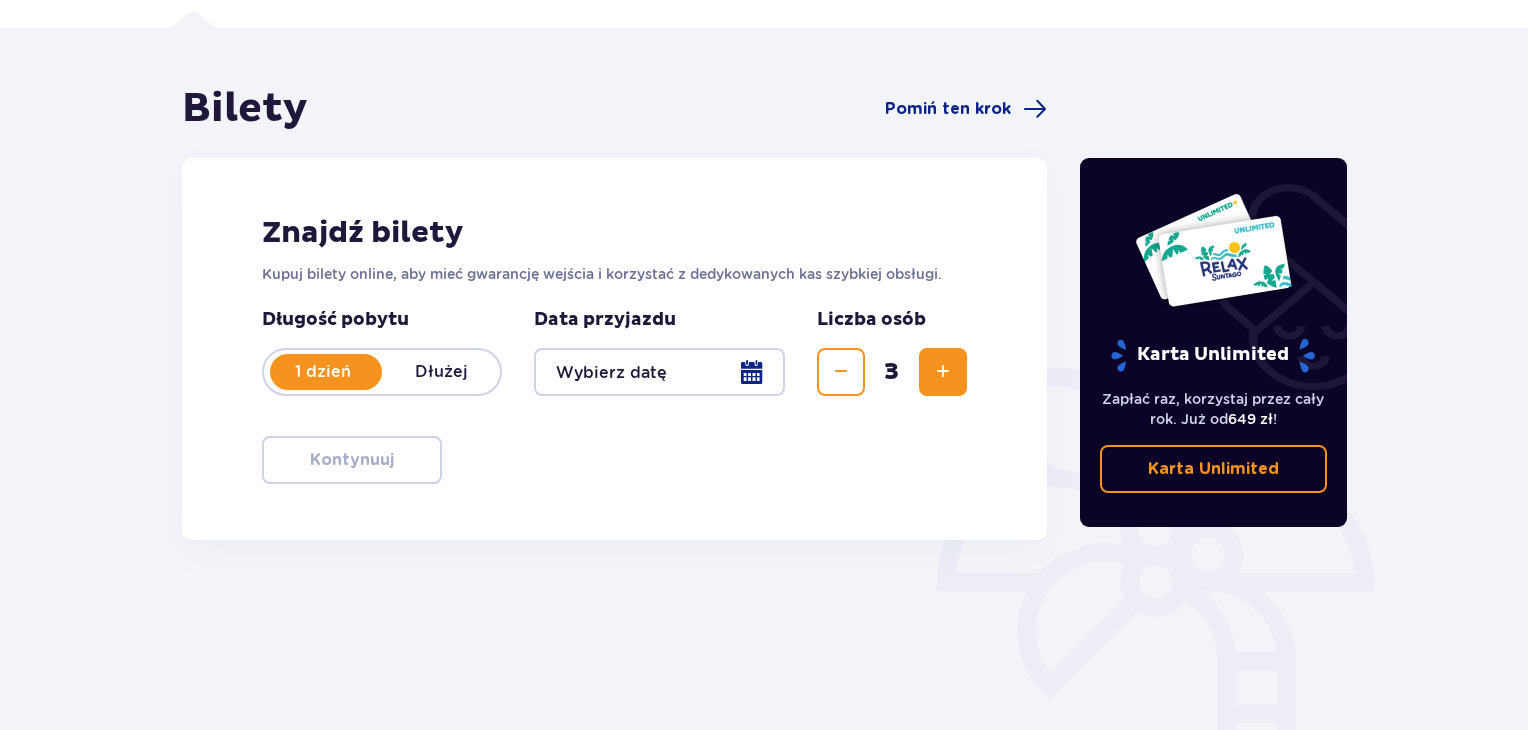 click at bounding box center (943, 372) 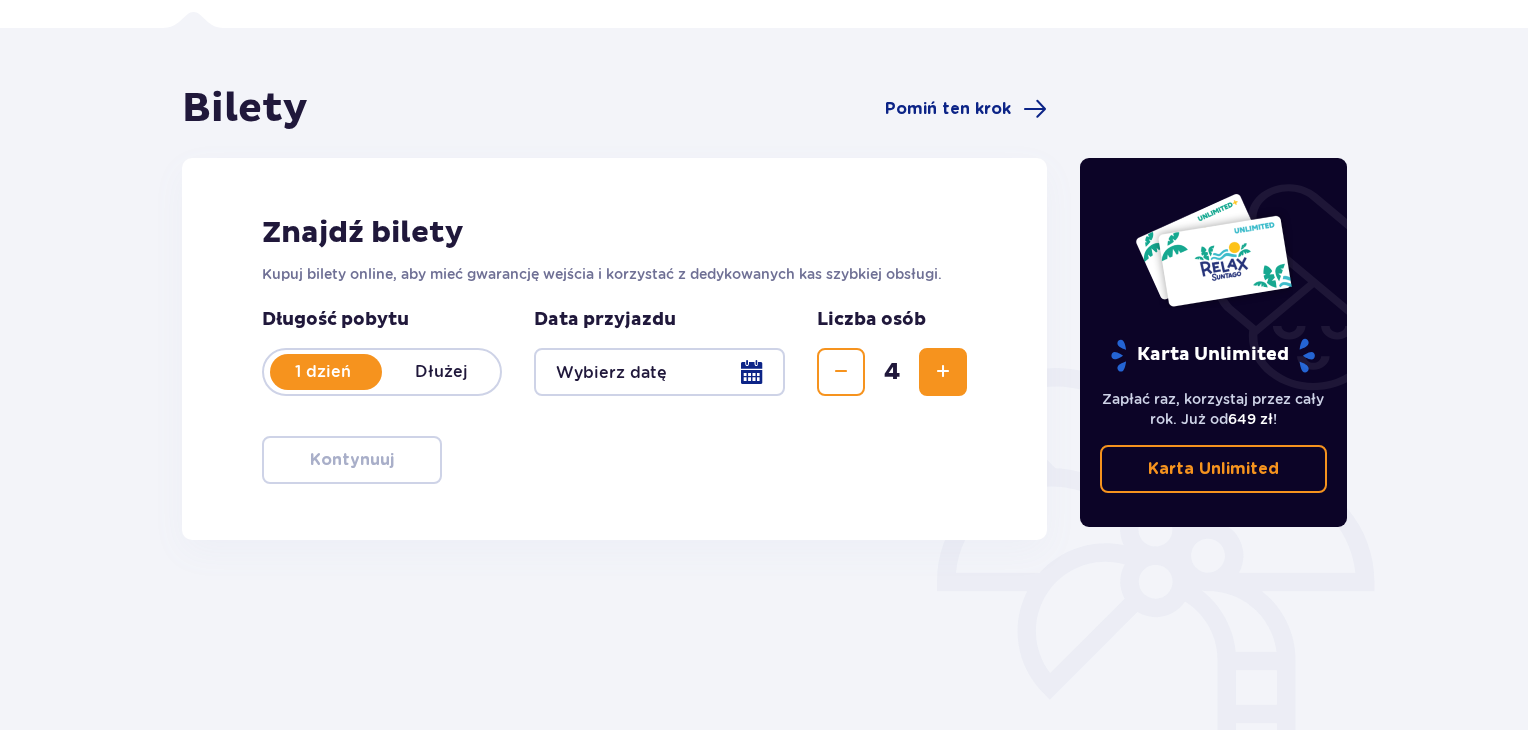click on "Znajdź bilety Kupuj bilety online, aby mieć gwarancję wejścia i korzystać z dedykowanych kas szybkiej obsługi. Długość pobytu 1 dzień Dłużej Data przyjazdu Liczba osób 4 Kontynuuj" at bounding box center (614, 349) 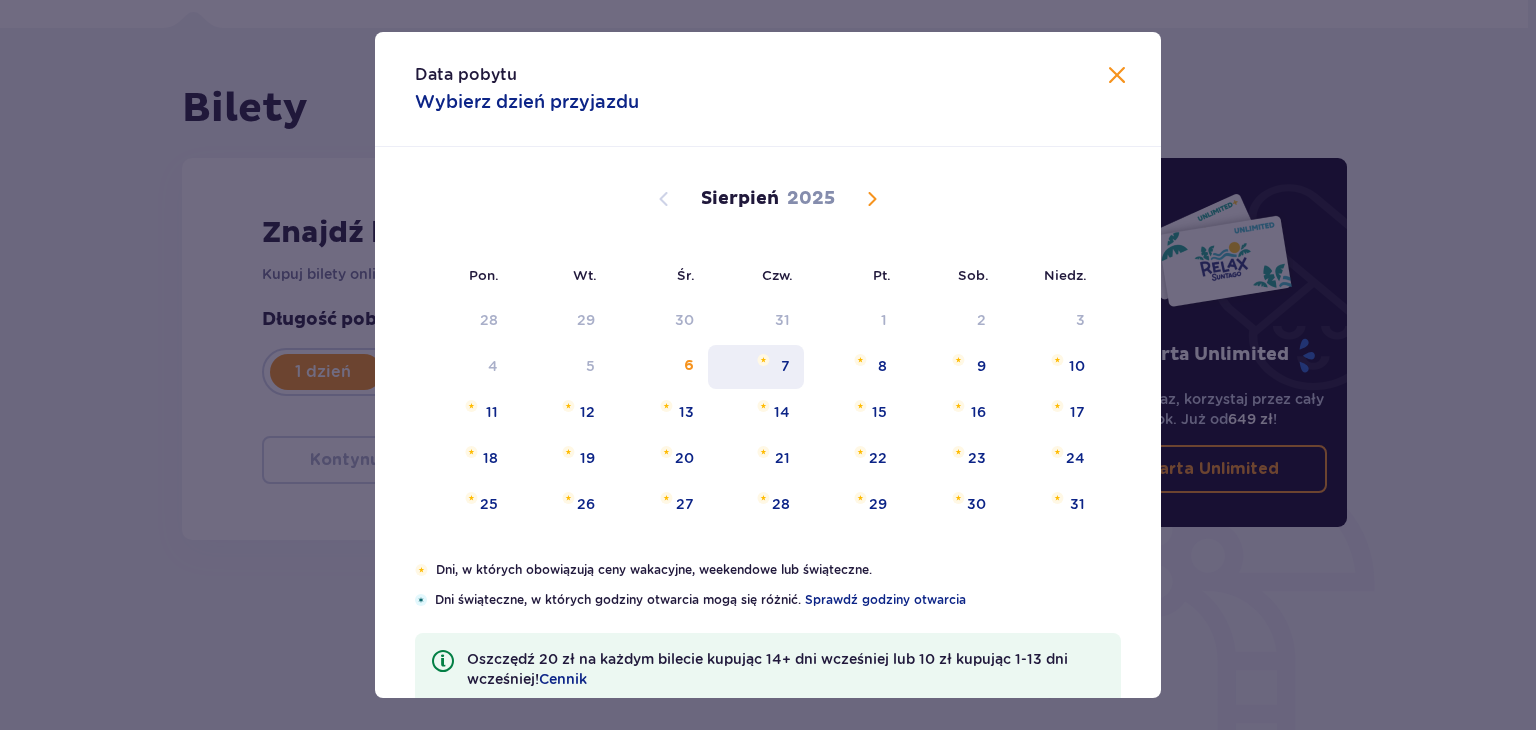 click on "7" at bounding box center (756, 367) 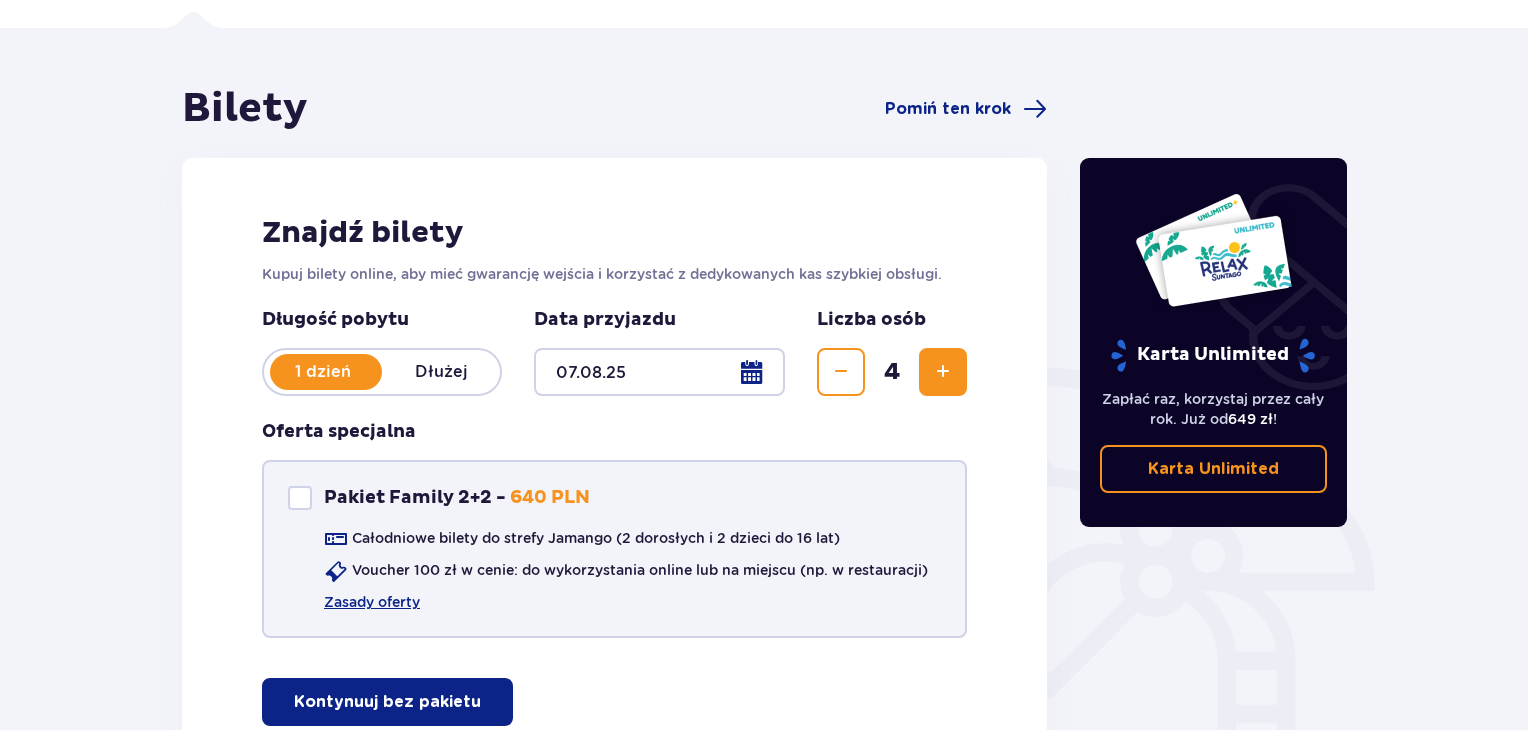 scroll, scrollTop: 300, scrollLeft: 0, axis: vertical 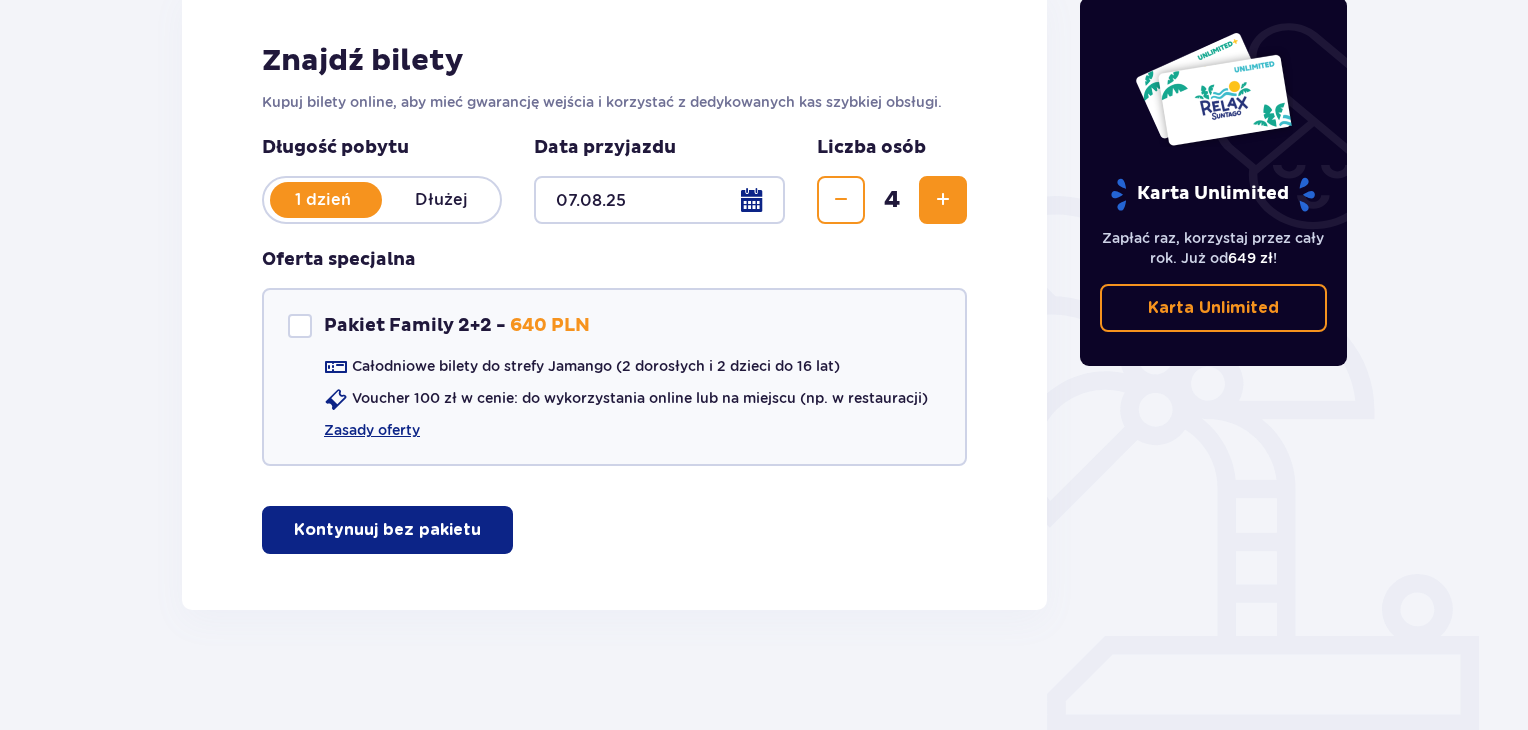 click on "Kontynuuj bez pakietu" at bounding box center (387, 530) 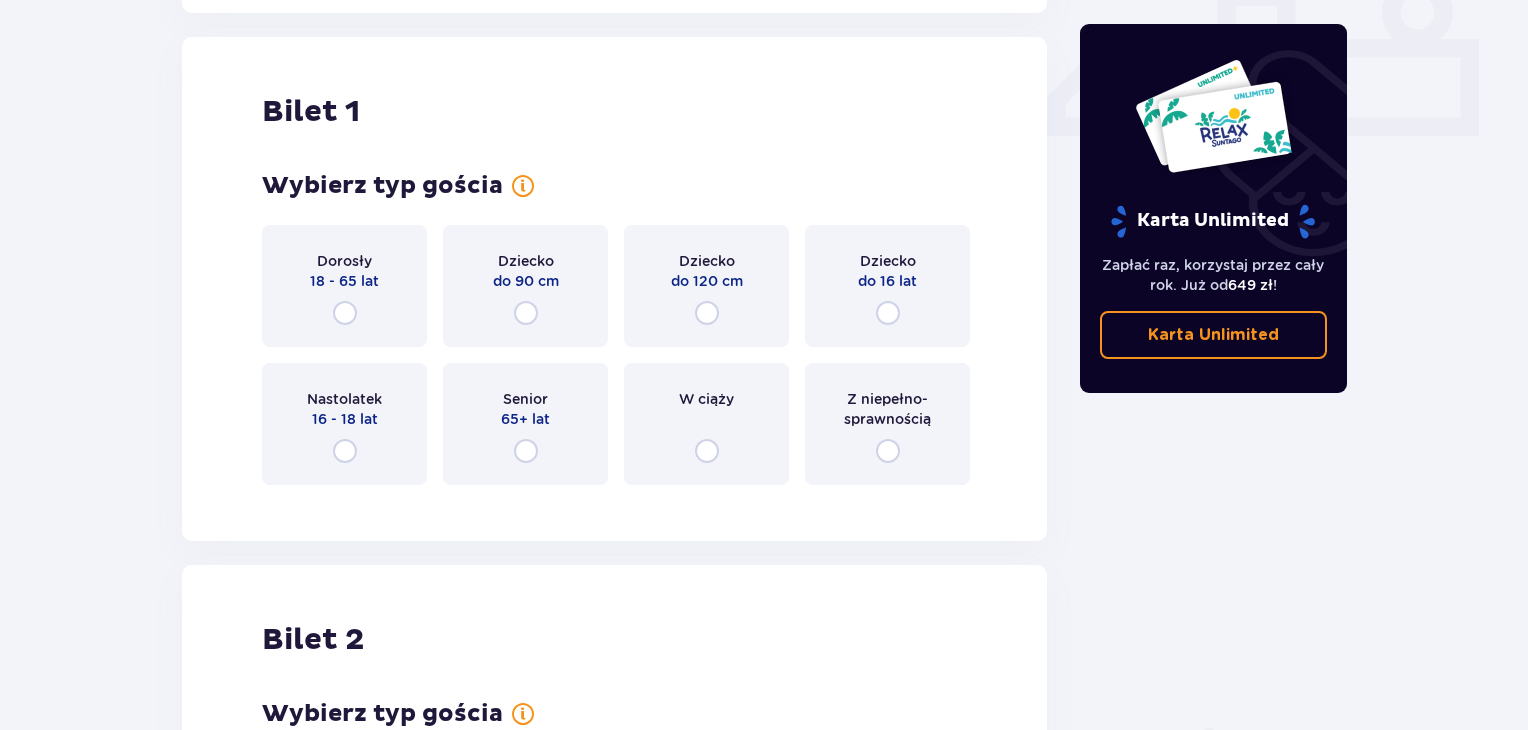 scroll, scrollTop: 909, scrollLeft: 0, axis: vertical 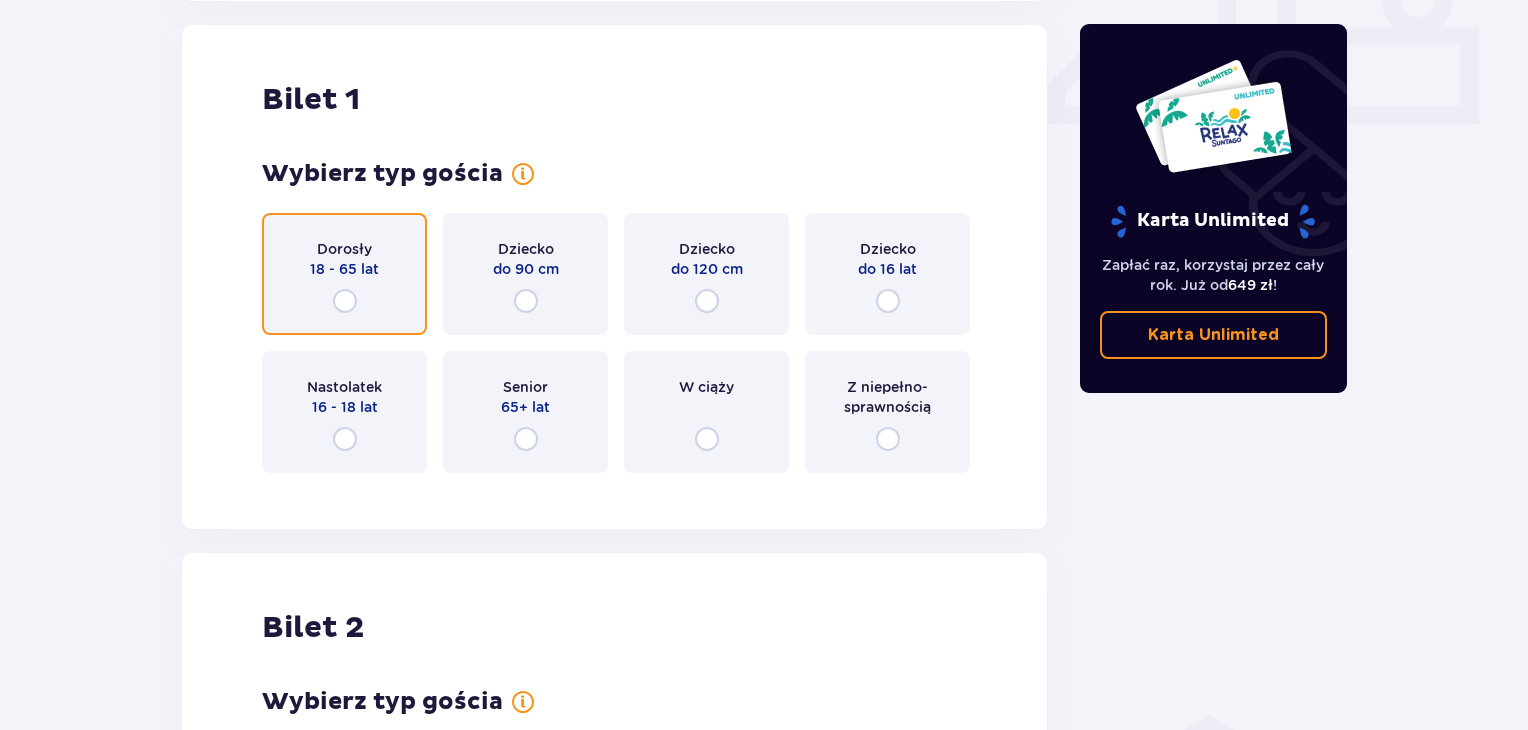 click at bounding box center [345, 301] 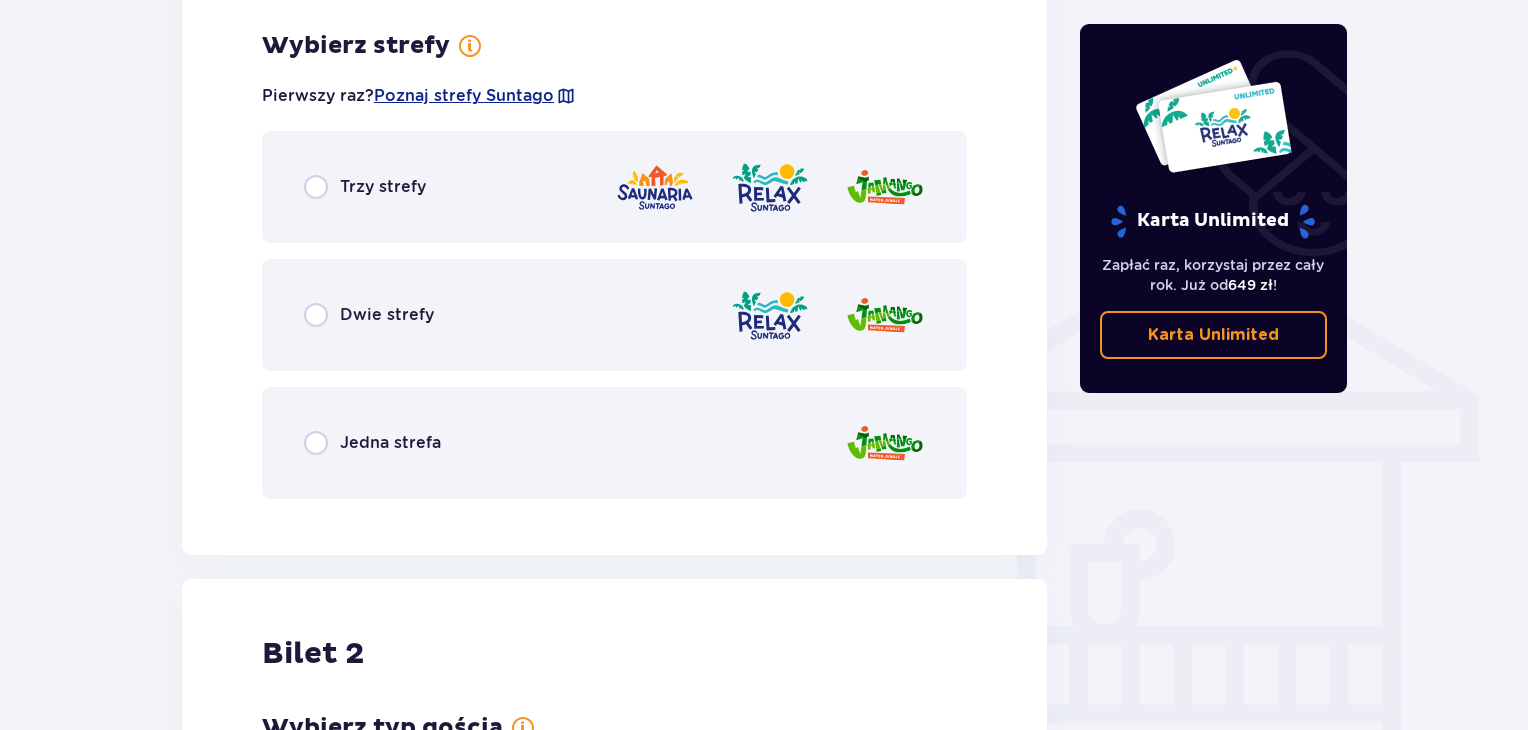 scroll, scrollTop: 1397, scrollLeft: 0, axis: vertical 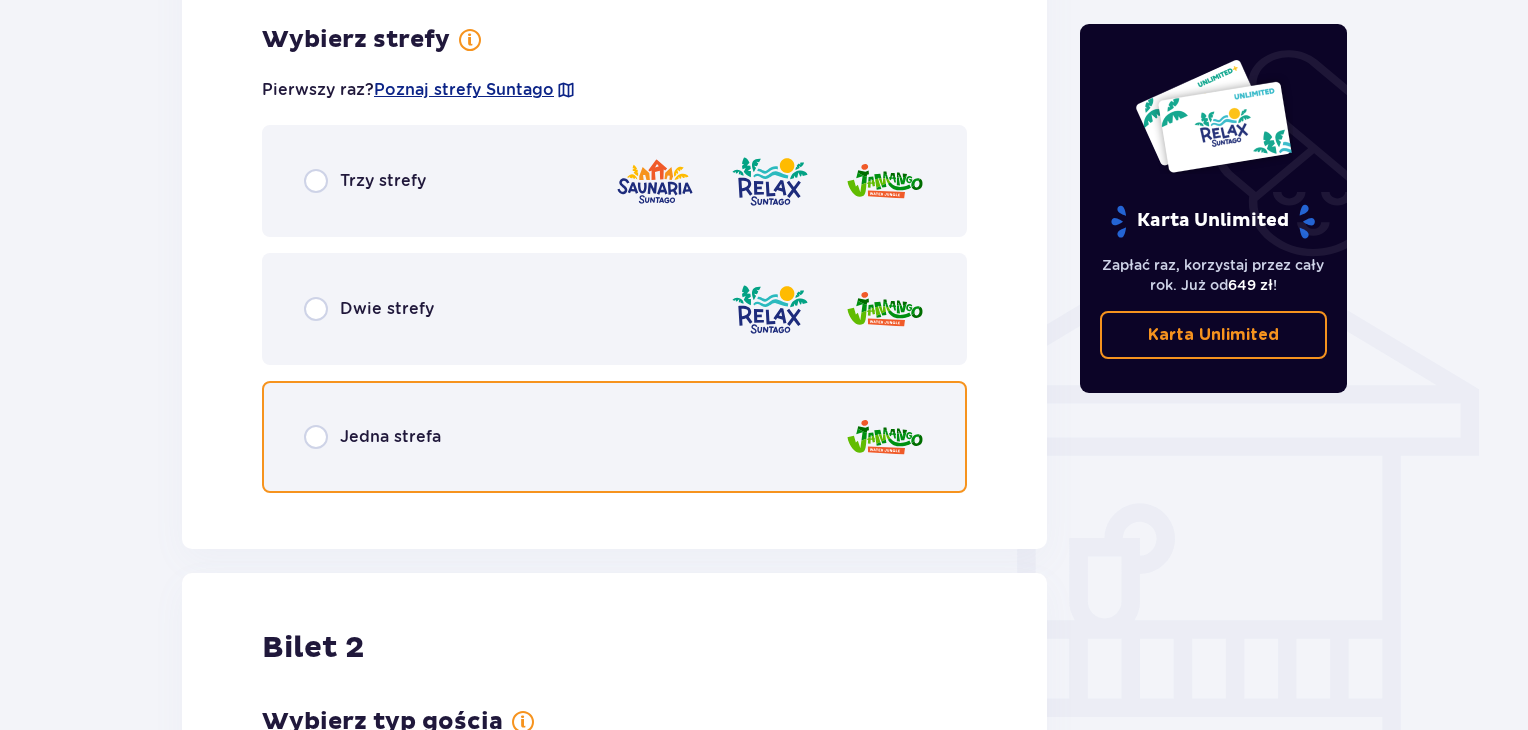 click at bounding box center (316, 437) 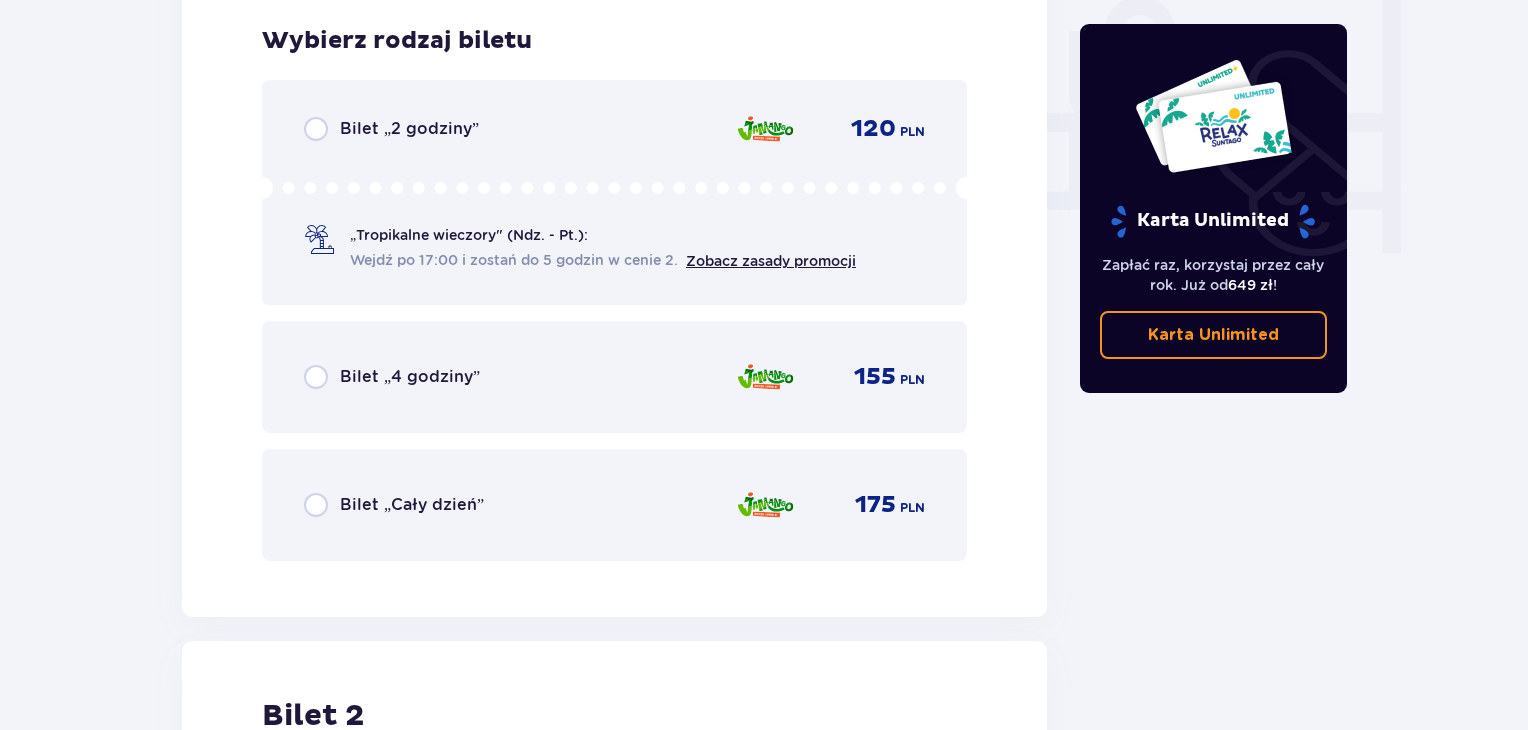 scroll, scrollTop: 1905, scrollLeft: 0, axis: vertical 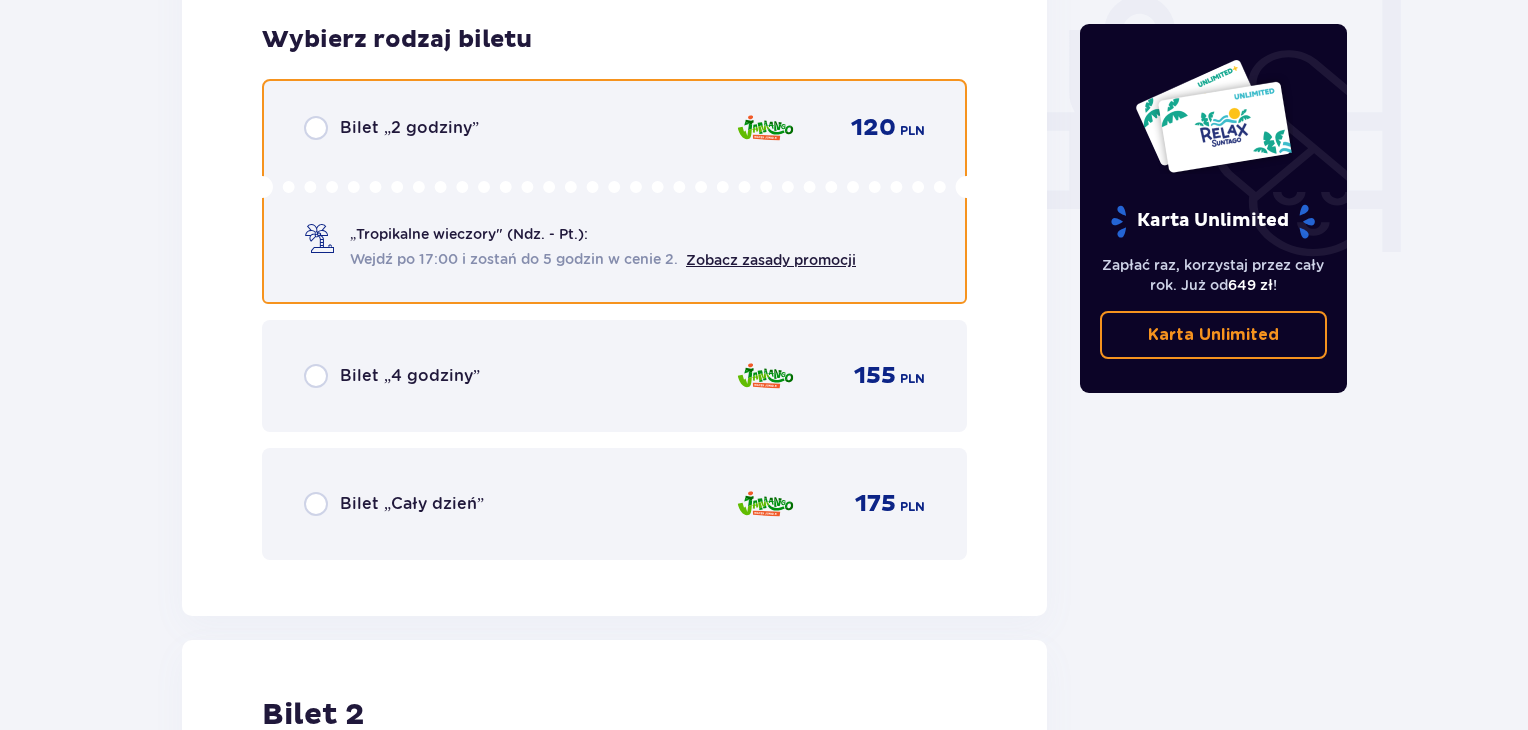 click at bounding box center [316, 128] 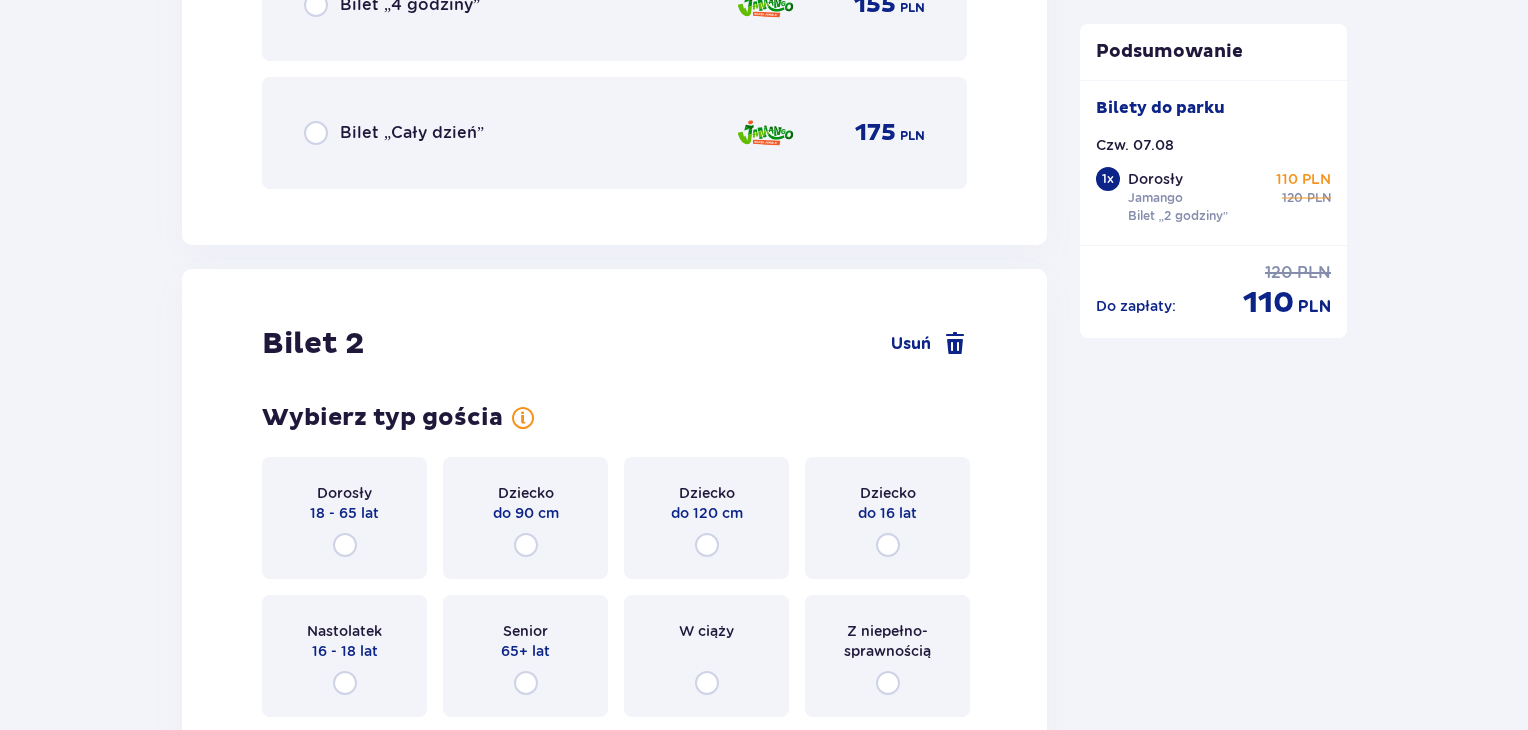 scroll, scrollTop: 2519, scrollLeft: 0, axis: vertical 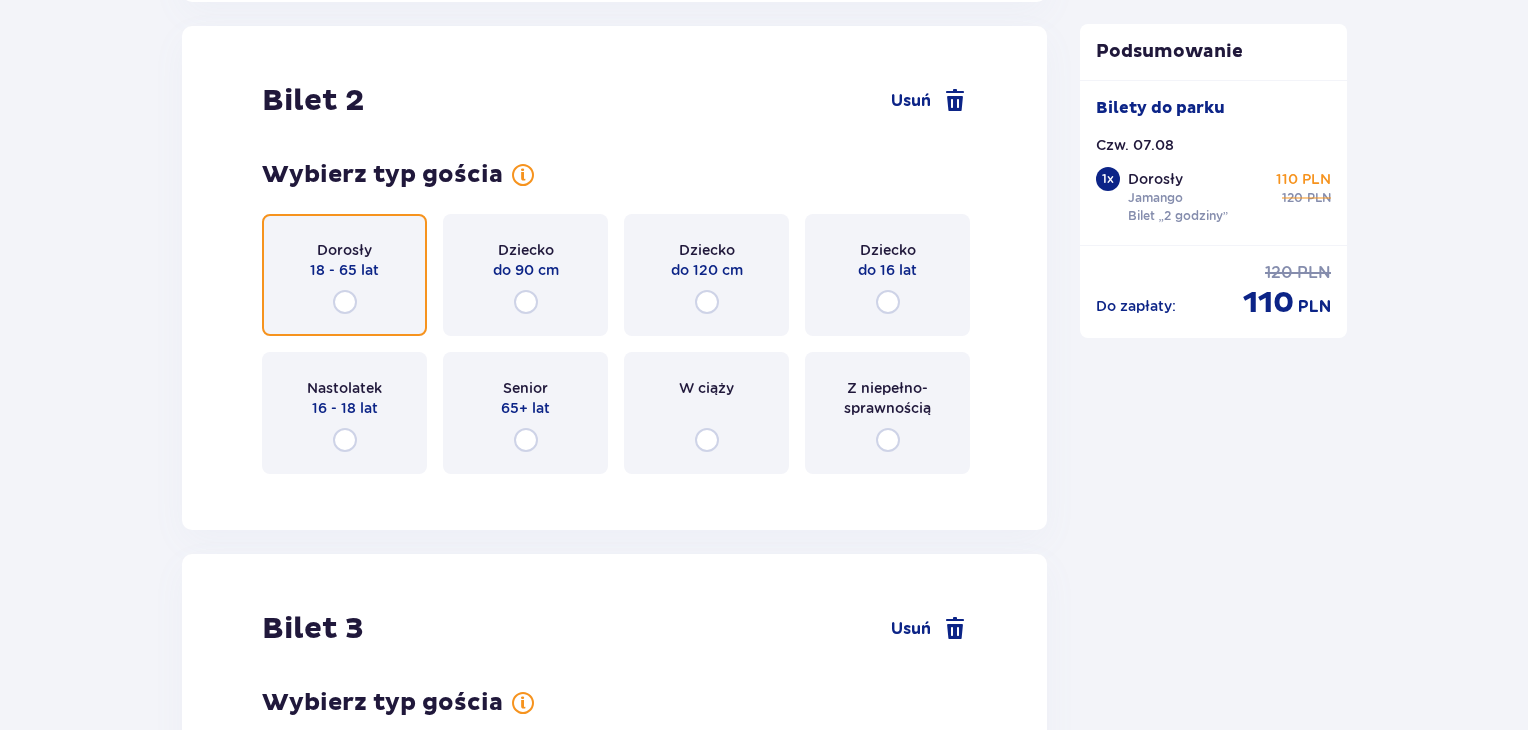 click at bounding box center [345, 302] 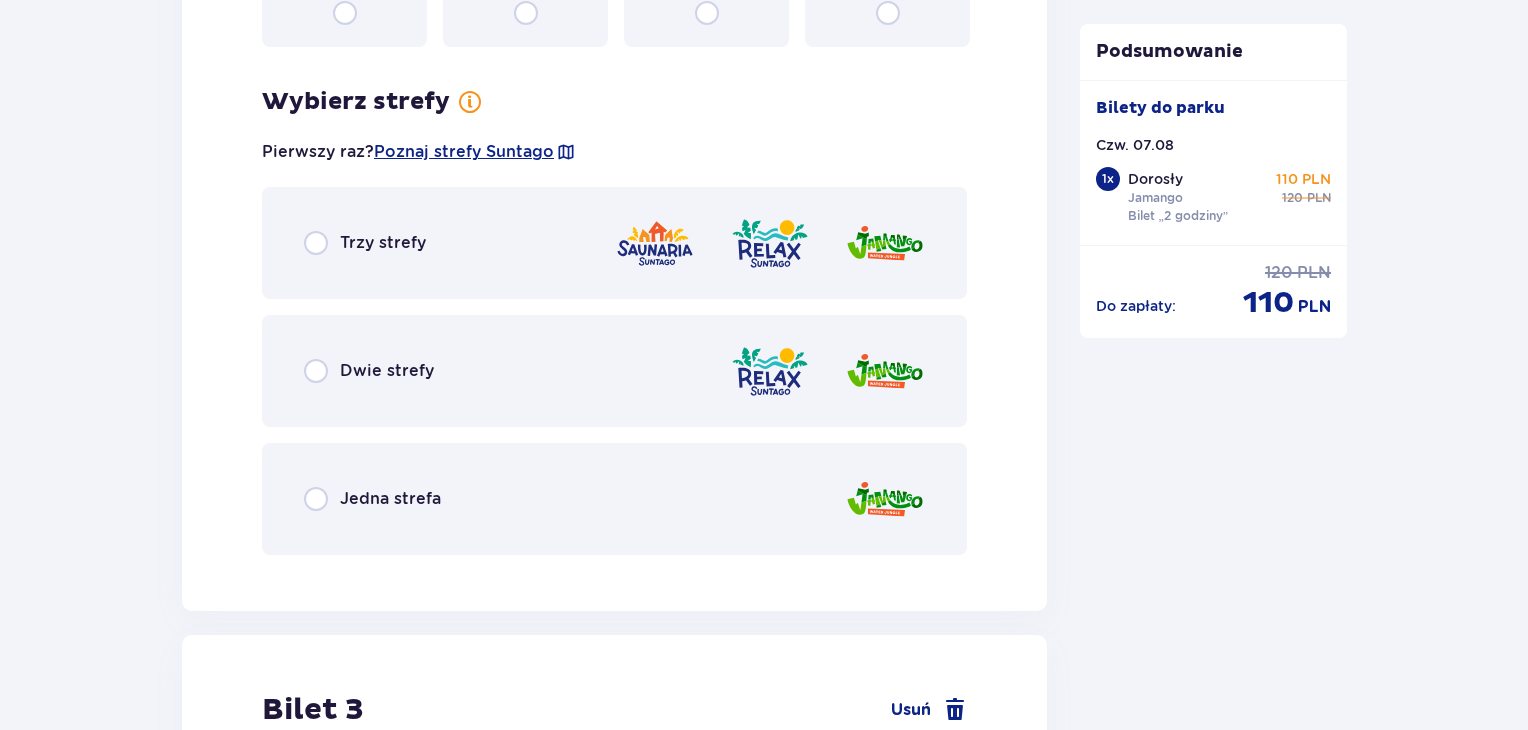 scroll, scrollTop: 3007, scrollLeft: 0, axis: vertical 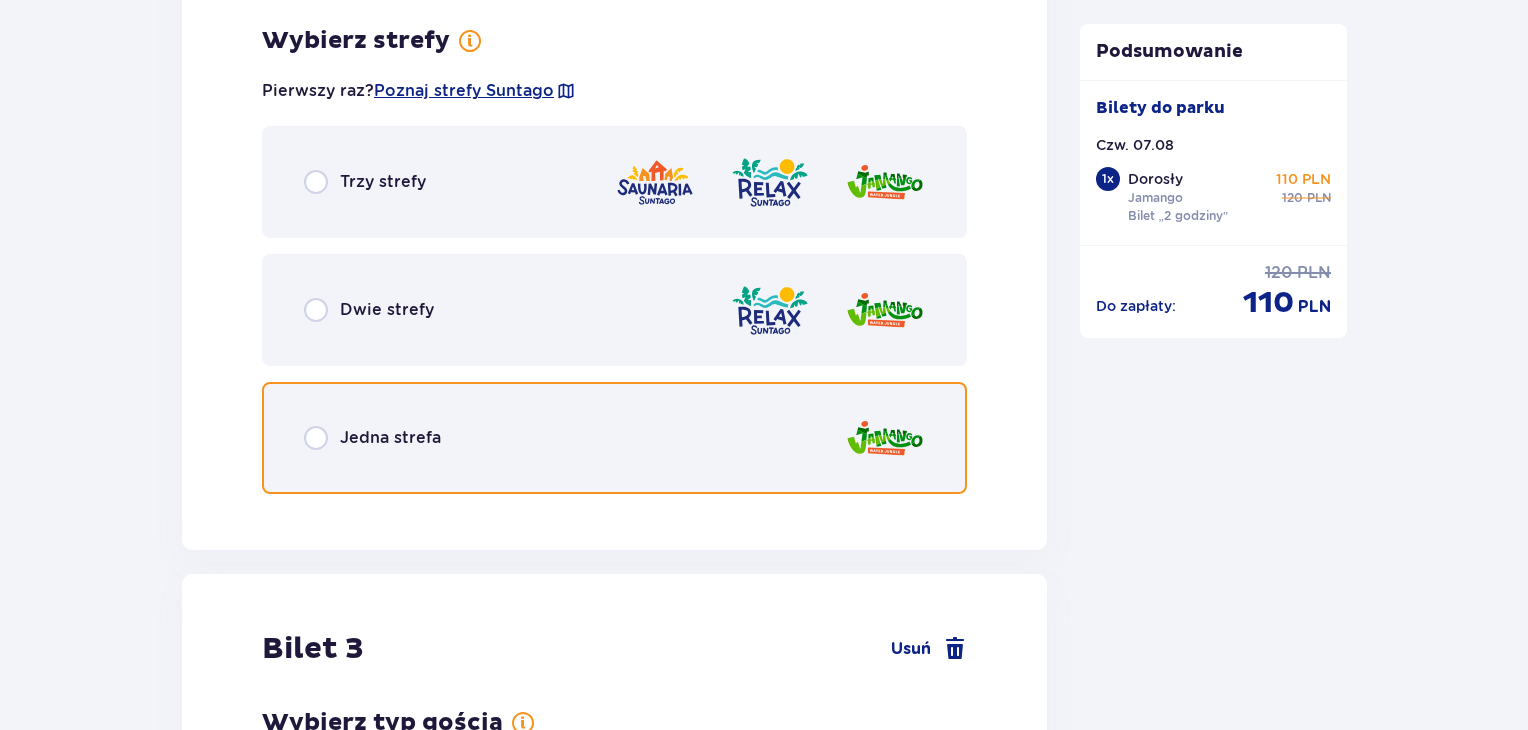click at bounding box center (316, 438) 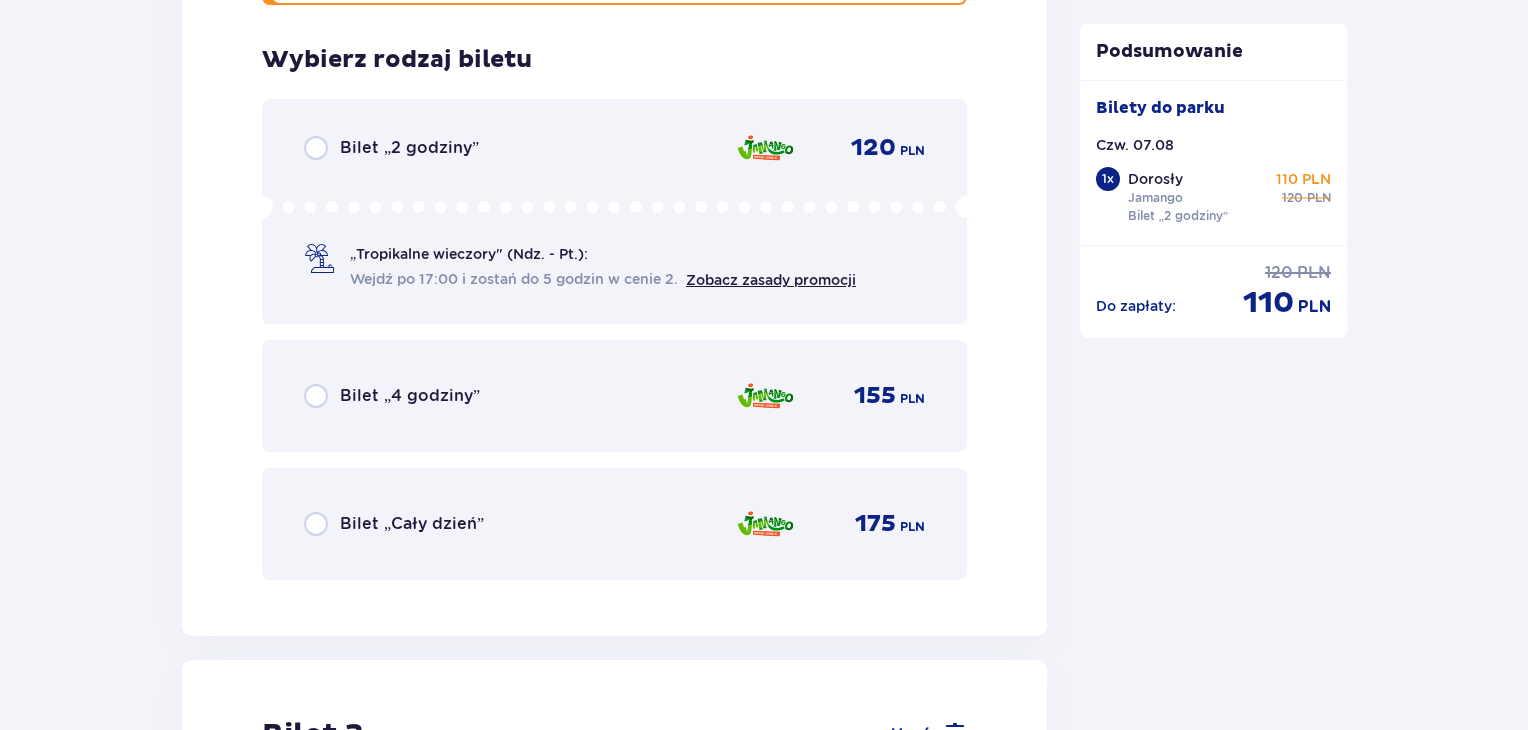 scroll, scrollTop: 3515, scrollLeft: 0, axis: vertical 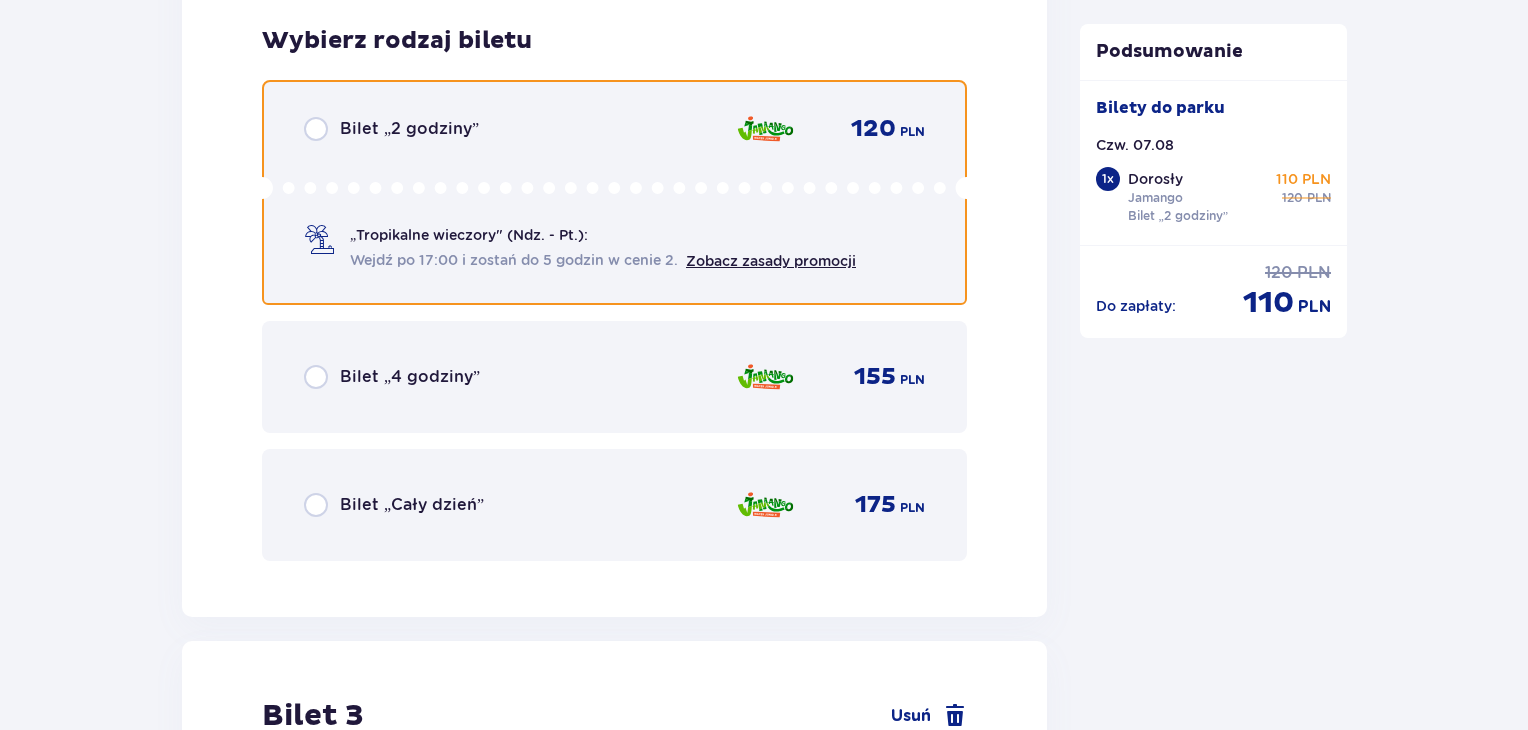 click at bounding box center (316, 129) 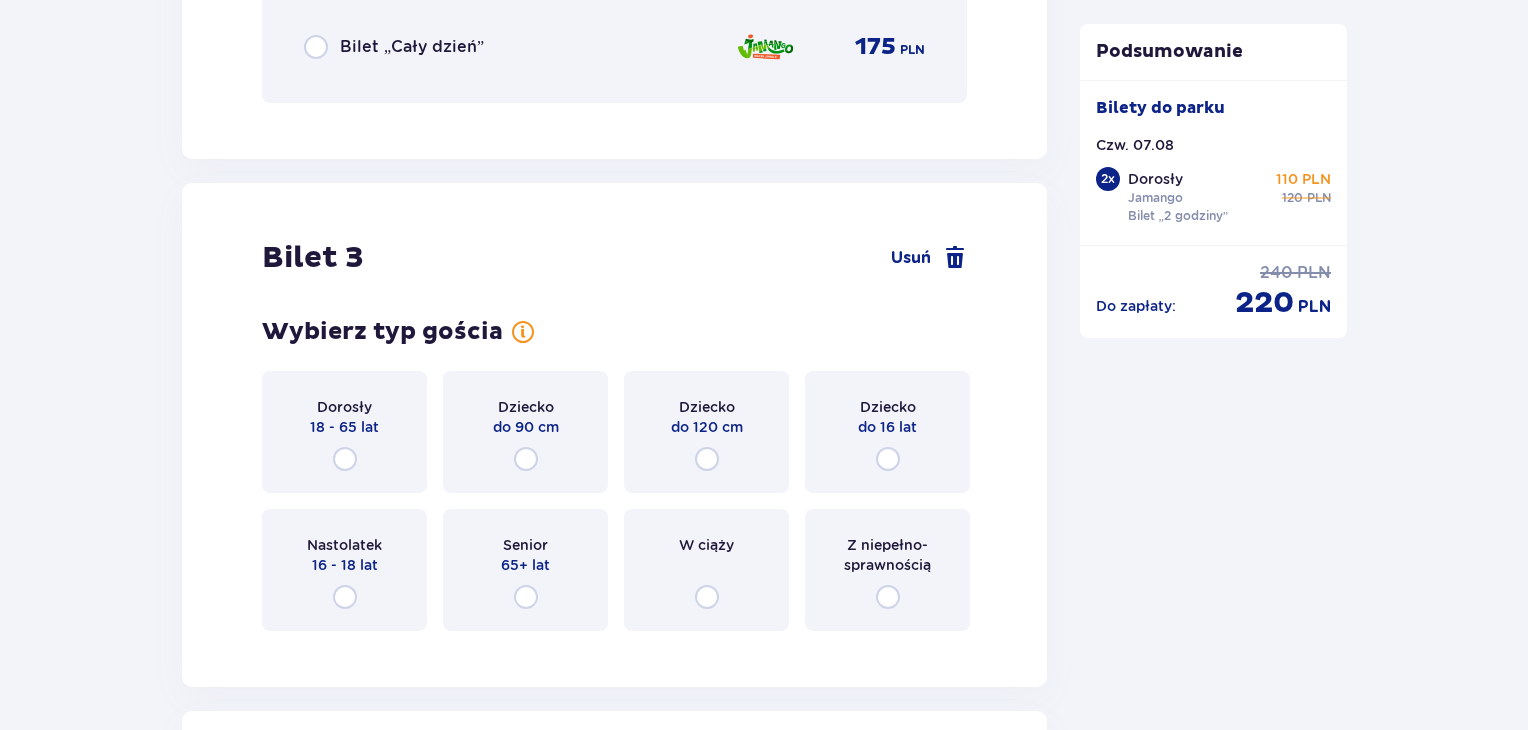 scroll, scrollTop: 4129, scrollLeft: 0, axis: vertical 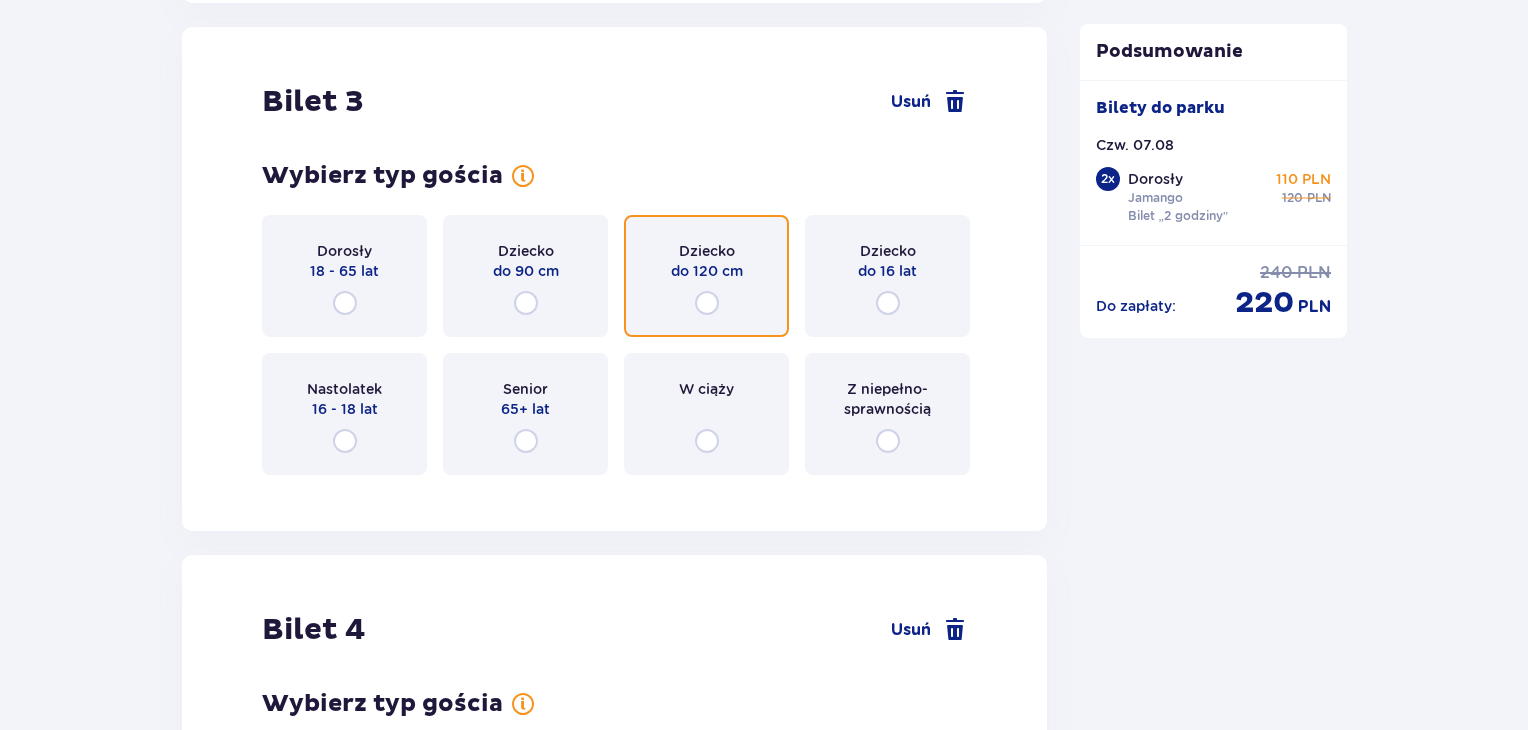 click at bounding box center (707, 303) 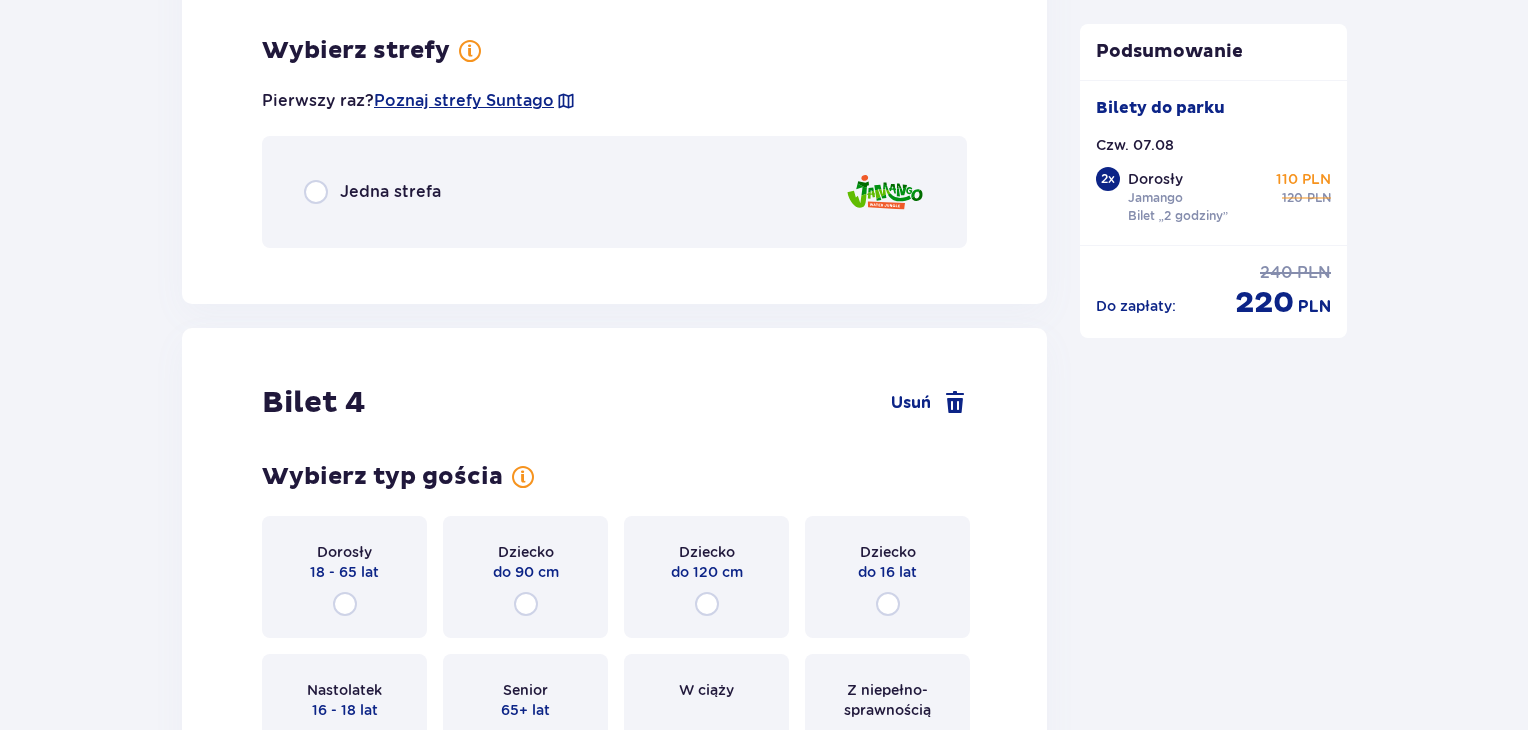 scroll, scrollTop: 4617, scrollLeft: 0, axis: vertical 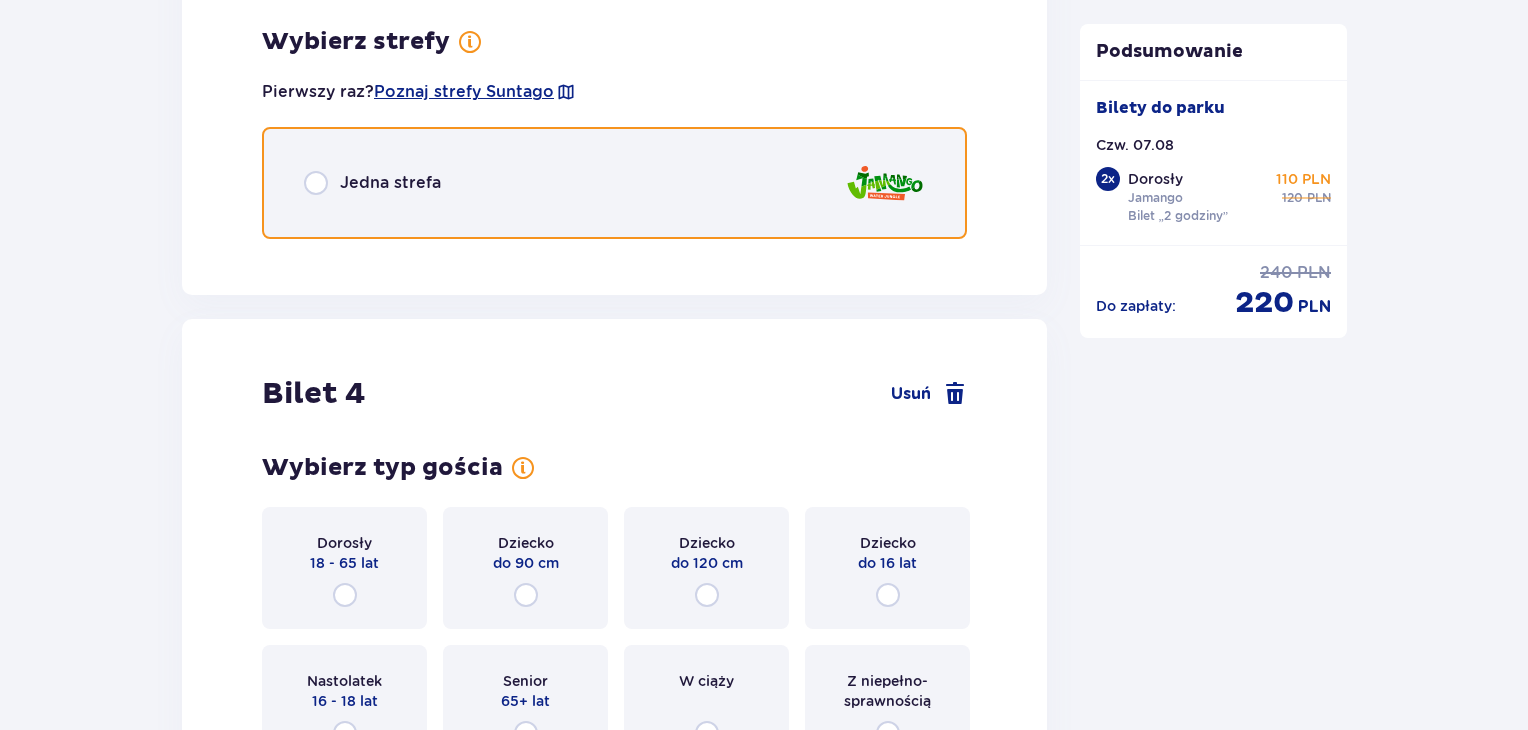 click at bounding box center (316, 183) 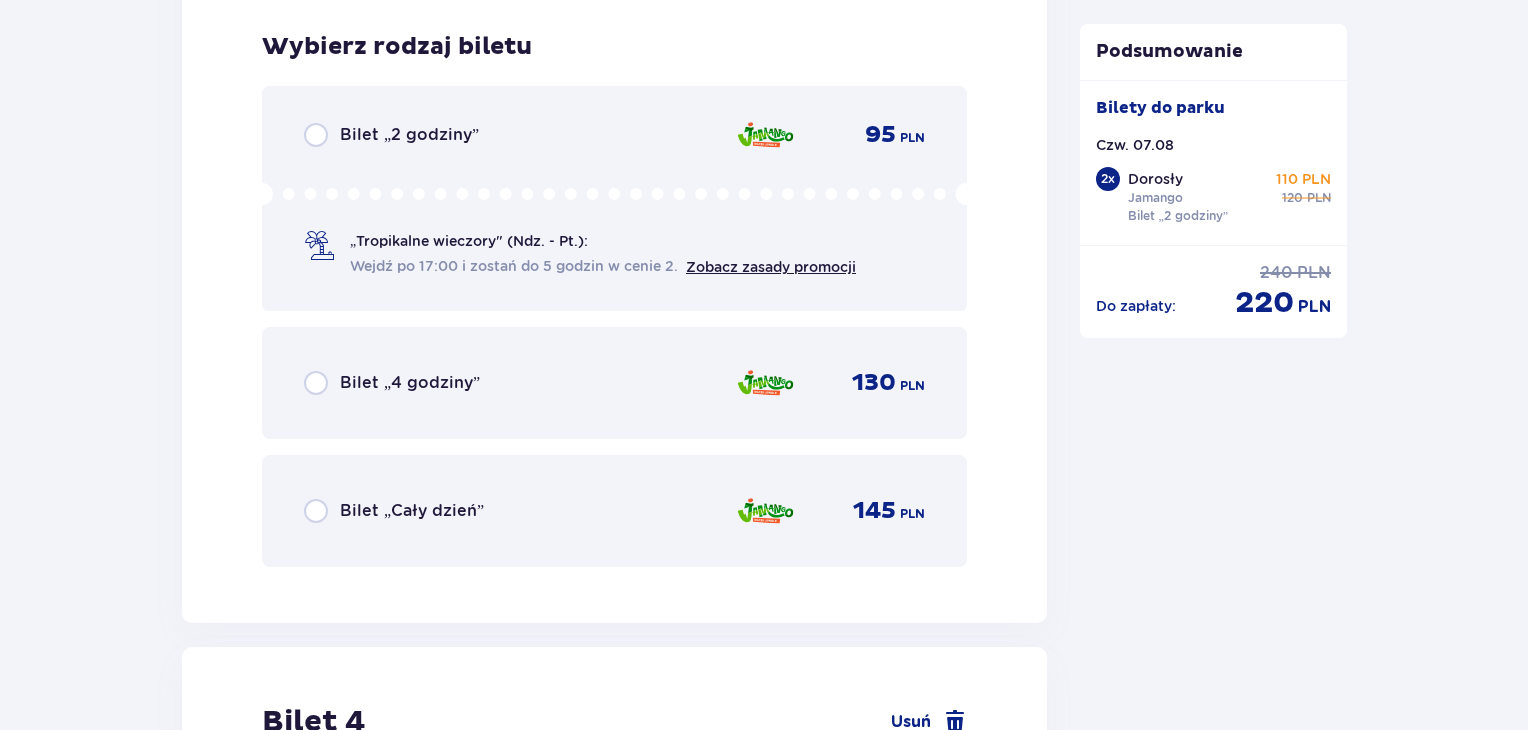 scroll, scrollTop: 4869, scrollLeft: 0, axis: vertical 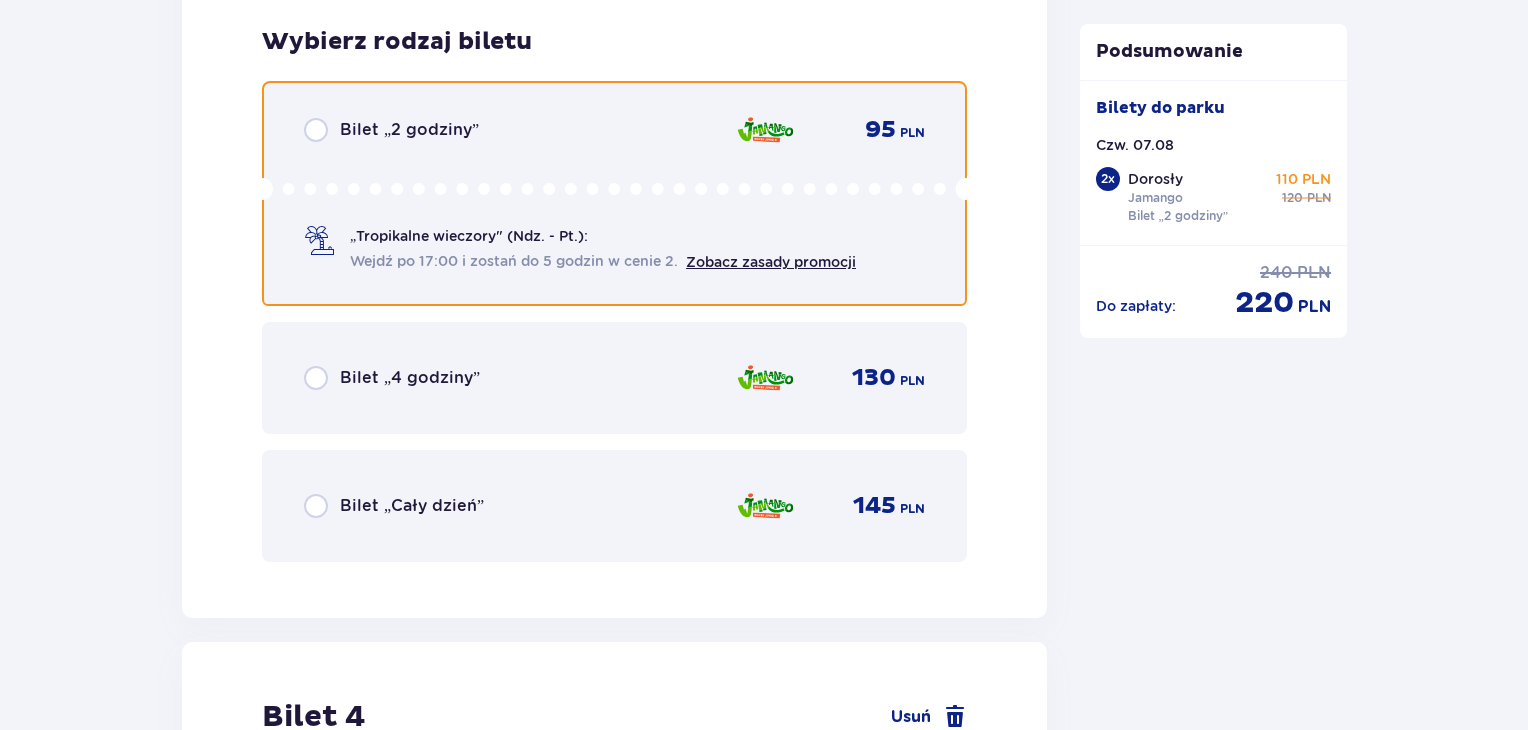 click at bounding box center [316, 130] 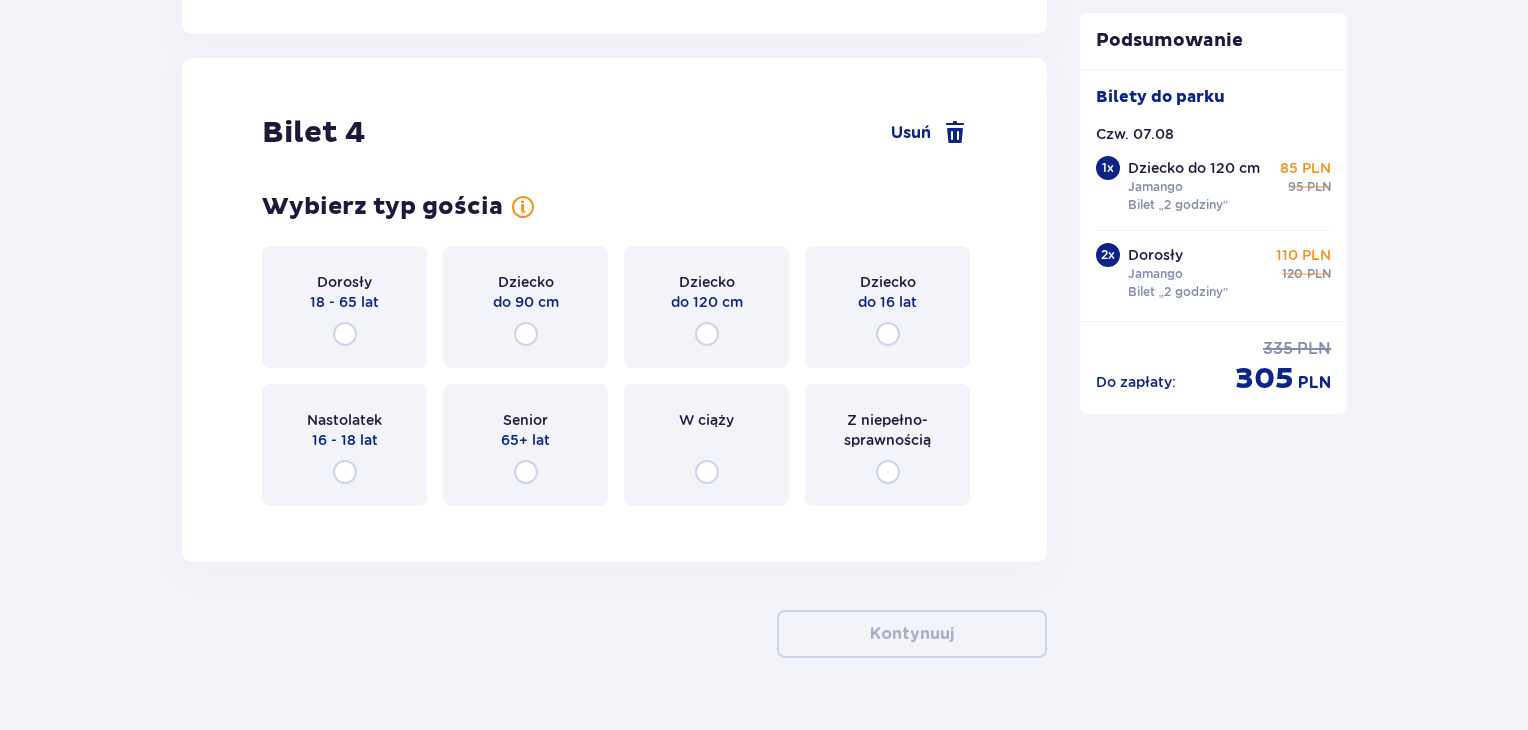scroll, scrollTop: 5484, scrollLeft: 0, axis: vertical 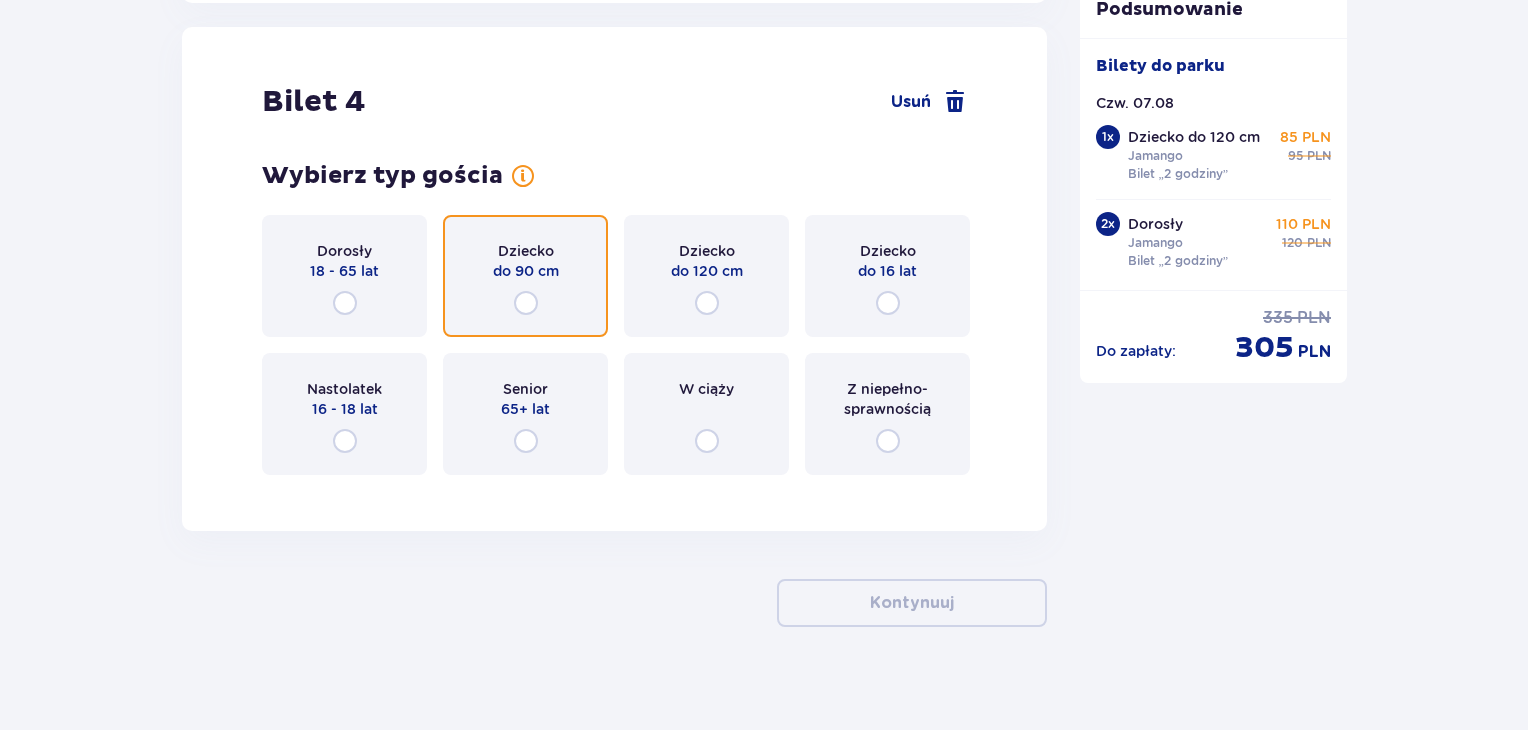 click at bounding box center [526, 303] 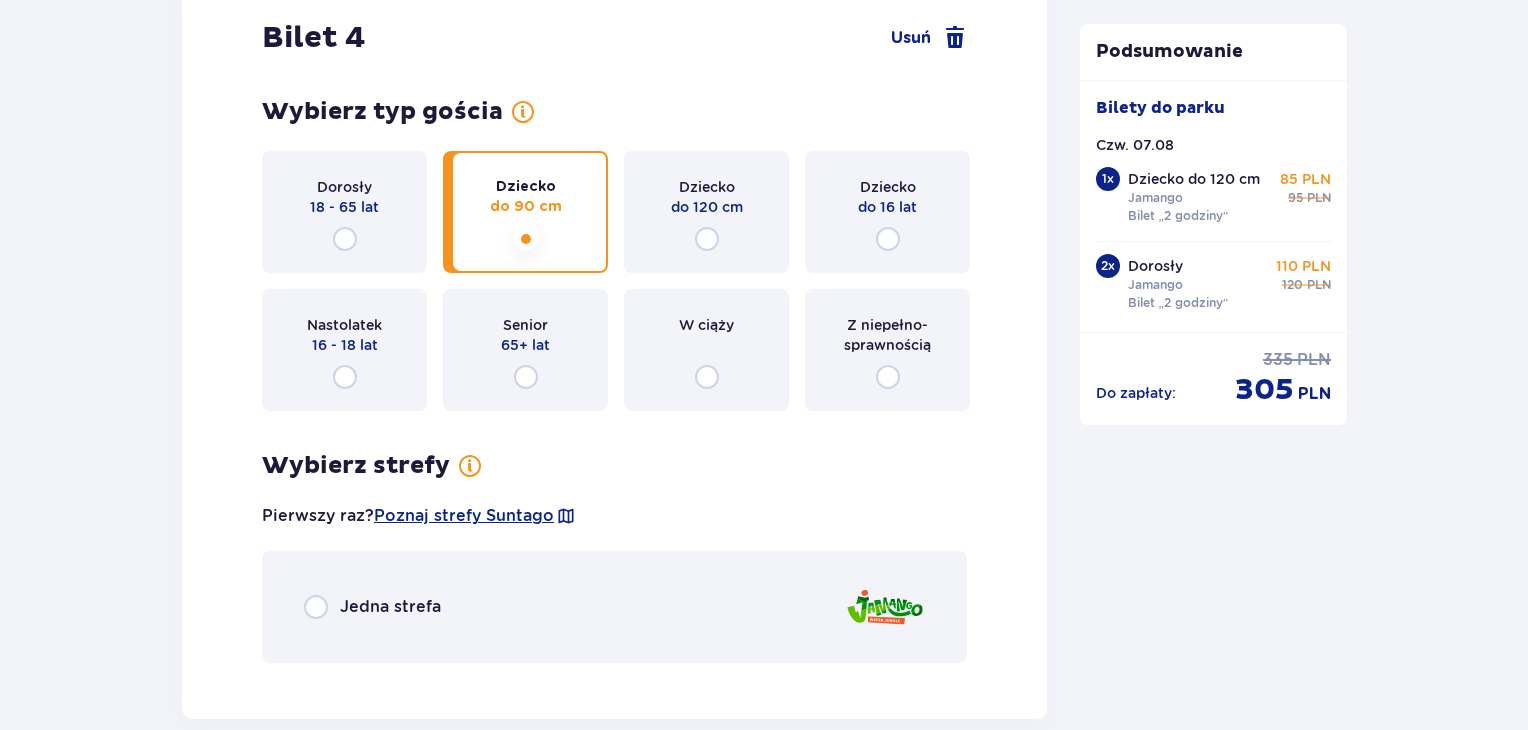 scroll, scrollTop: 5450, scrollLeft: 0, axis: vertical 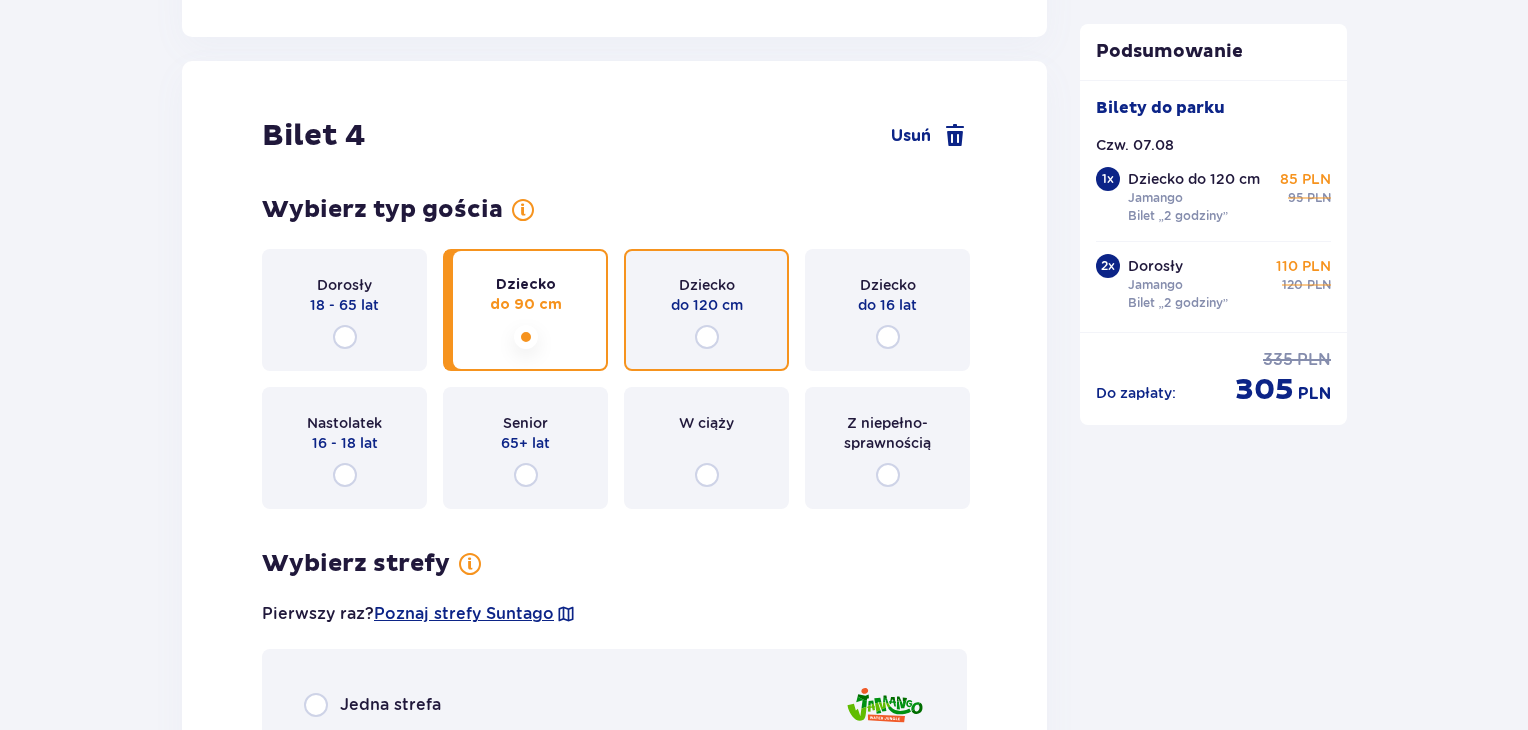 click at bounding box center [707, 337] 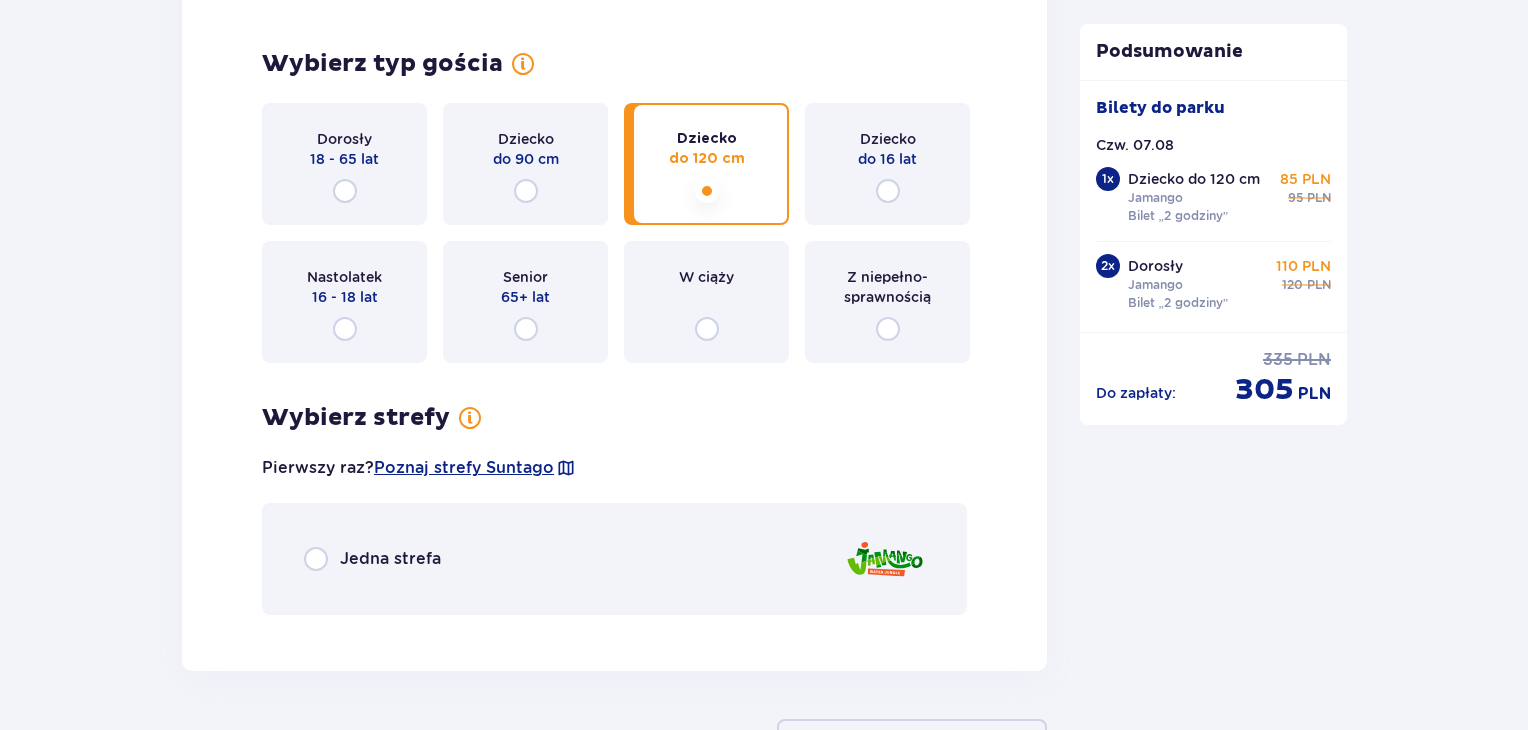 scroll, scrollTop: 5450, scrollLeft: 0, axis: vertical 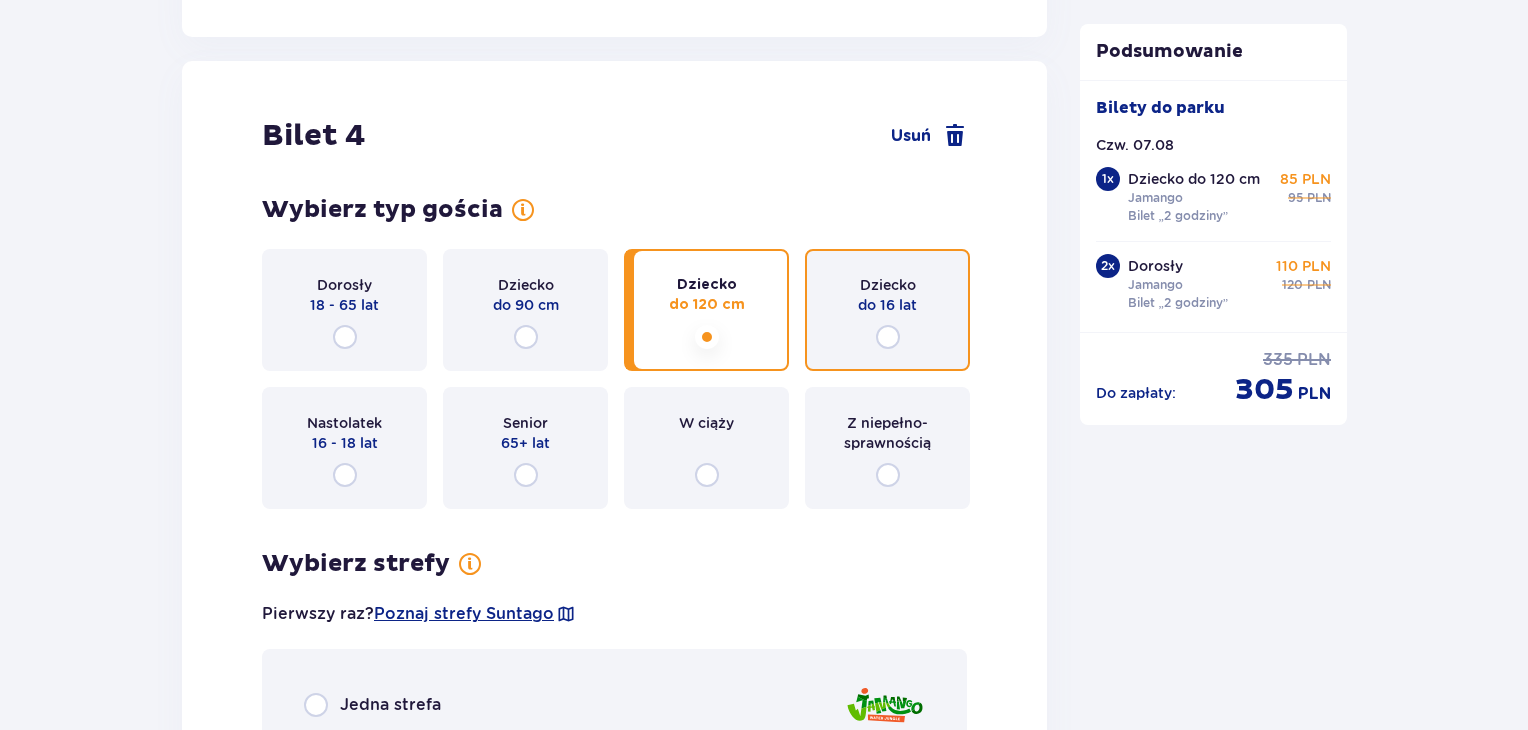 click at bounding box center (888, 337) 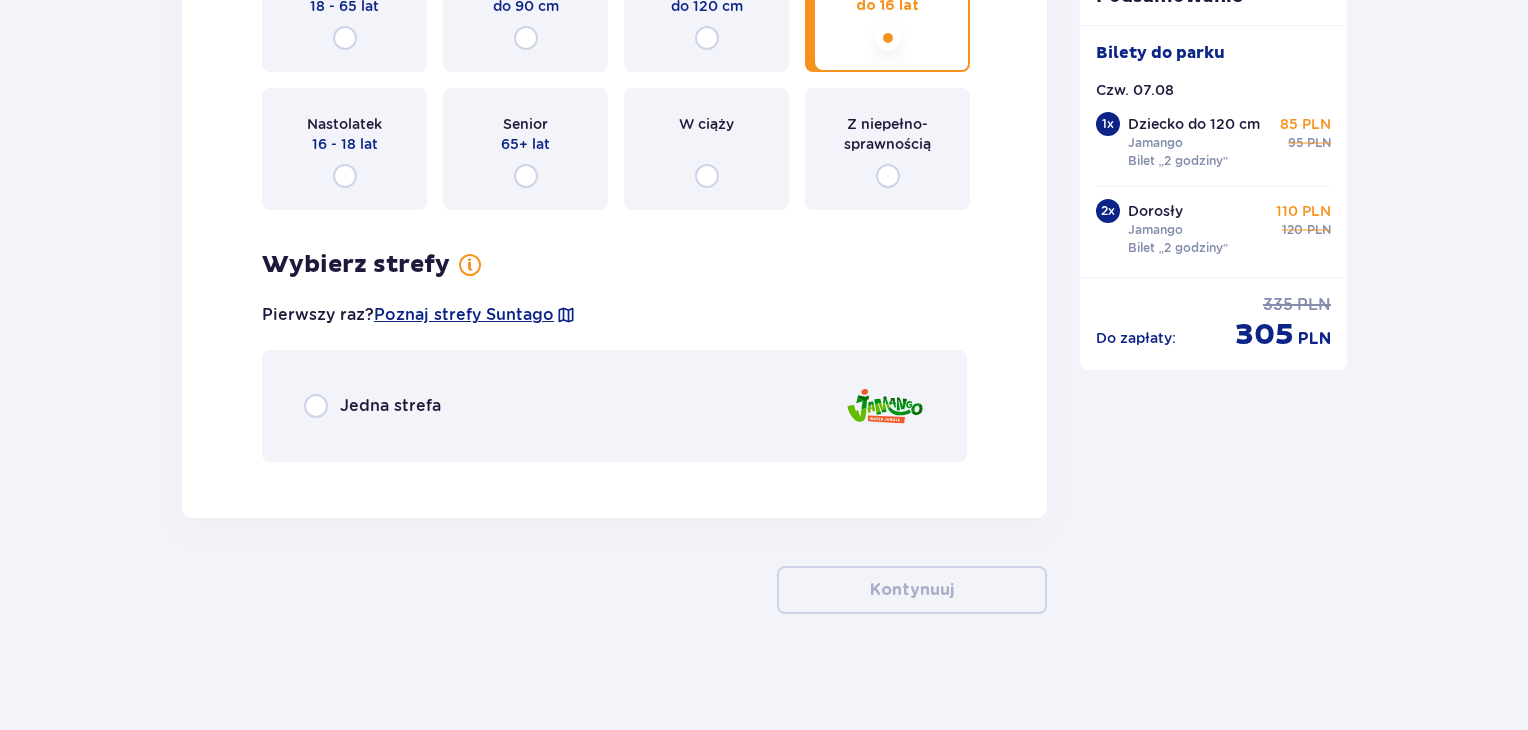 scroll, scrollTop: 5750, scrollLeft: 0, axis: vertical 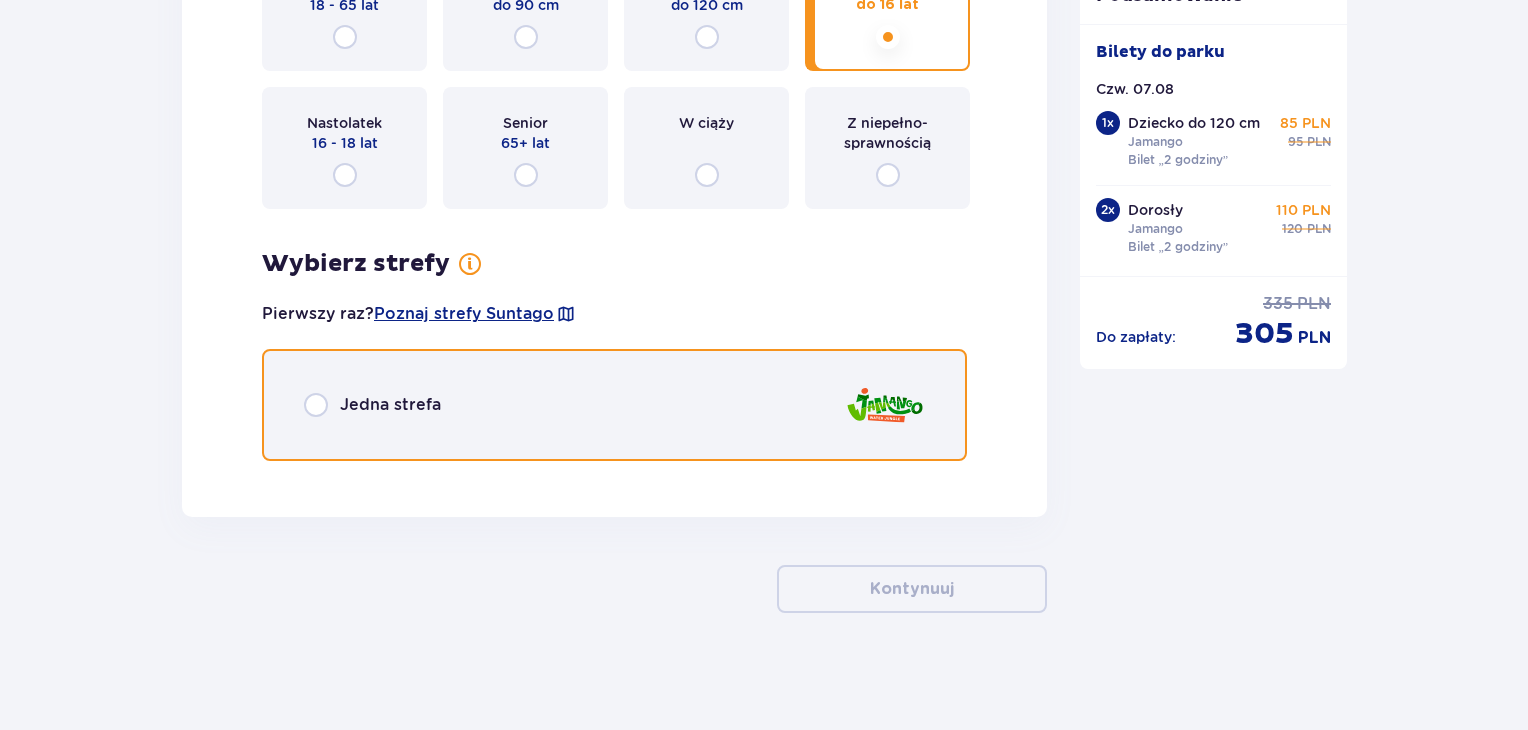 click at bounding box center (316, 405) 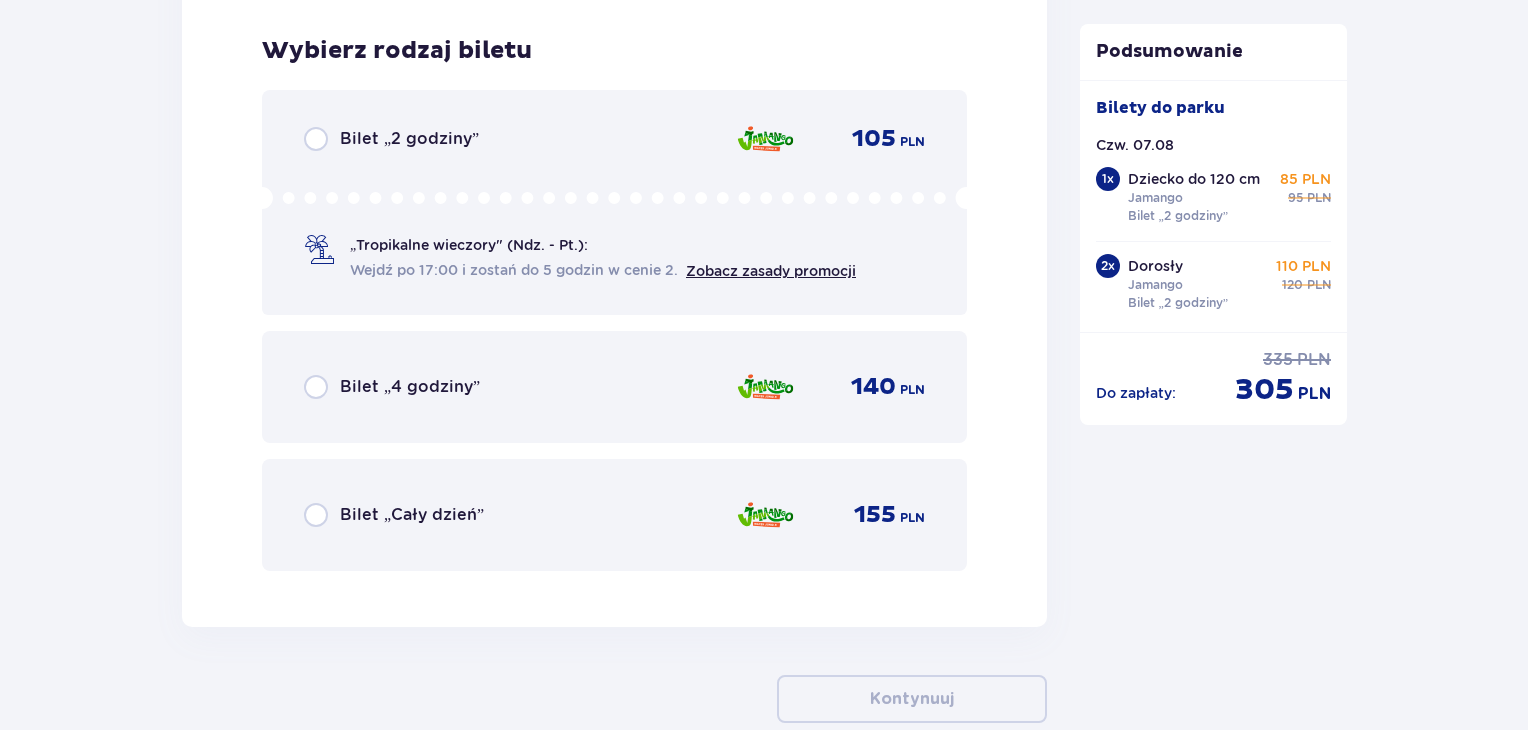scroll, scrollTop: 6224, scrollLeft: 0, axis: vertical 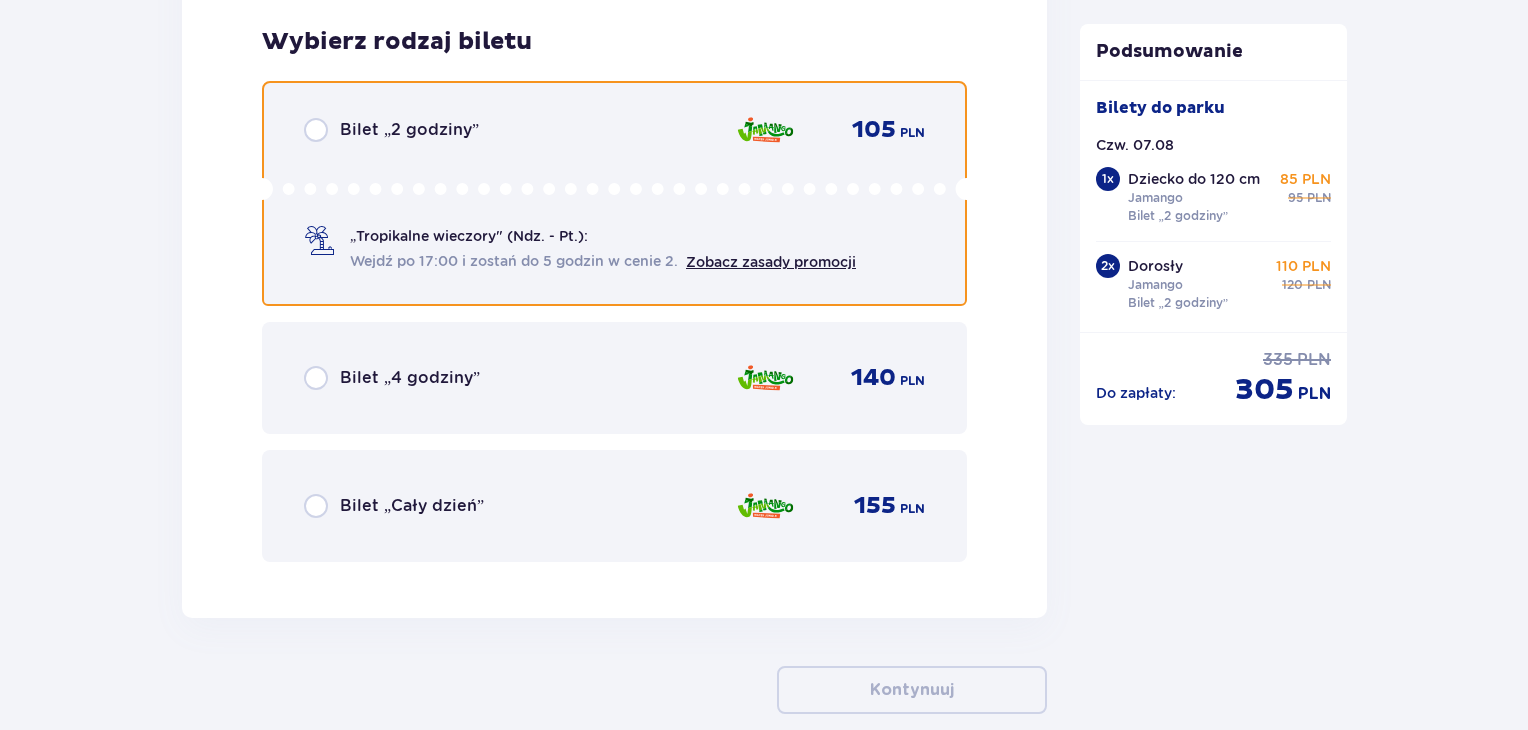 click at bounding box center (316, 130) 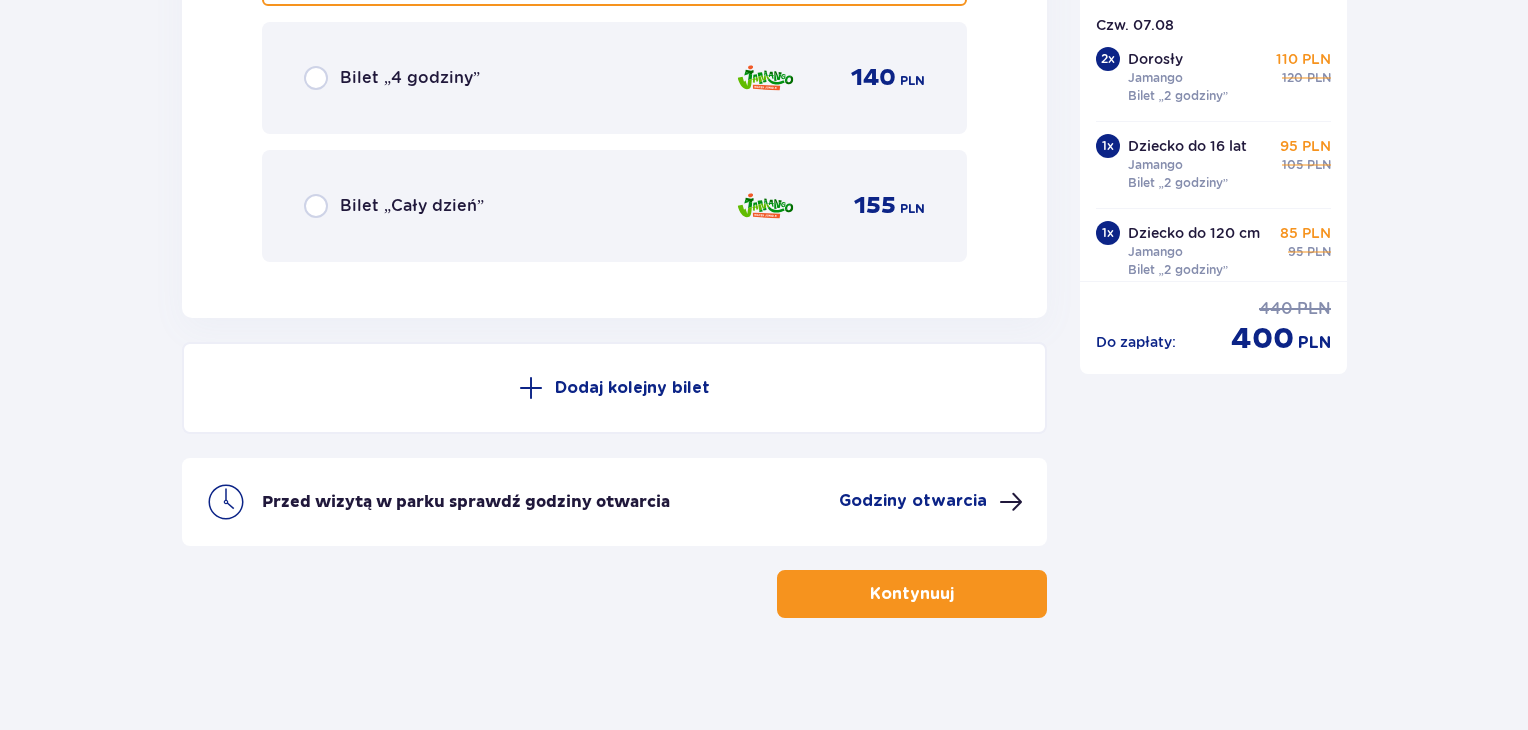 scroll, scrollTop: 6528, scrollLeft: 0, axis: vertical 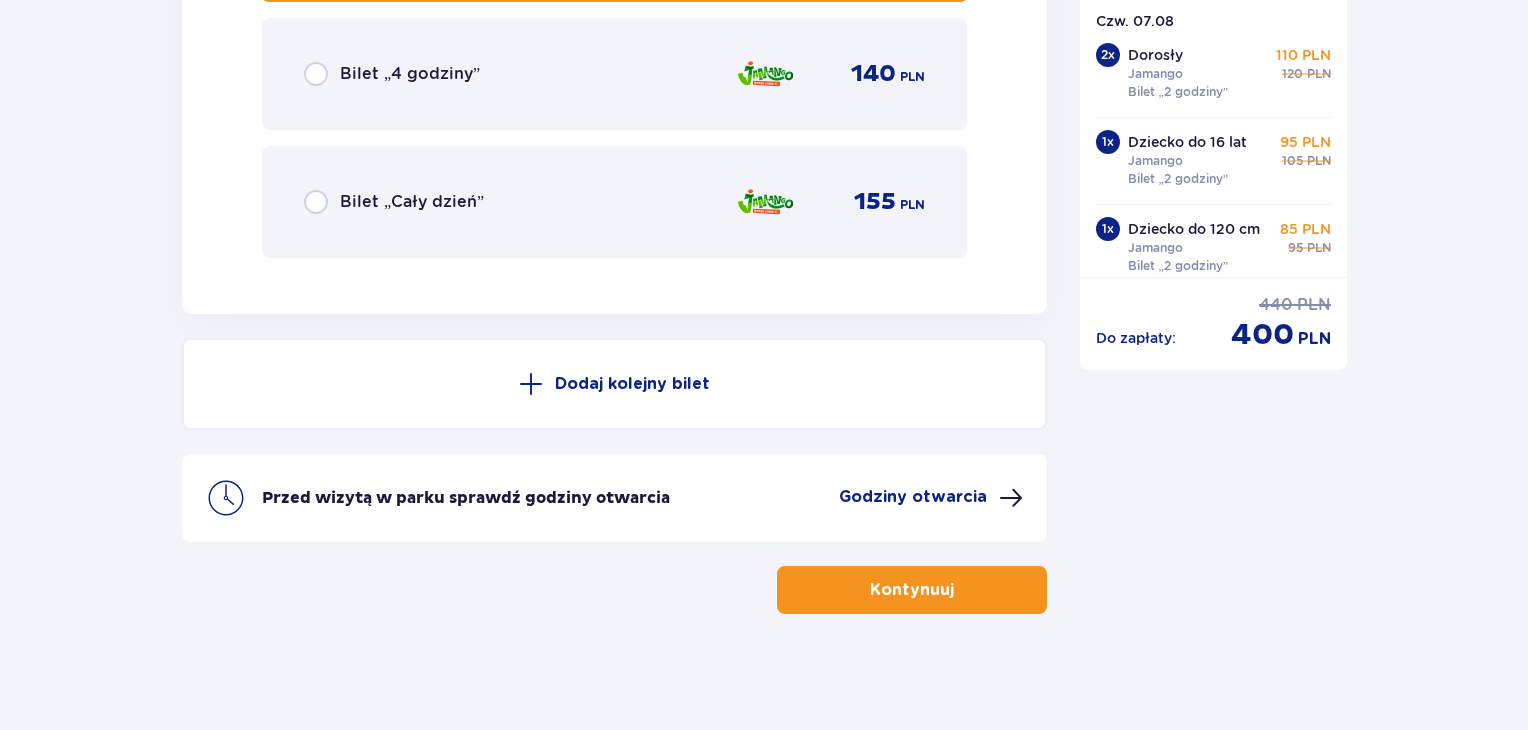 click at bounding box center [958, 590] 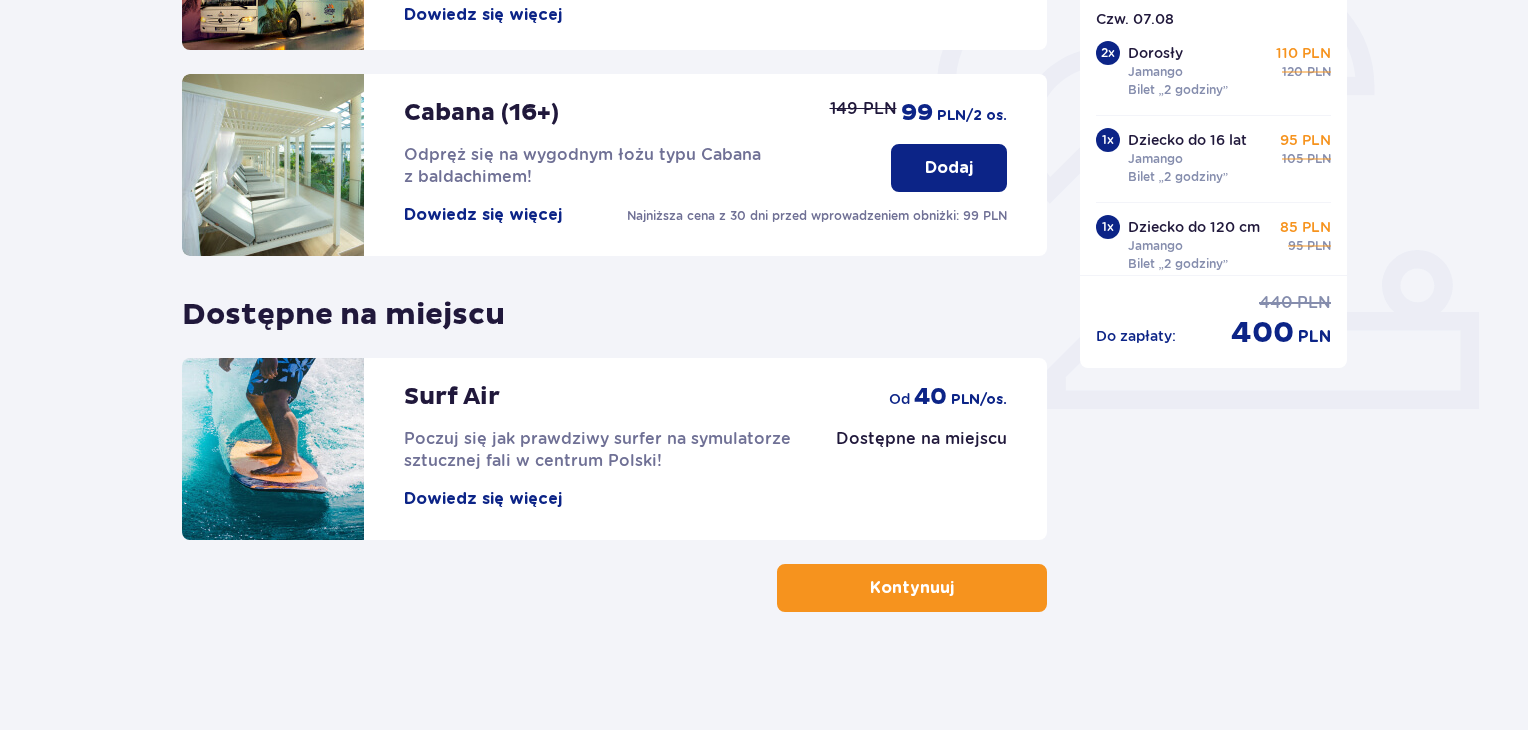 scroll, scrollTop: 626, scrollLeft: 0, axis: vertical 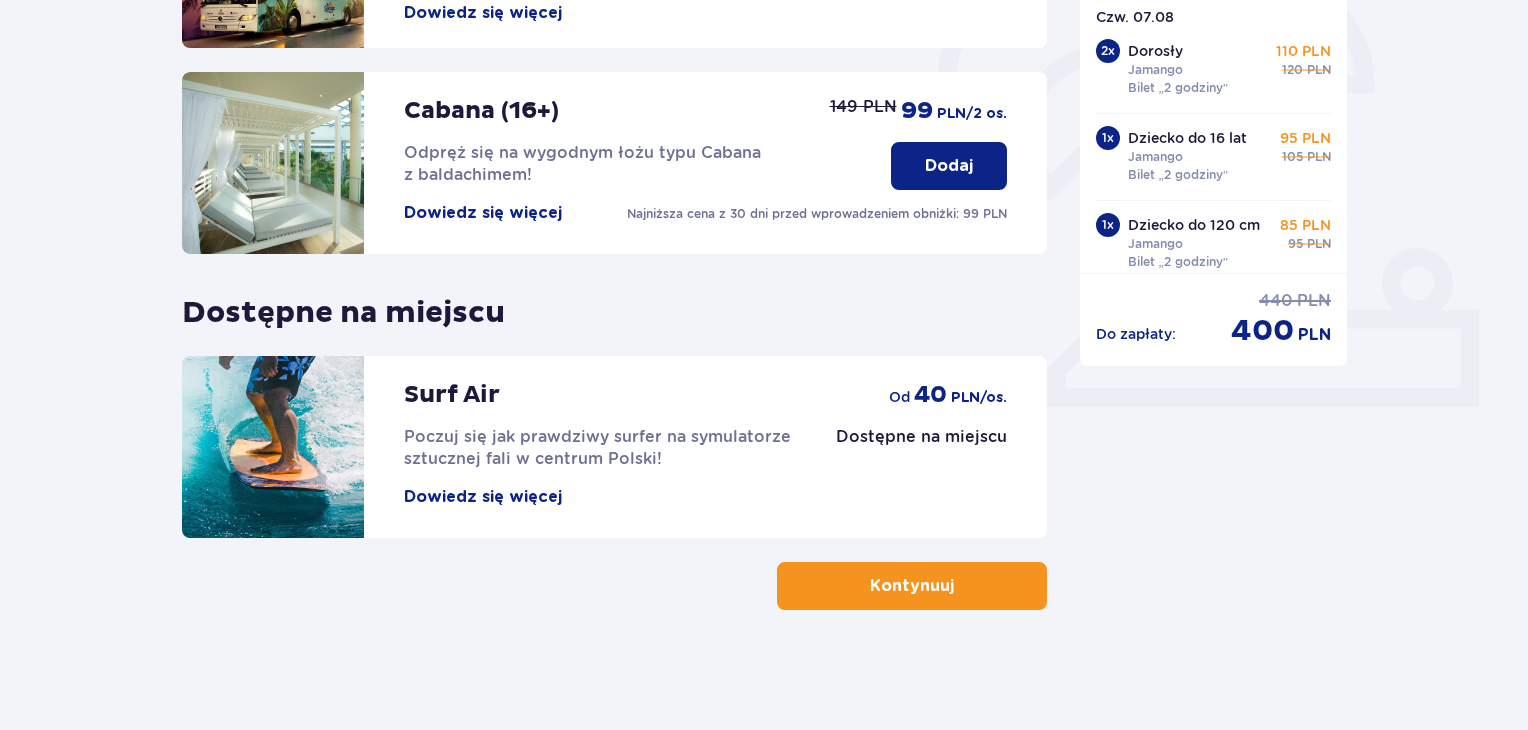 click on "Kontynuuj" at bounding box center (912, 586) 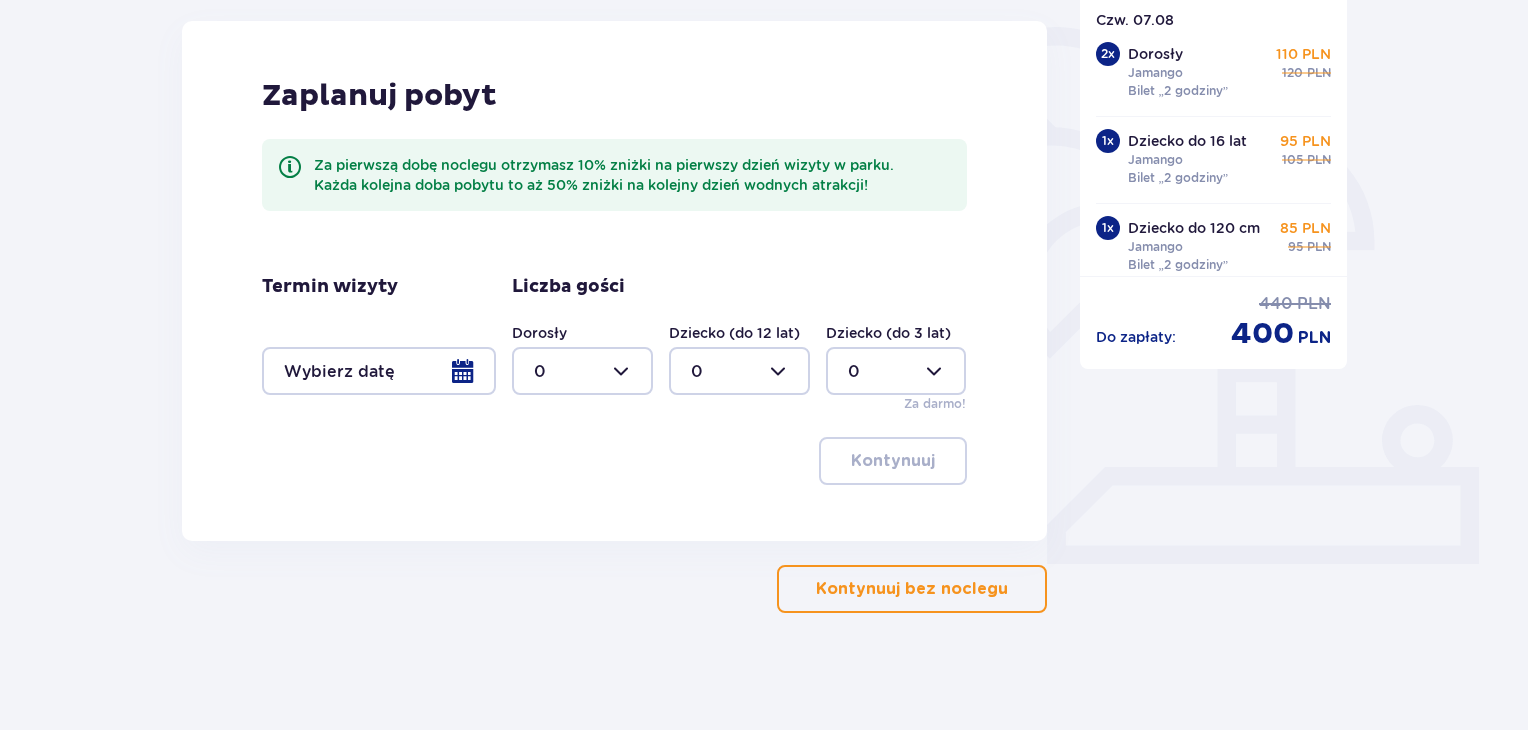 scroll, scrollTop: 472, scrollLeft: 0, axis: vertical 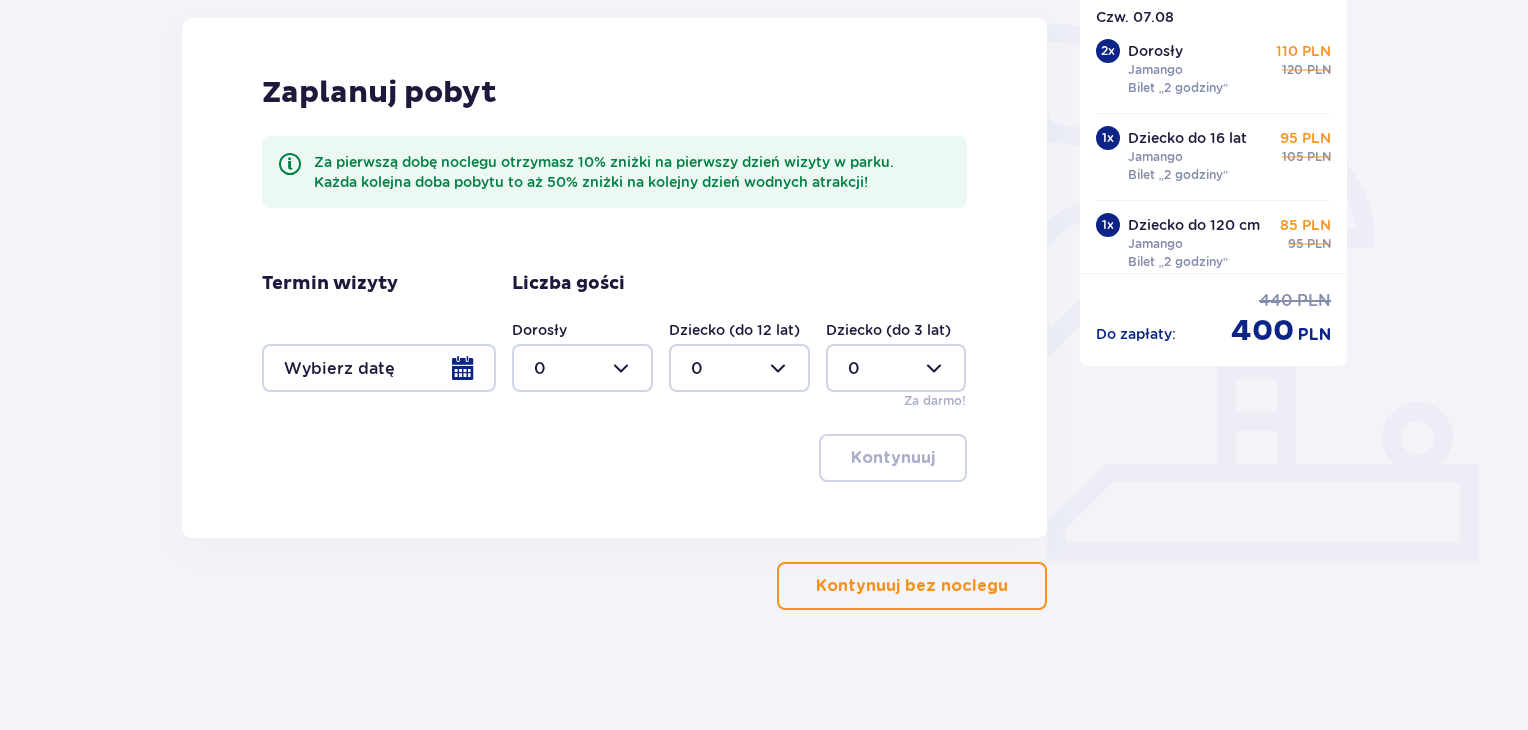 click on "Kontynuuj bez noclegu" at bounding box center [912, 586] 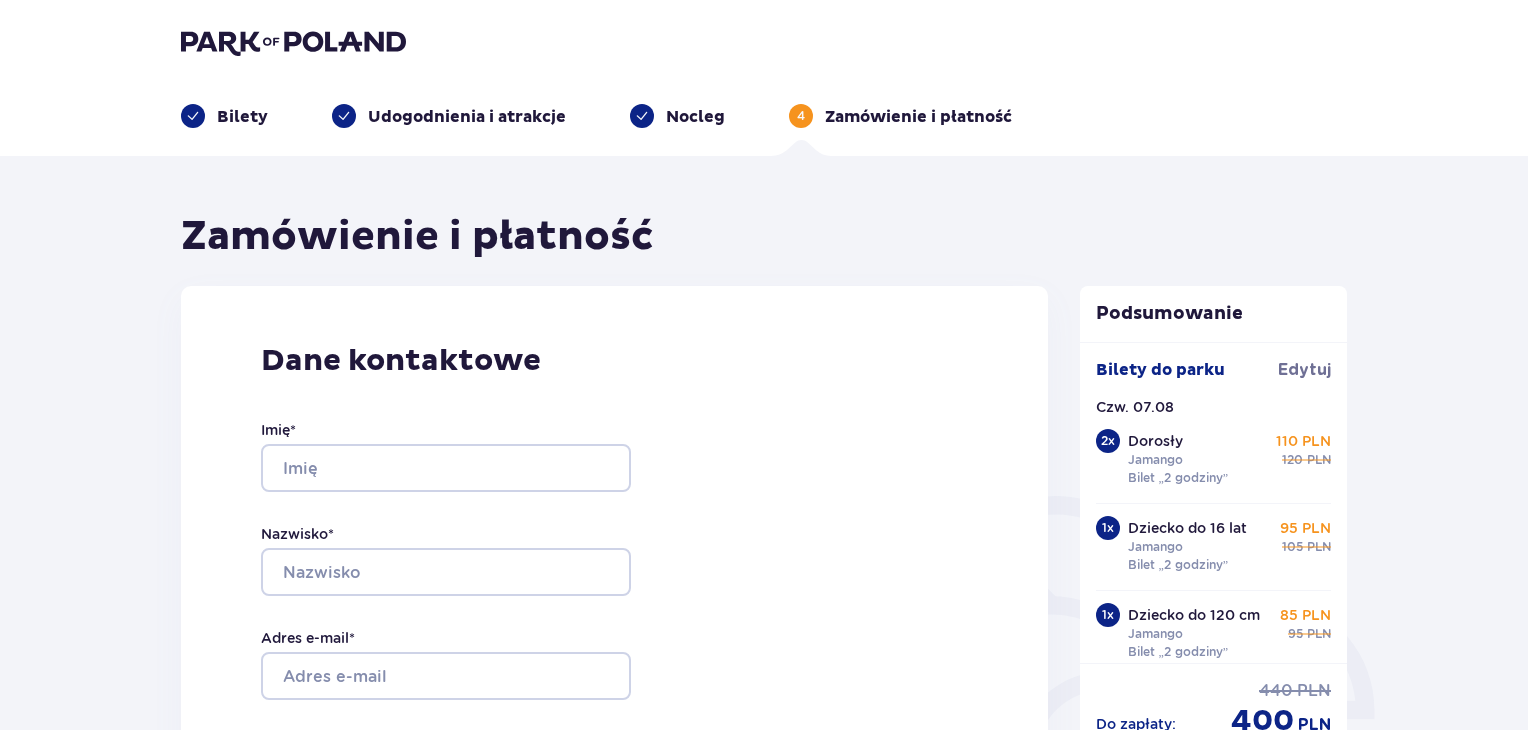 scroll, scrollTop: 0, scrollLeft: 0, axis: both 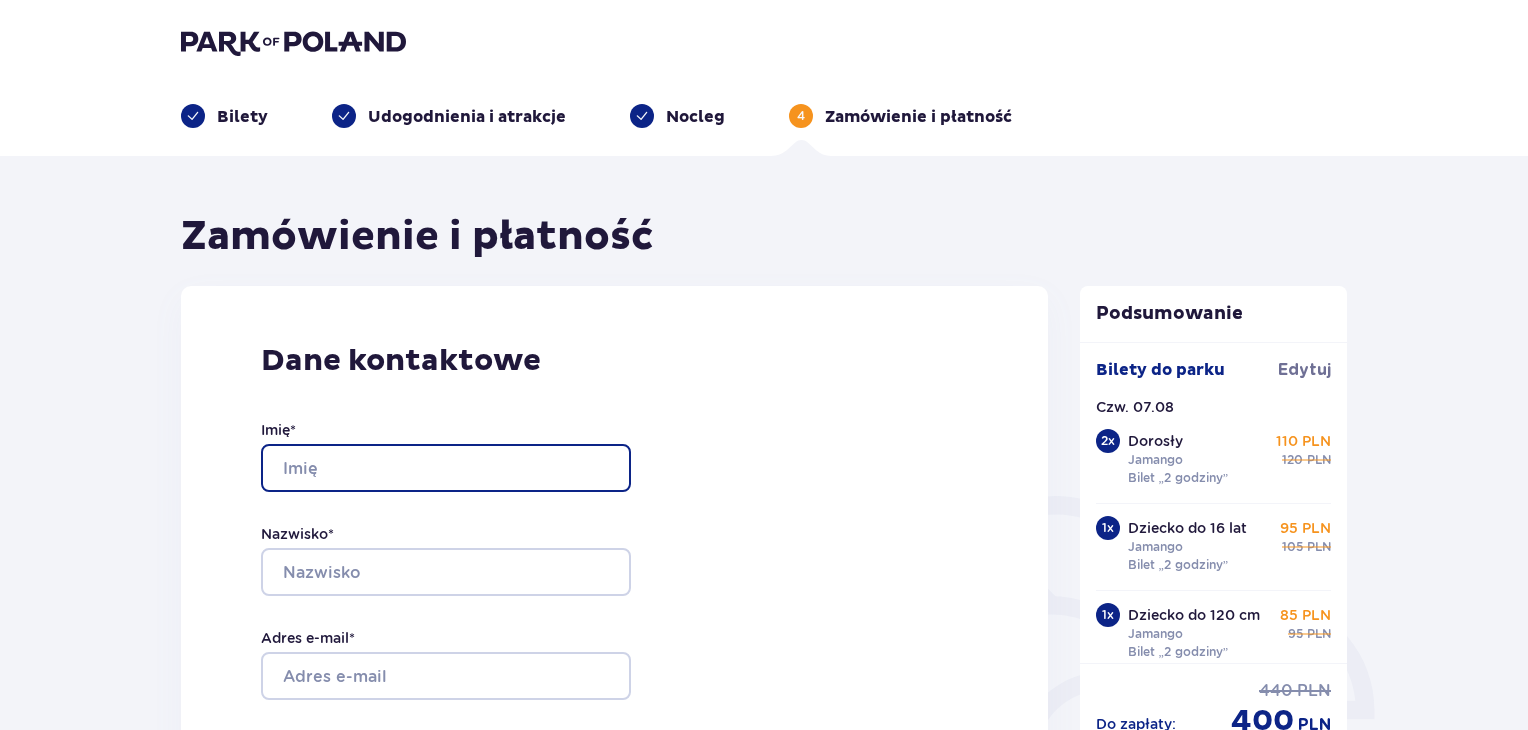 click on "Imię *" at bounding box center [446, 468] 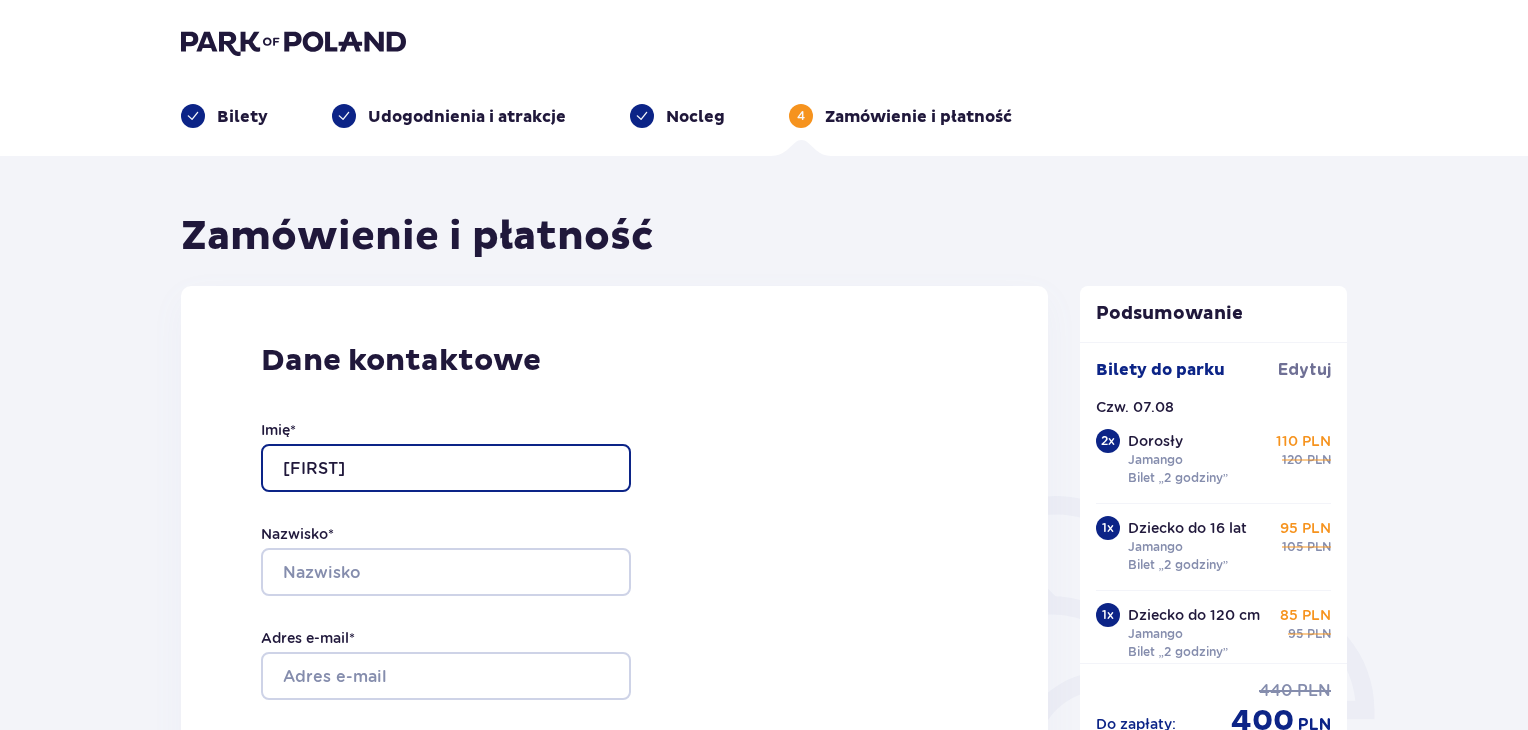type on "Przemysław" 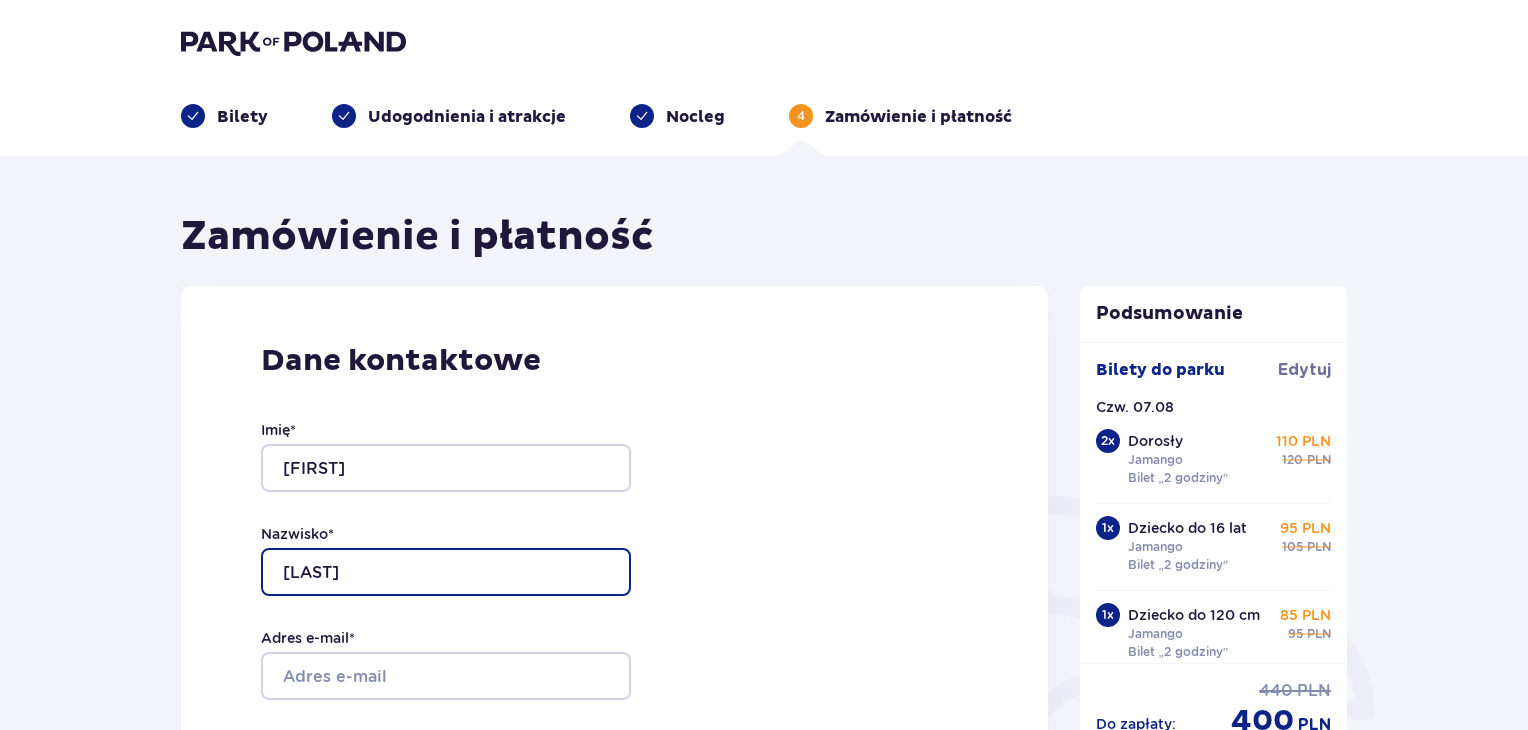type on "Kruszewski" 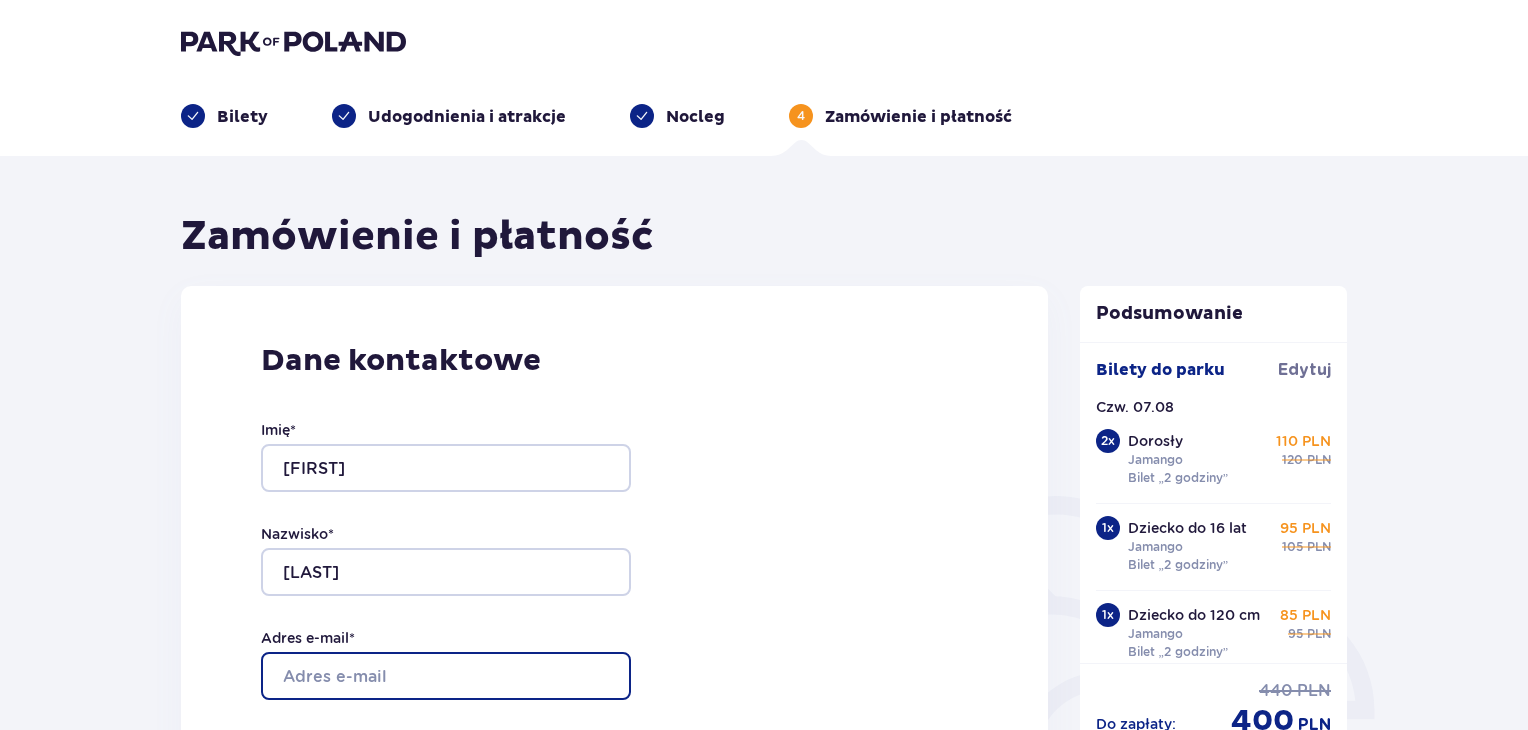 click on "Adres e-mail *" at bounding box center (446, 676) 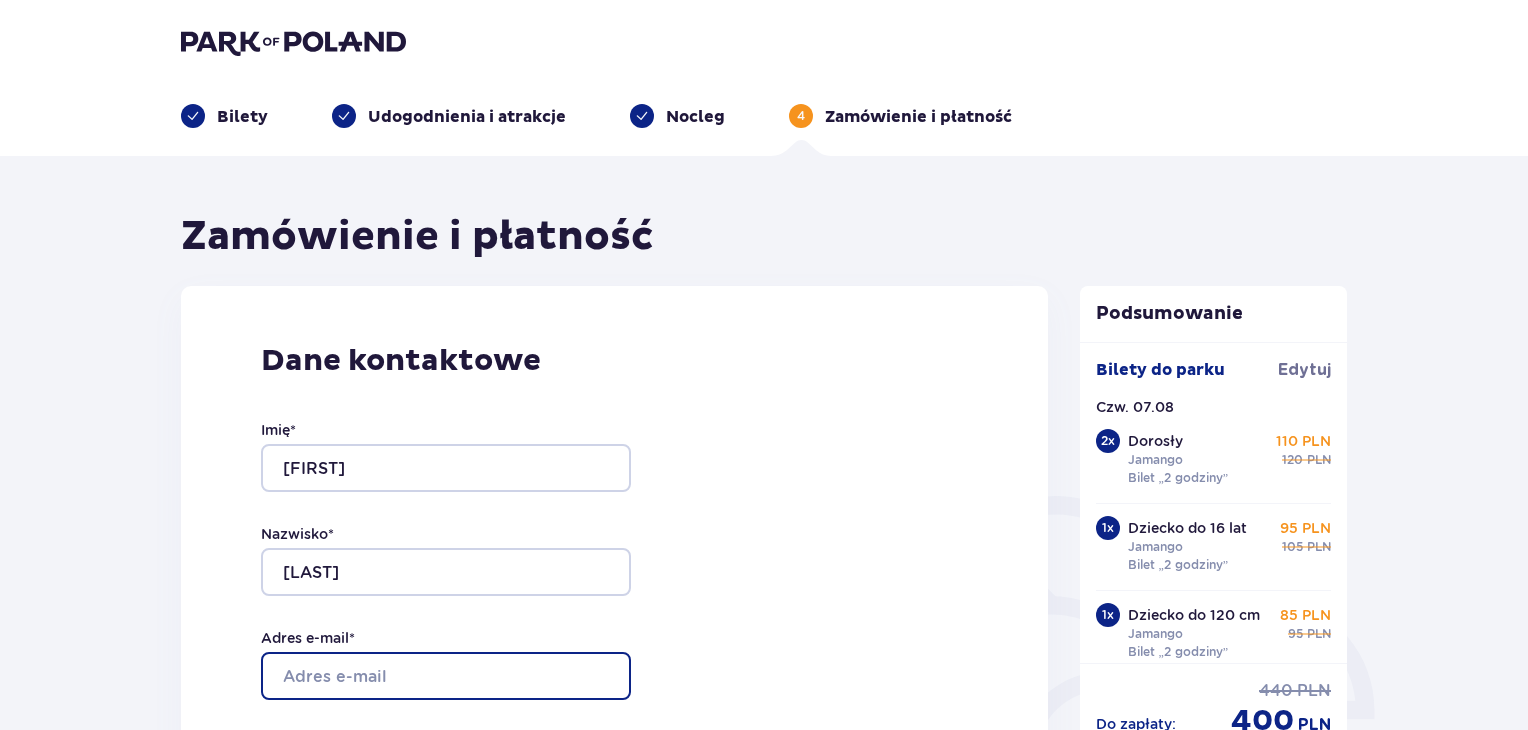 click on "Adres e-mail *" at bounding box center [446, 676] 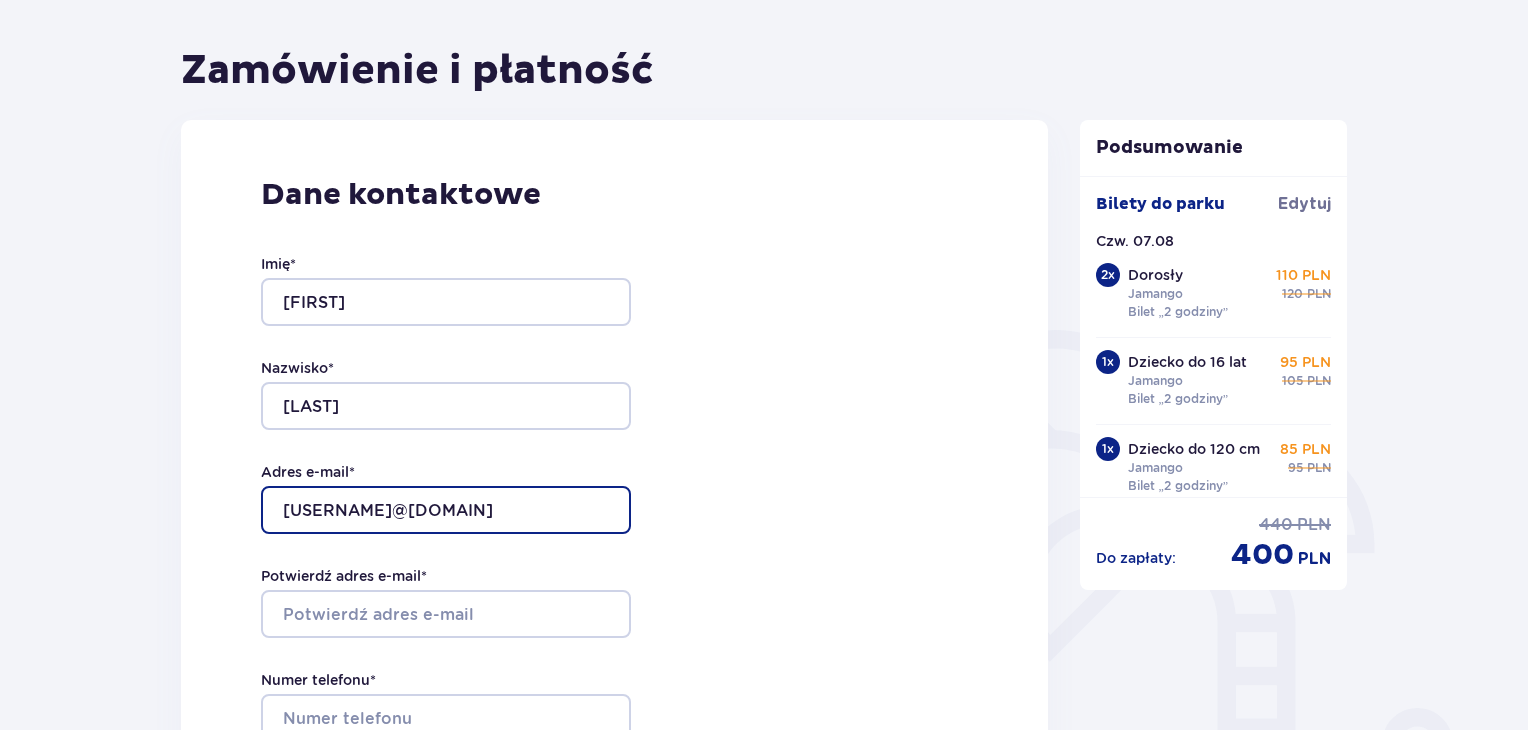 scroll, scrollTop: 300, scrollLeft: 0, axis: vertical 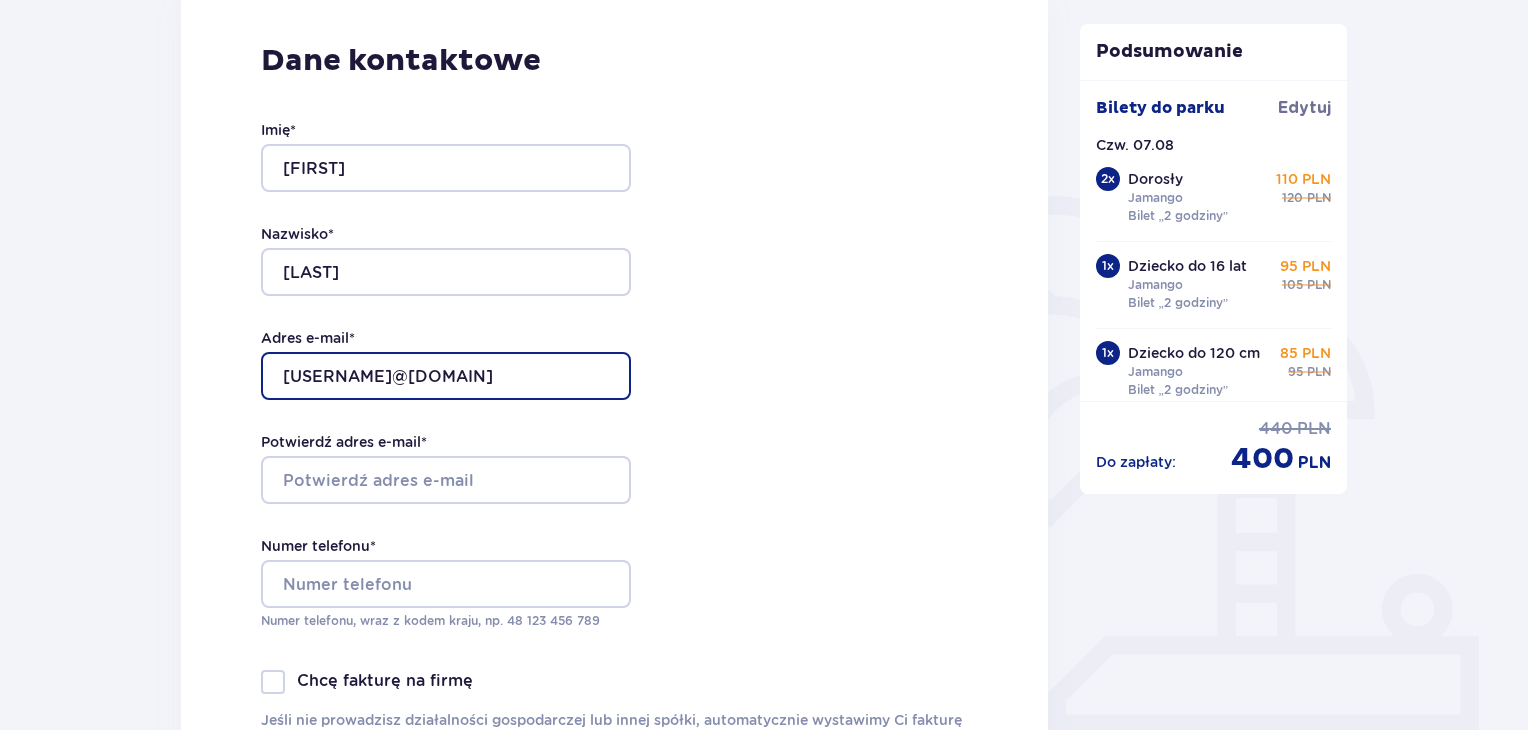 type on "19przemek86@wp.pl" 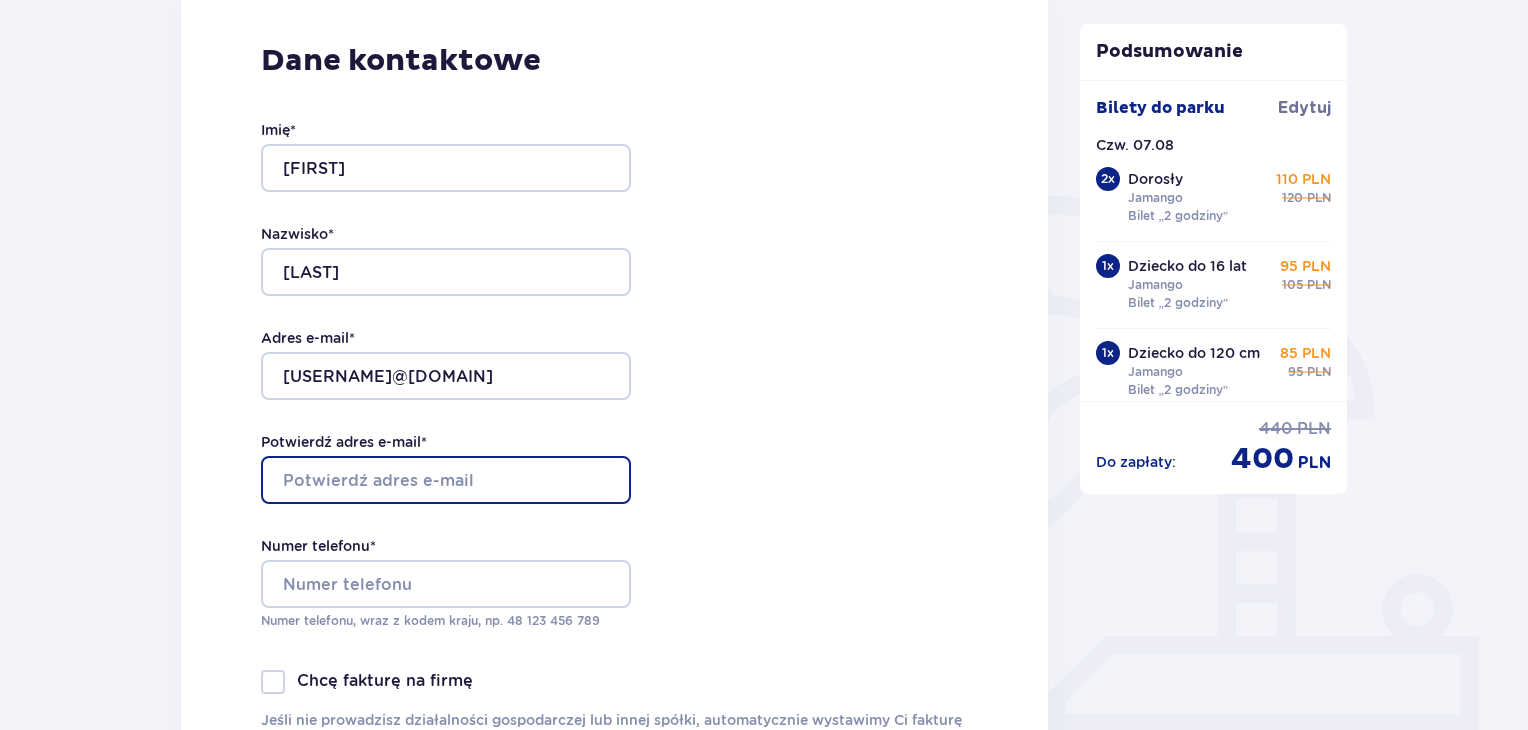 click on "Potwierdź adres e-mail *" at bounding box center [446, 480] 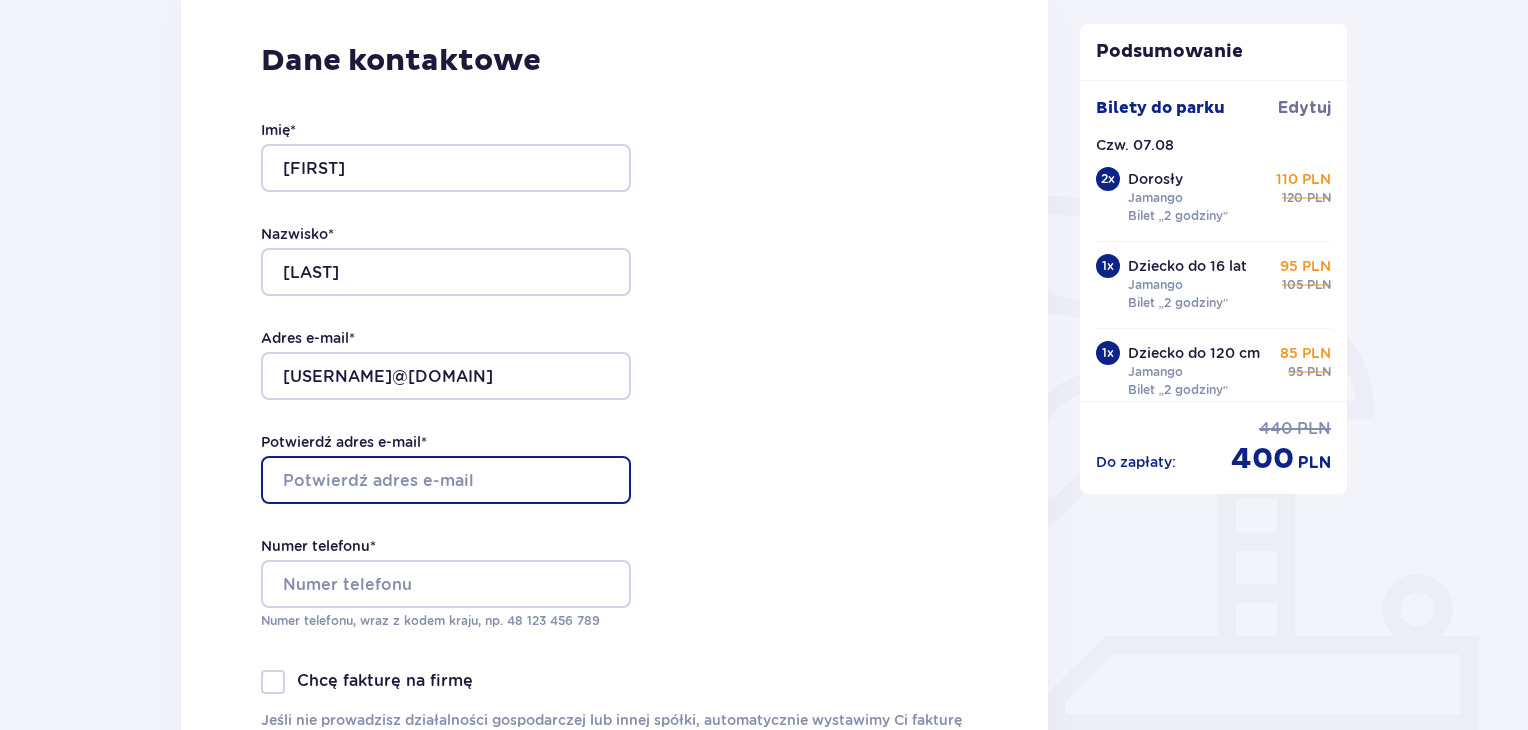click on "Potwierdź adres e-mail *" at bounding box center (446, 480) 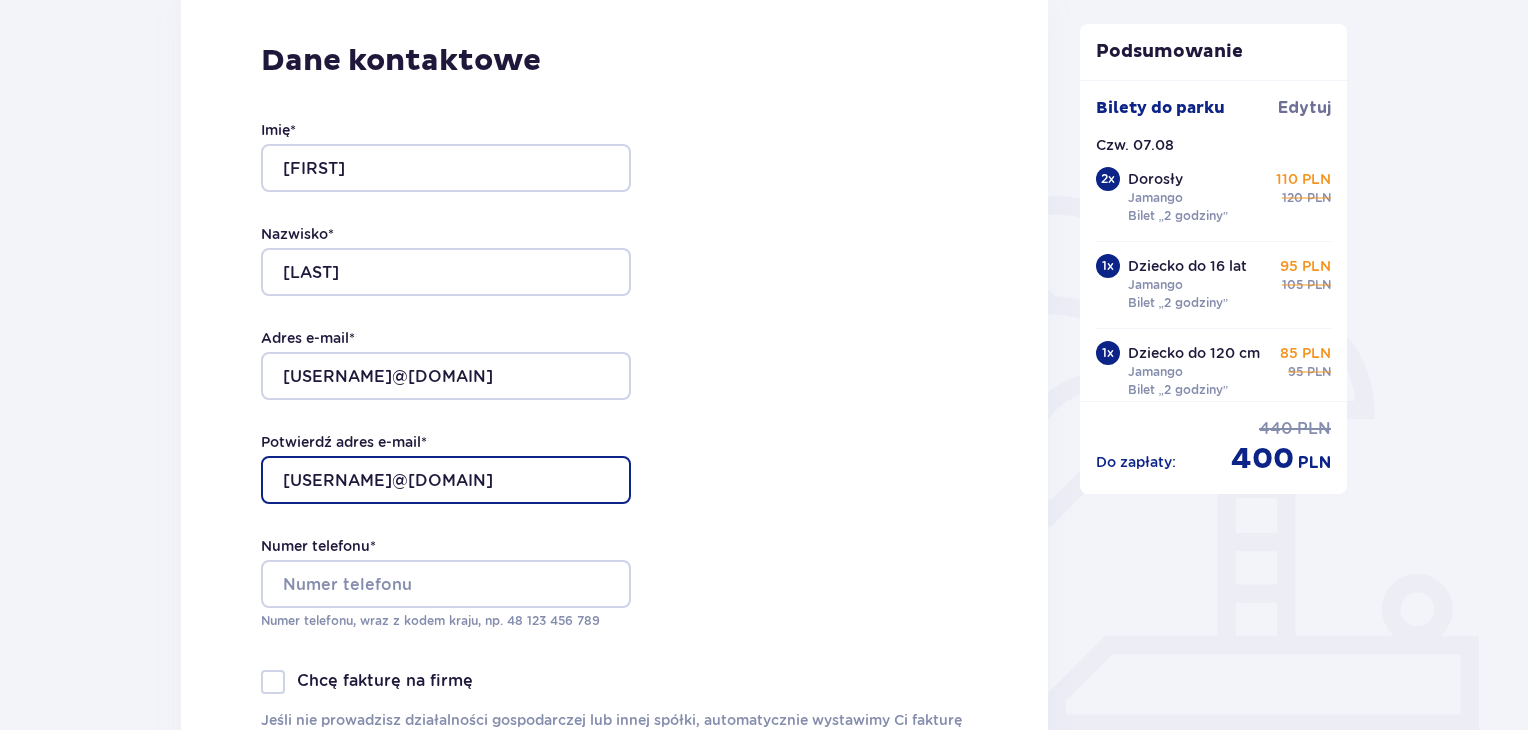 type on "19przemek86@wp.pl" 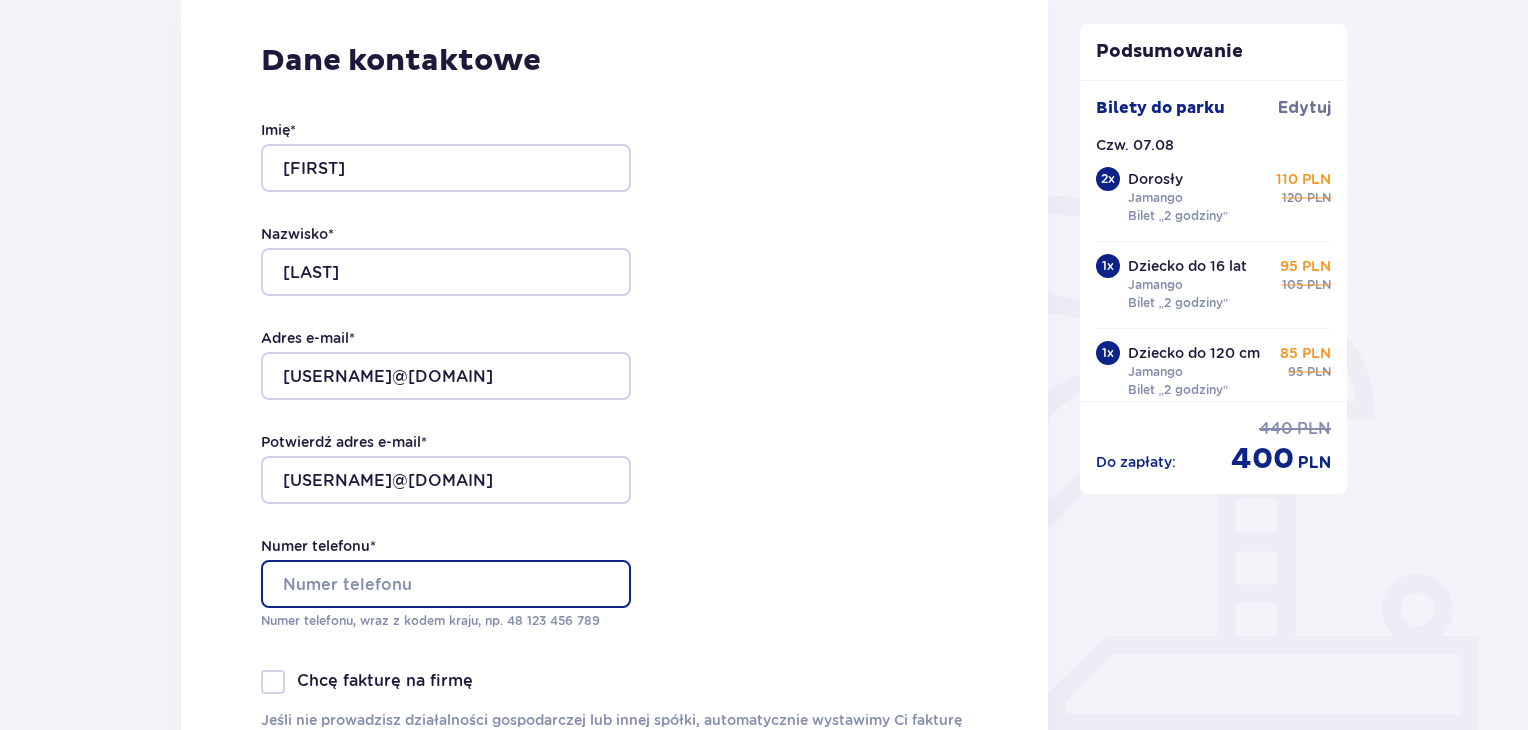 click on "Numer telefonu *" at bounding box center [446, 584] 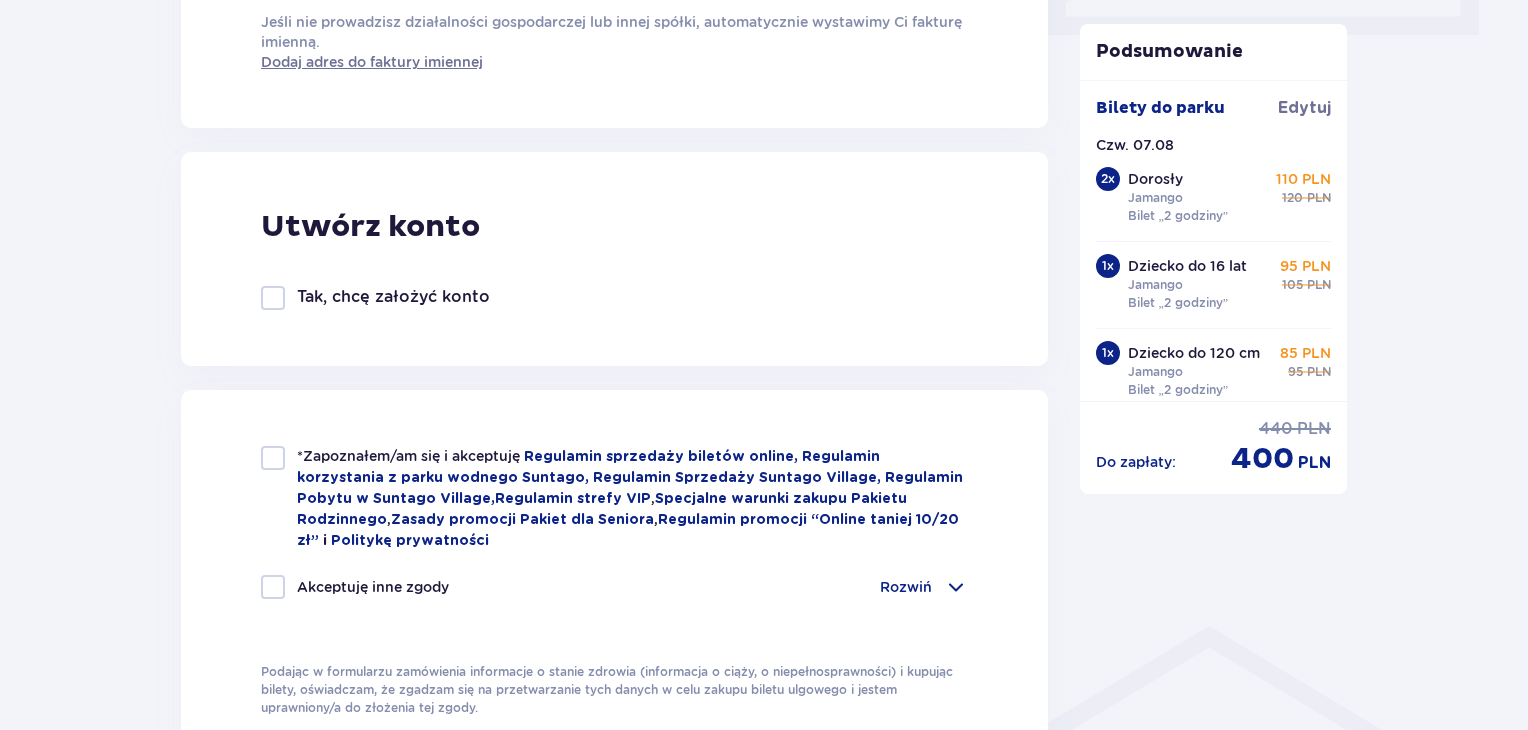 scroll, scrollTop: 1200, scrollLeft: 0, axis: vertical 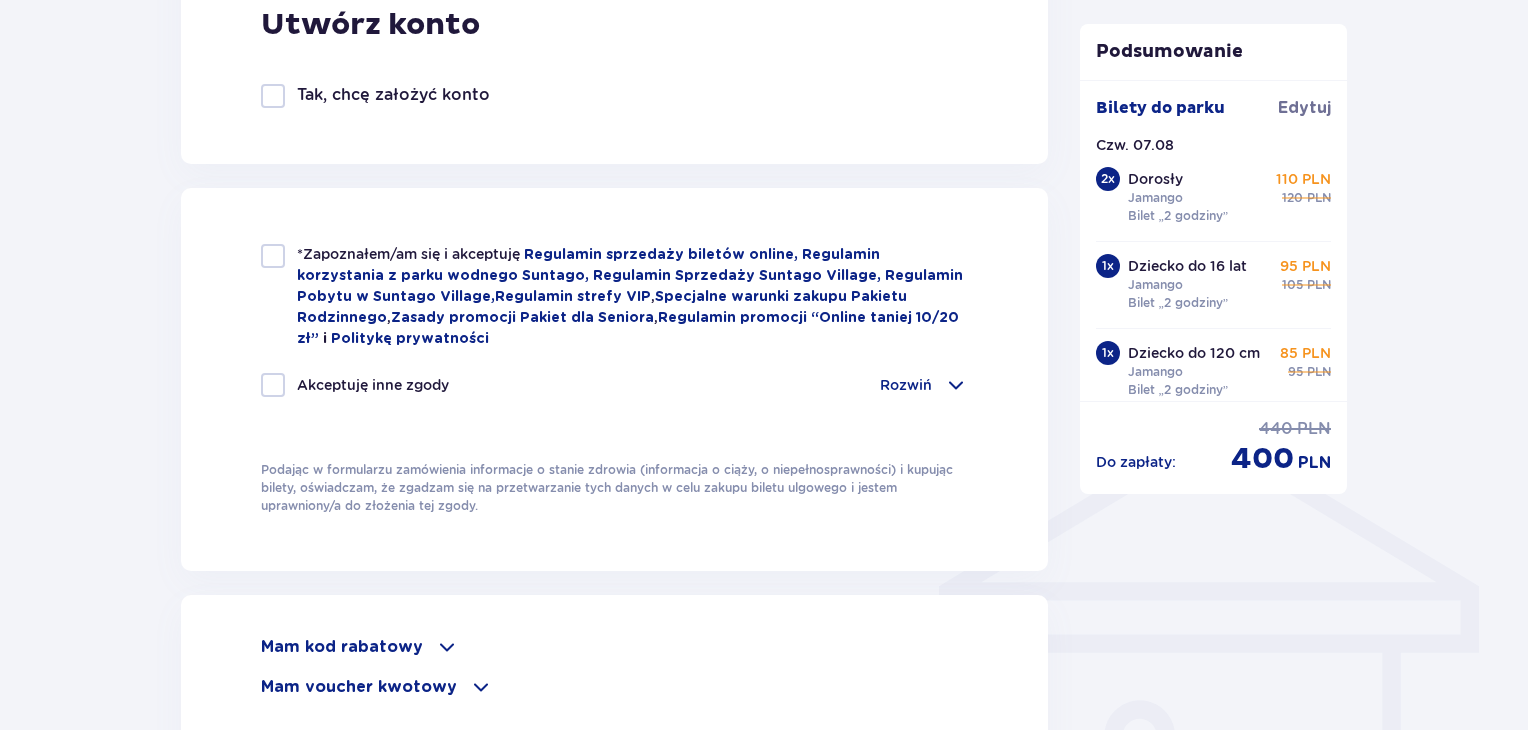 type on "723629130" 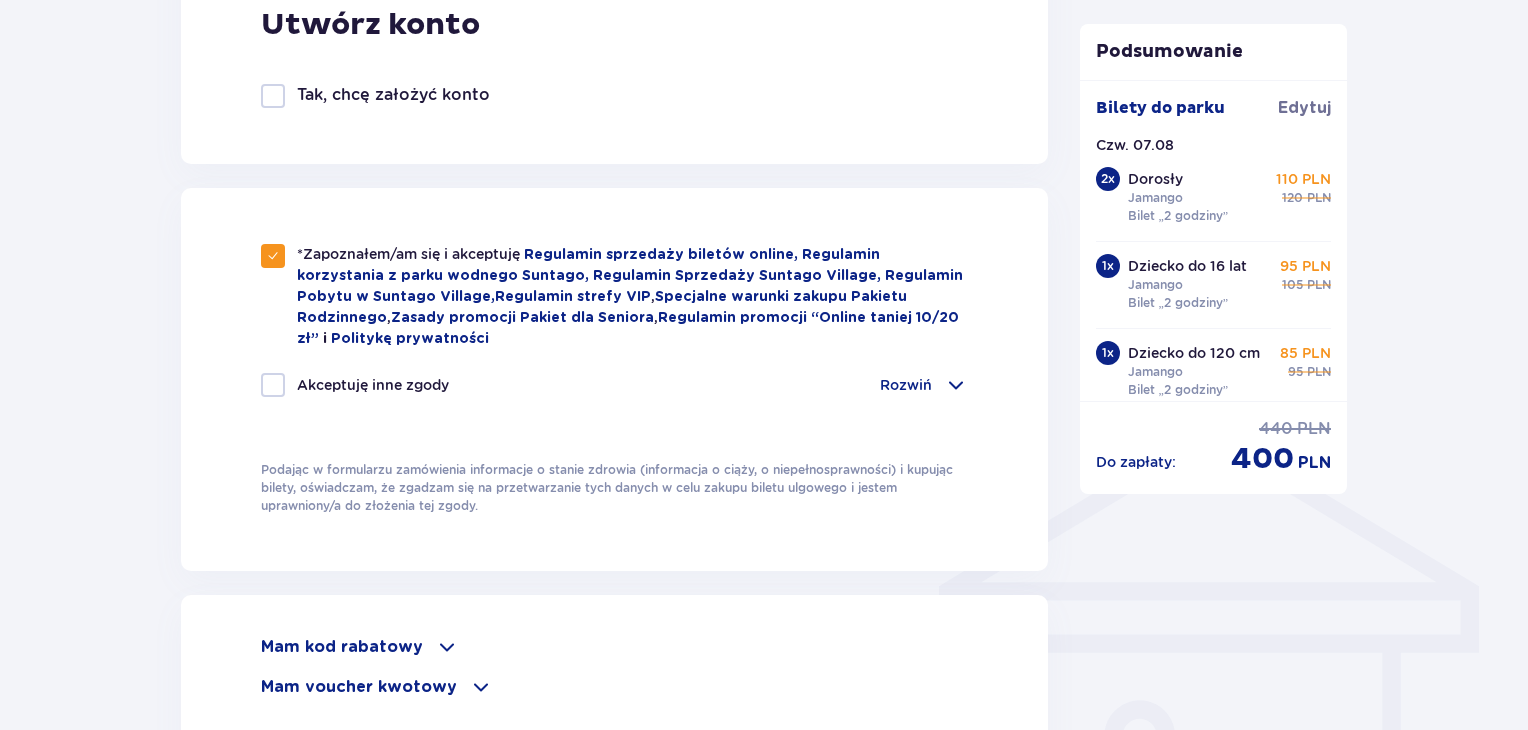 click on "Rozwiń" at bounding box center [906, 385] 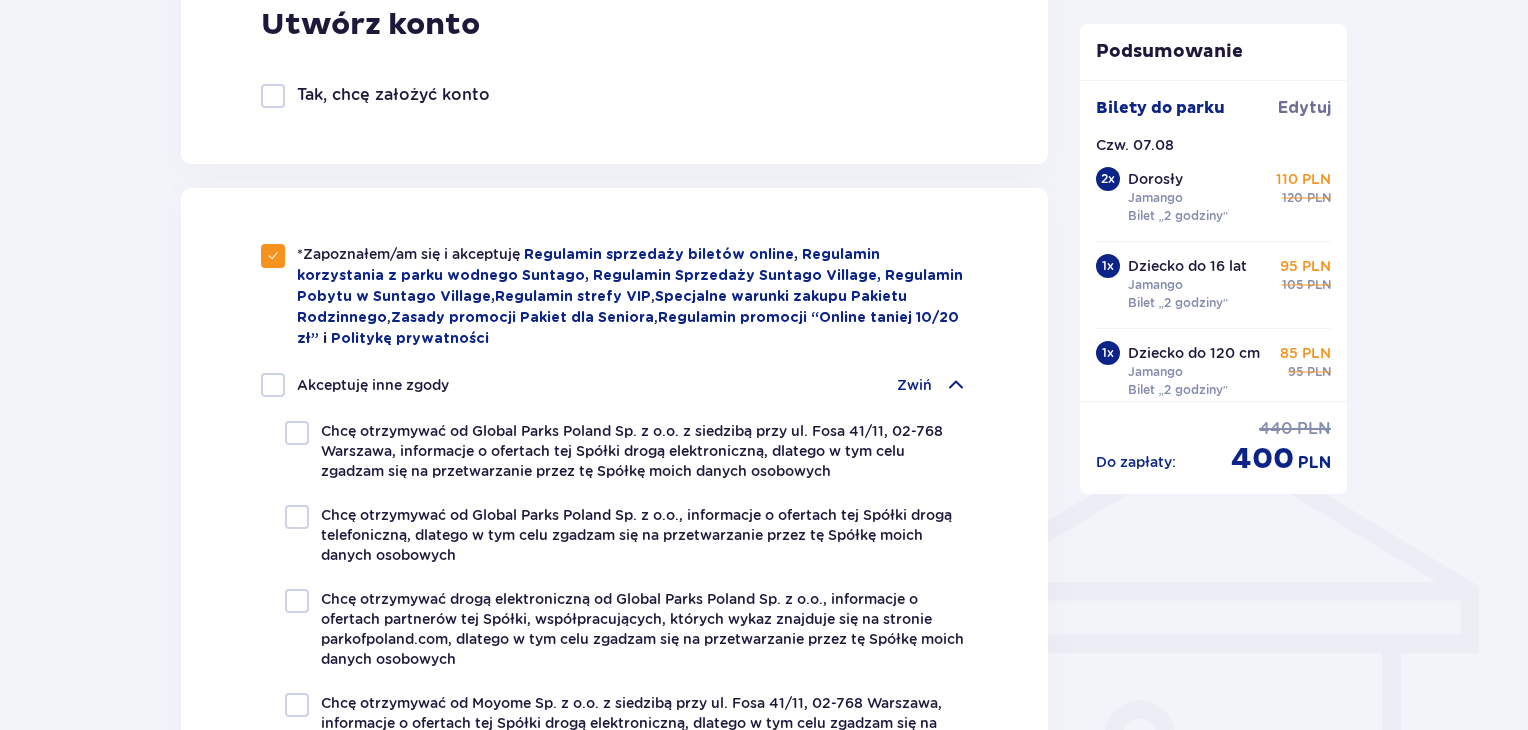 click on "Zwiń" at bounding box center [932, 385] 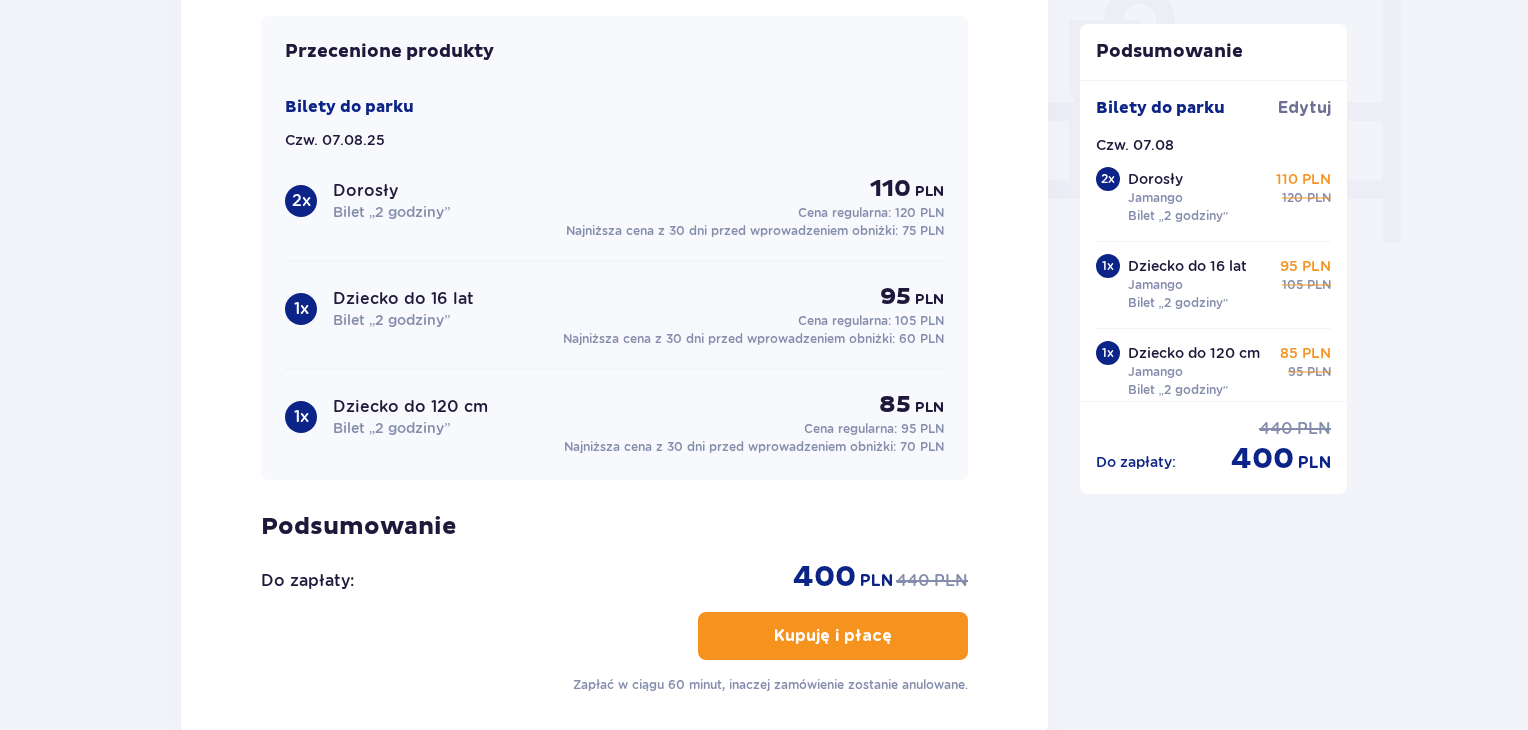 scroll, scrollTop: 2133, scrollLeft: 0, axis: vertical 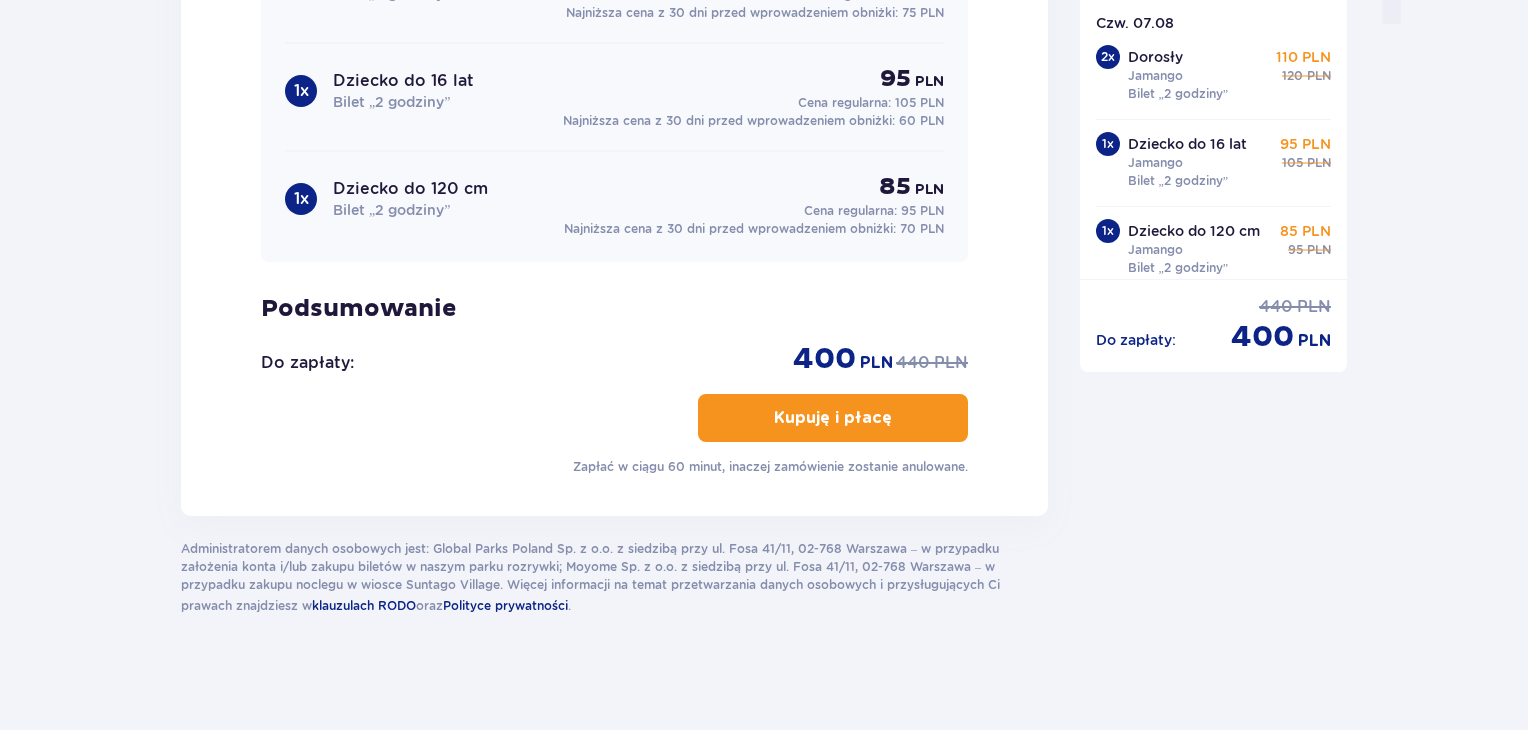 click on "Kupuję i płacę" at bounding box center [833, 418] 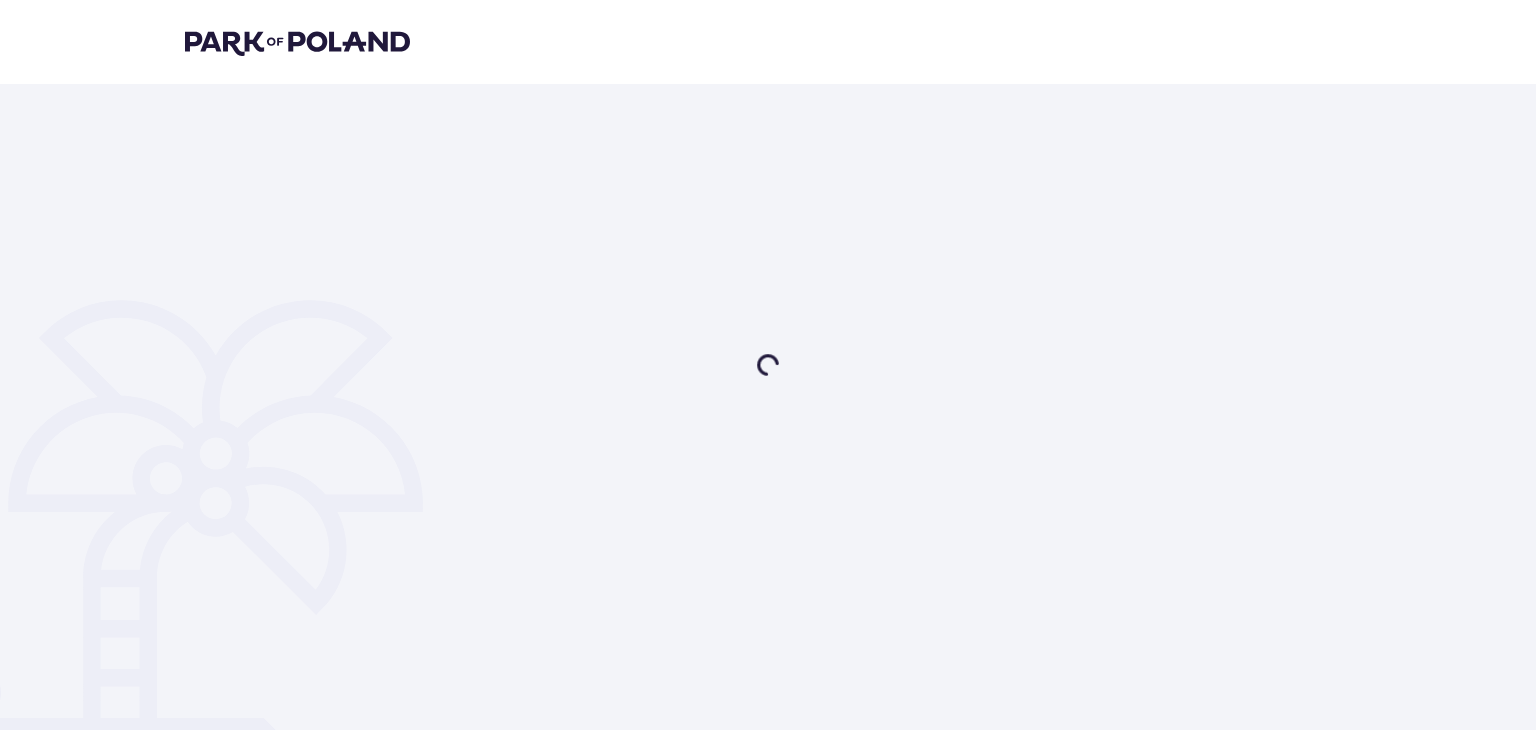 scroll, scrollTop: 0, scrollLeft: 0, axis: both 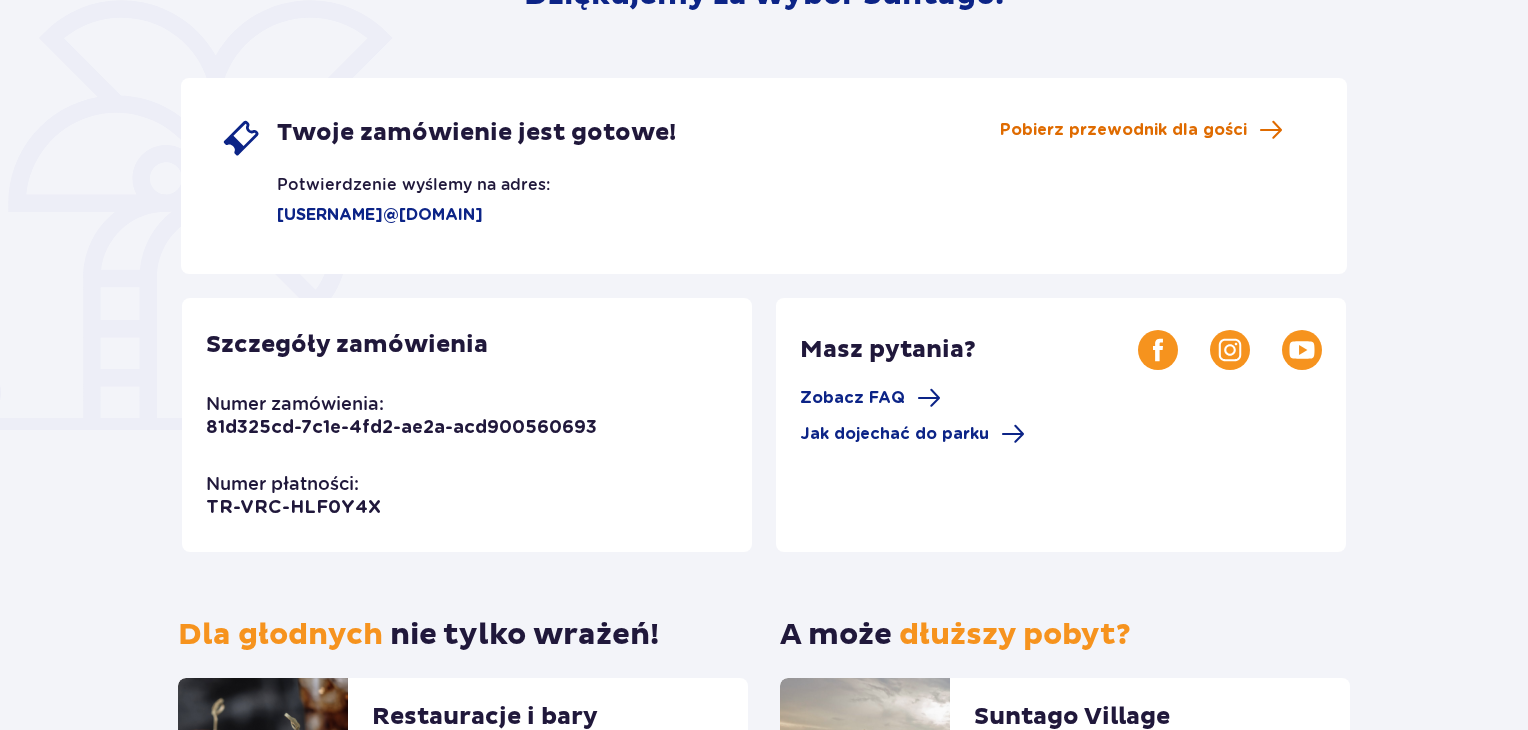 click on "Pobierz przewodnik dla gości" at bounding box center (1123, 130) 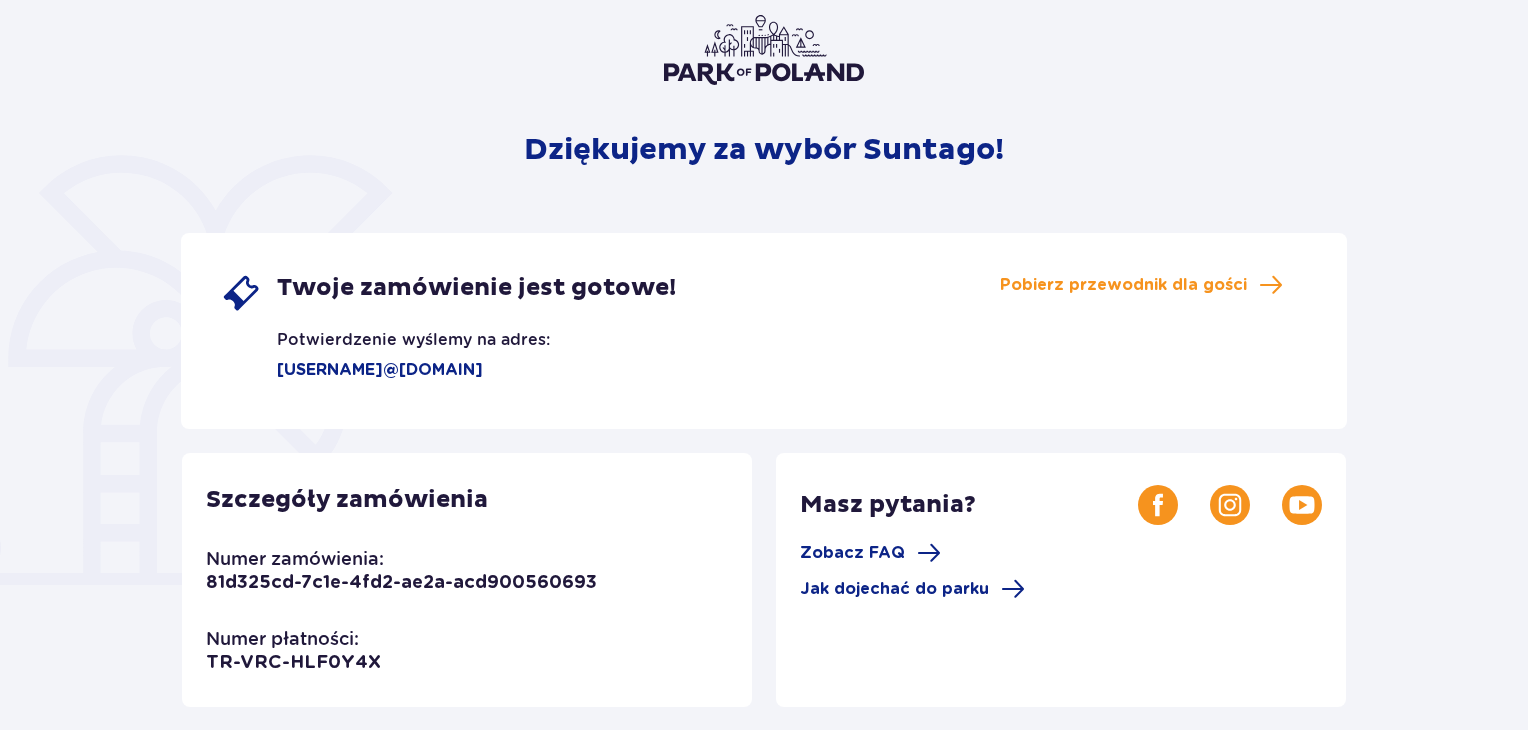 scroll, scrollTop: 200, scrollLeft: 0, axis: vertical 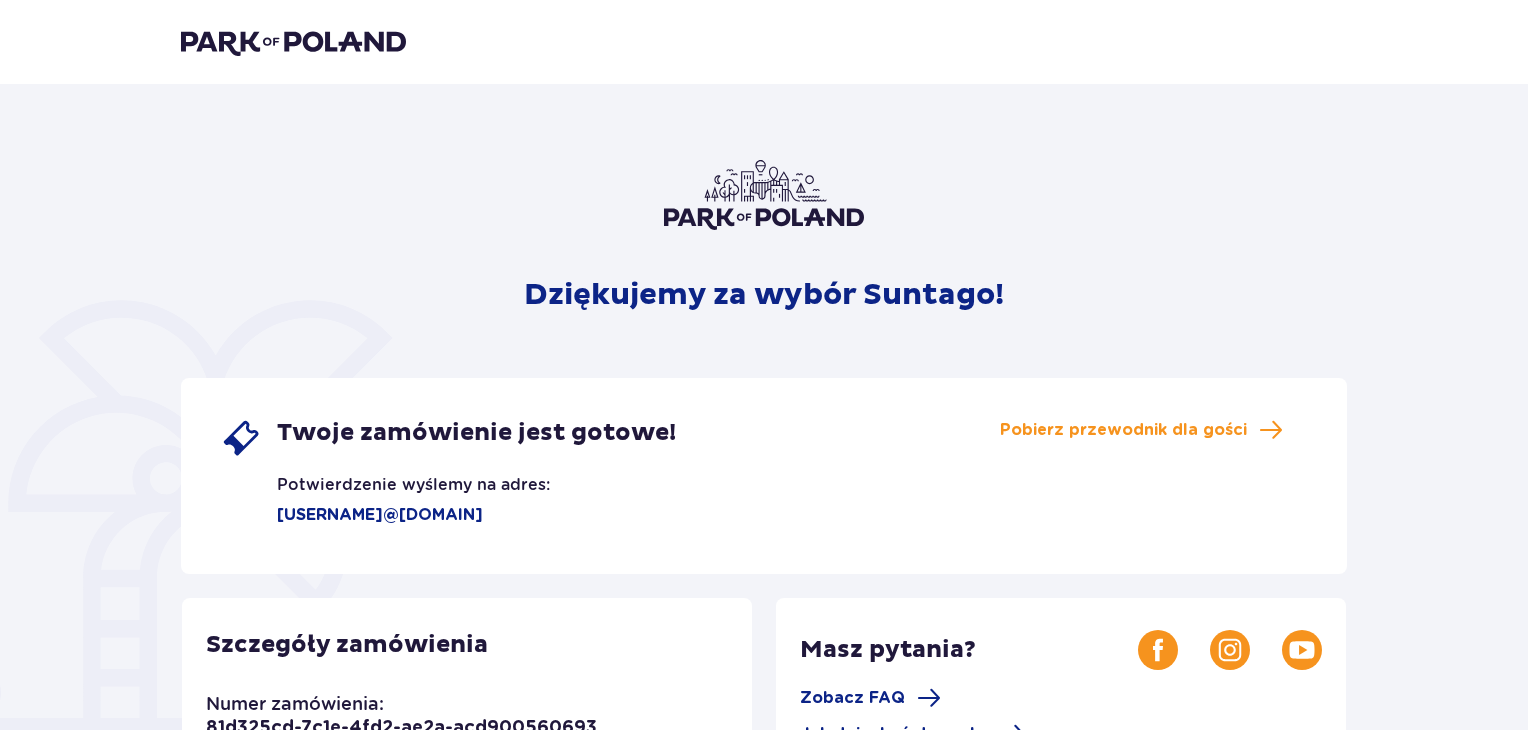 click at bounding box center [293, 42] 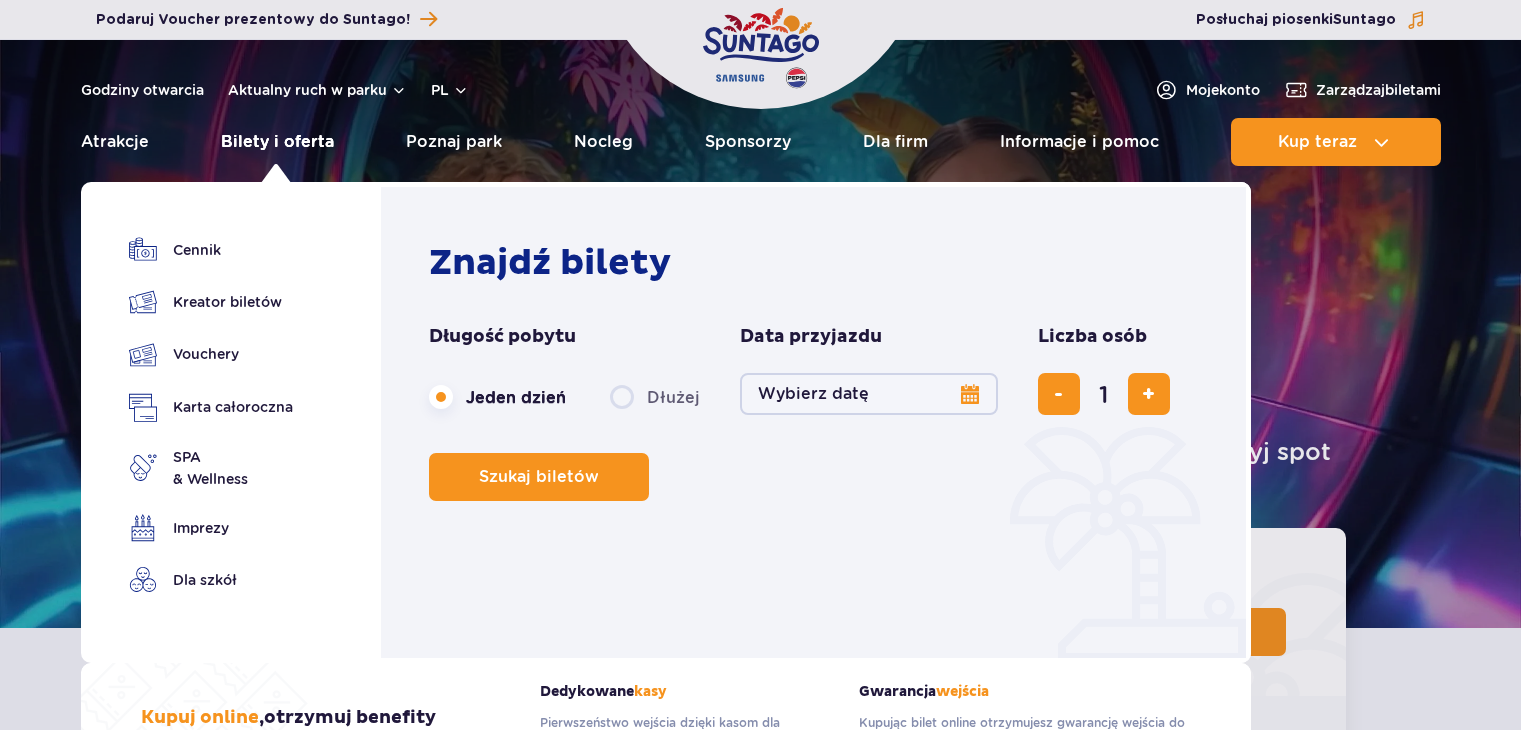 scroll, scrollTop: 0, scrollLeft: 0, axis: both 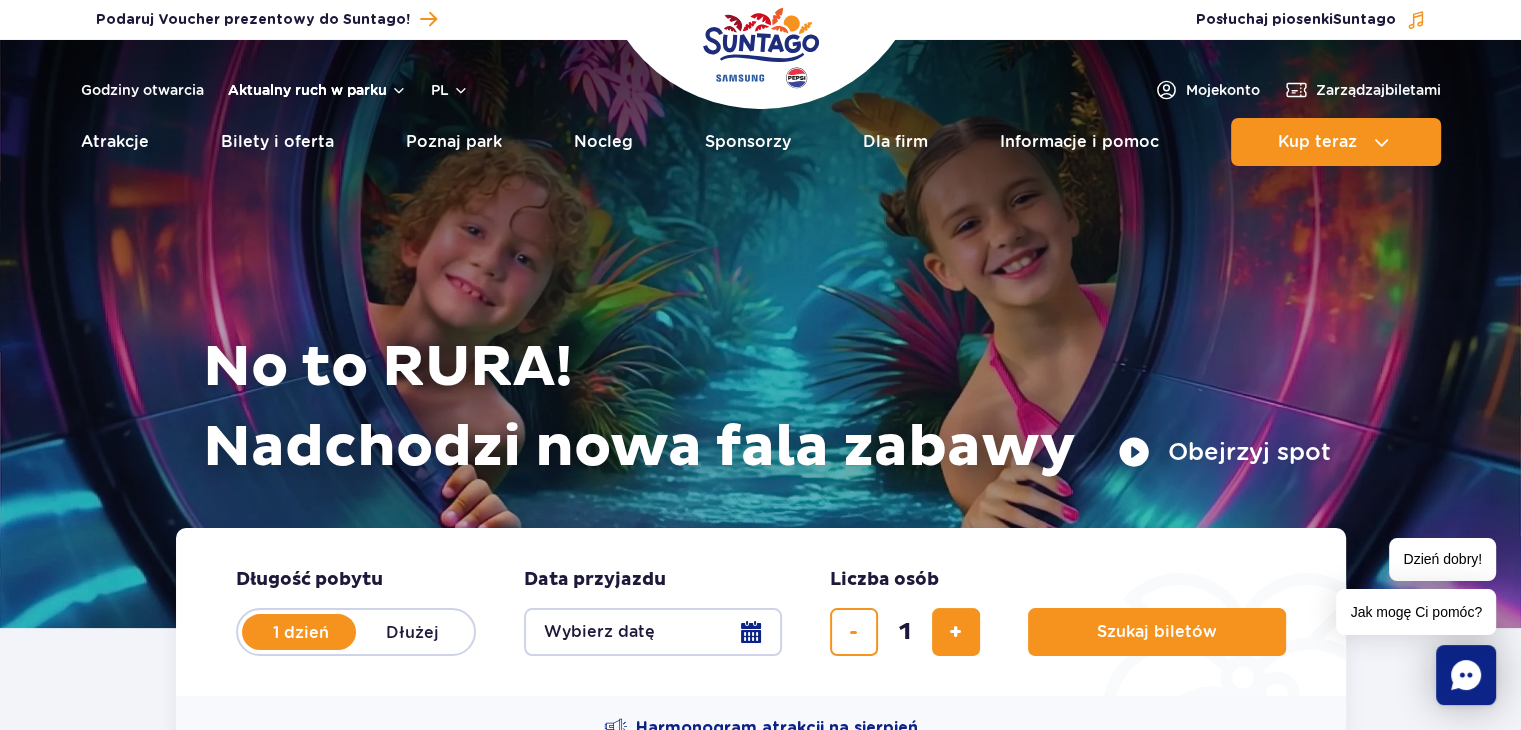 click on "Aktualny ruch w parku" at bounding box center [317, 90] 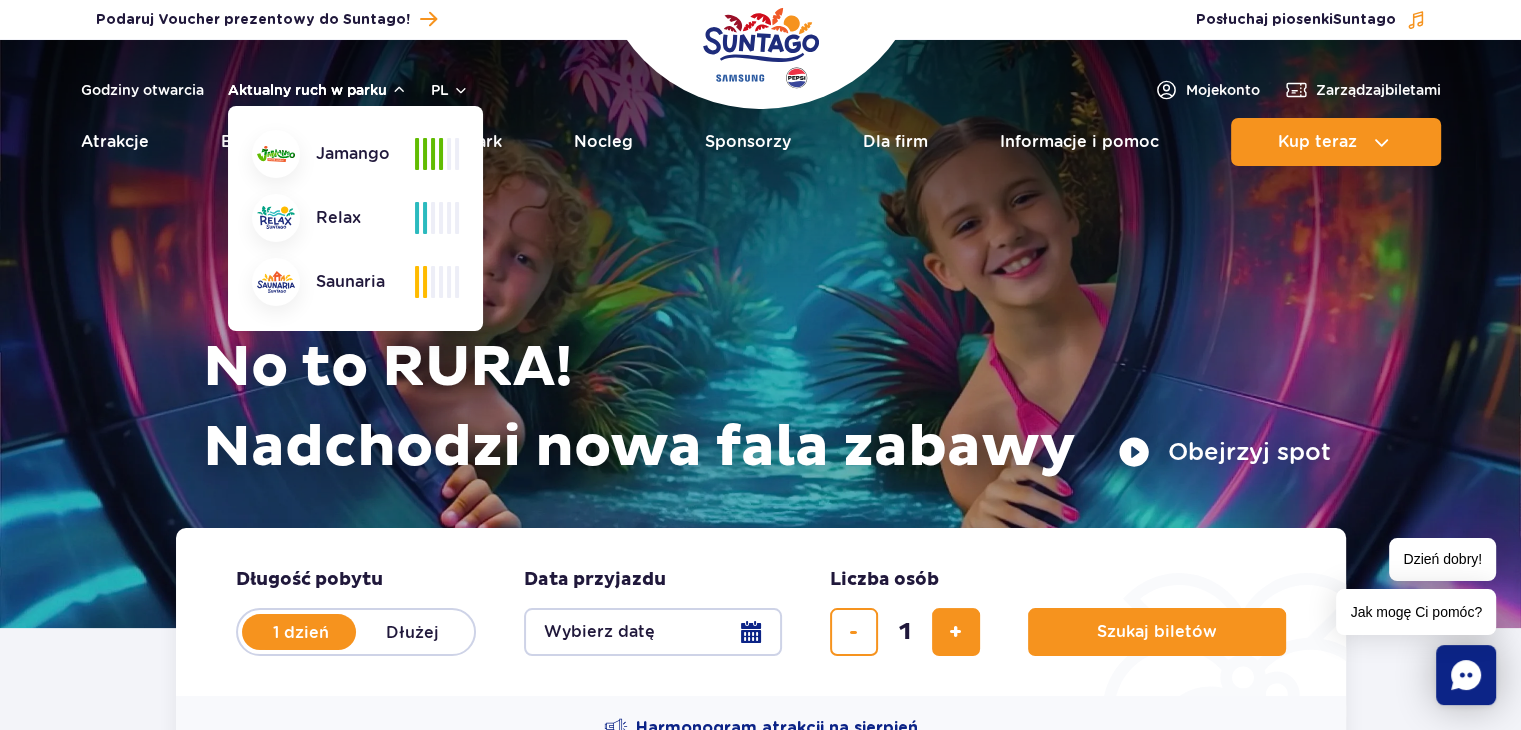 click on "Aktualny ruch w parku" at bounding box center [317, 90] 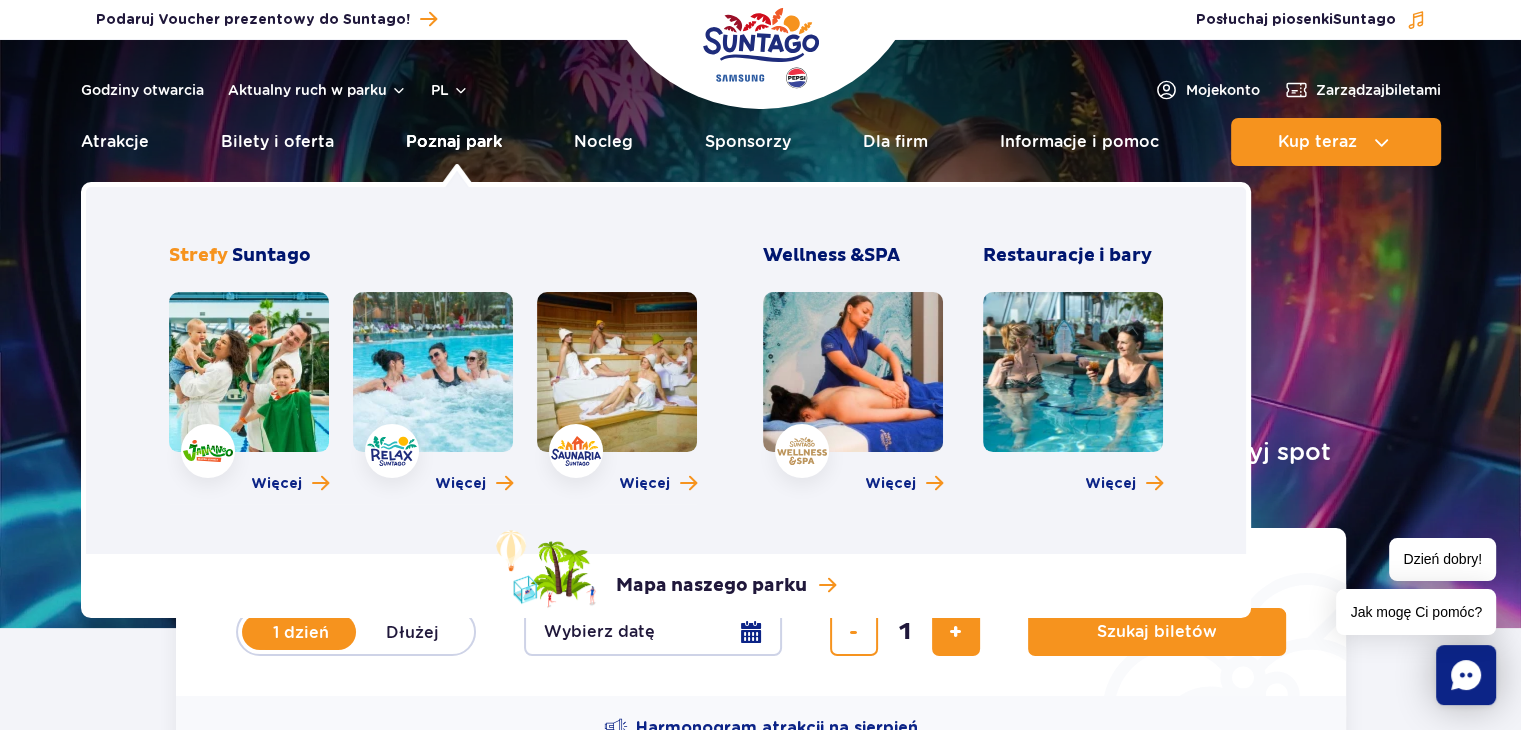 click on "Poznaj park" at bounding box center (454, 142) 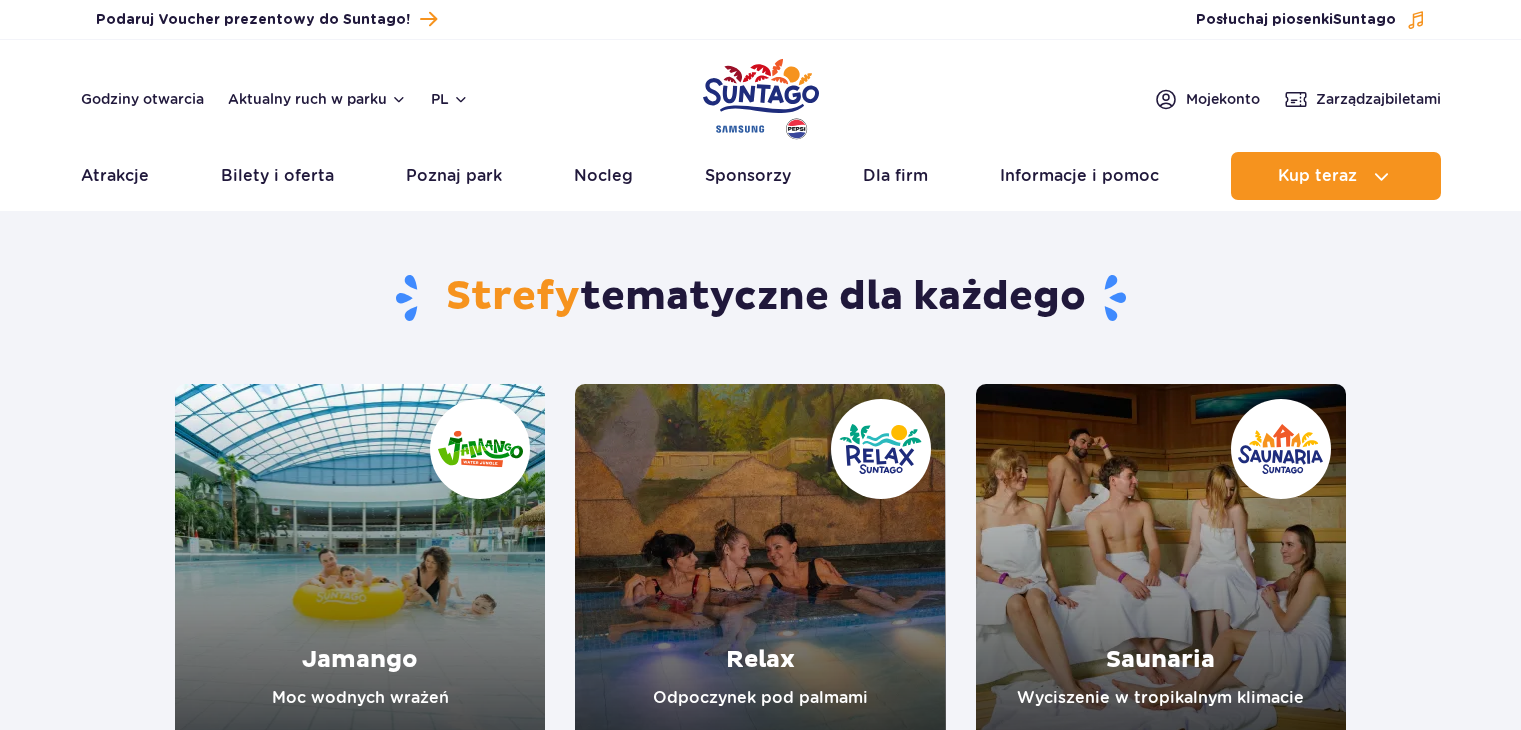 scroll, scrollTop: 0, scrollLeft: 0, axis: both 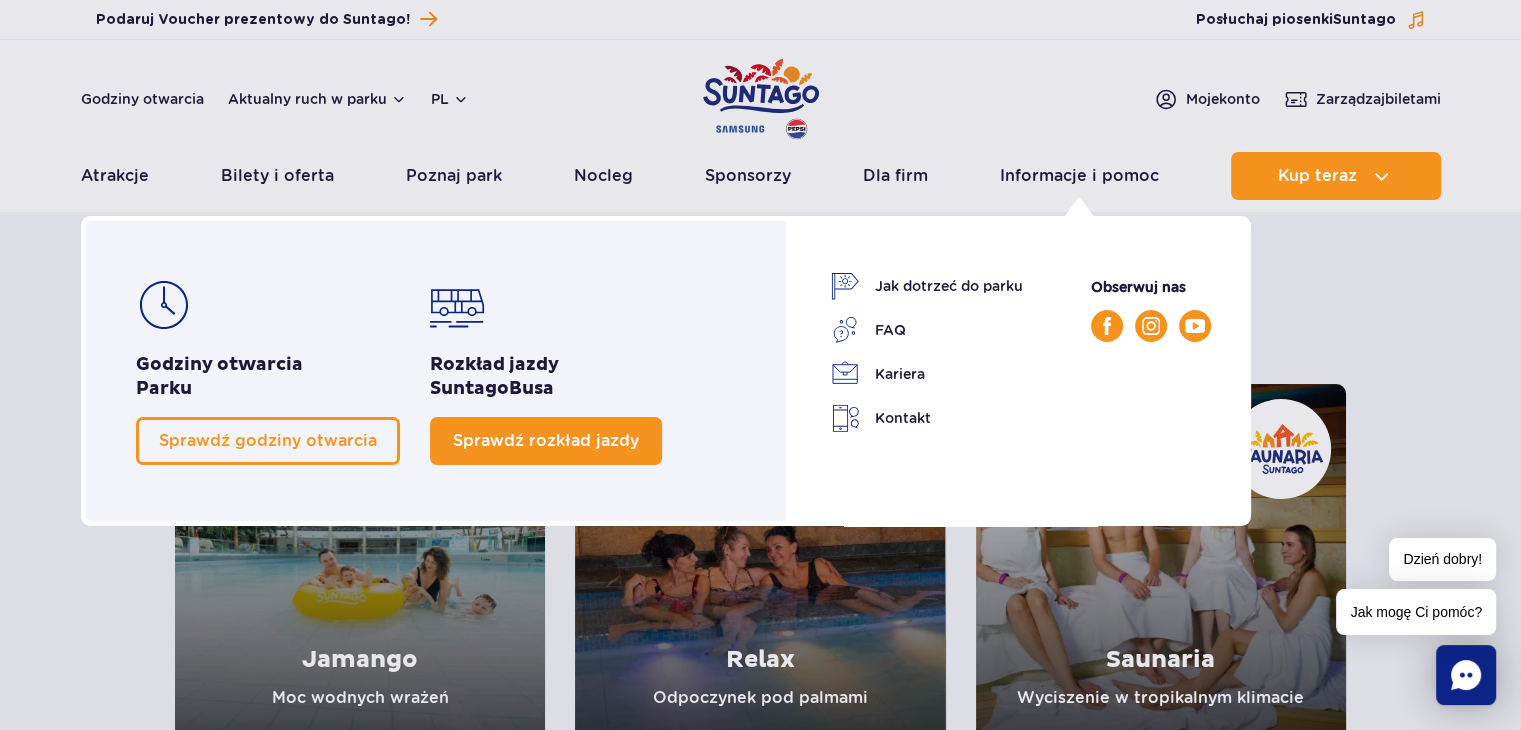 click on "Sprawdź rozkład jazdy" at bounding box center [546, 440] 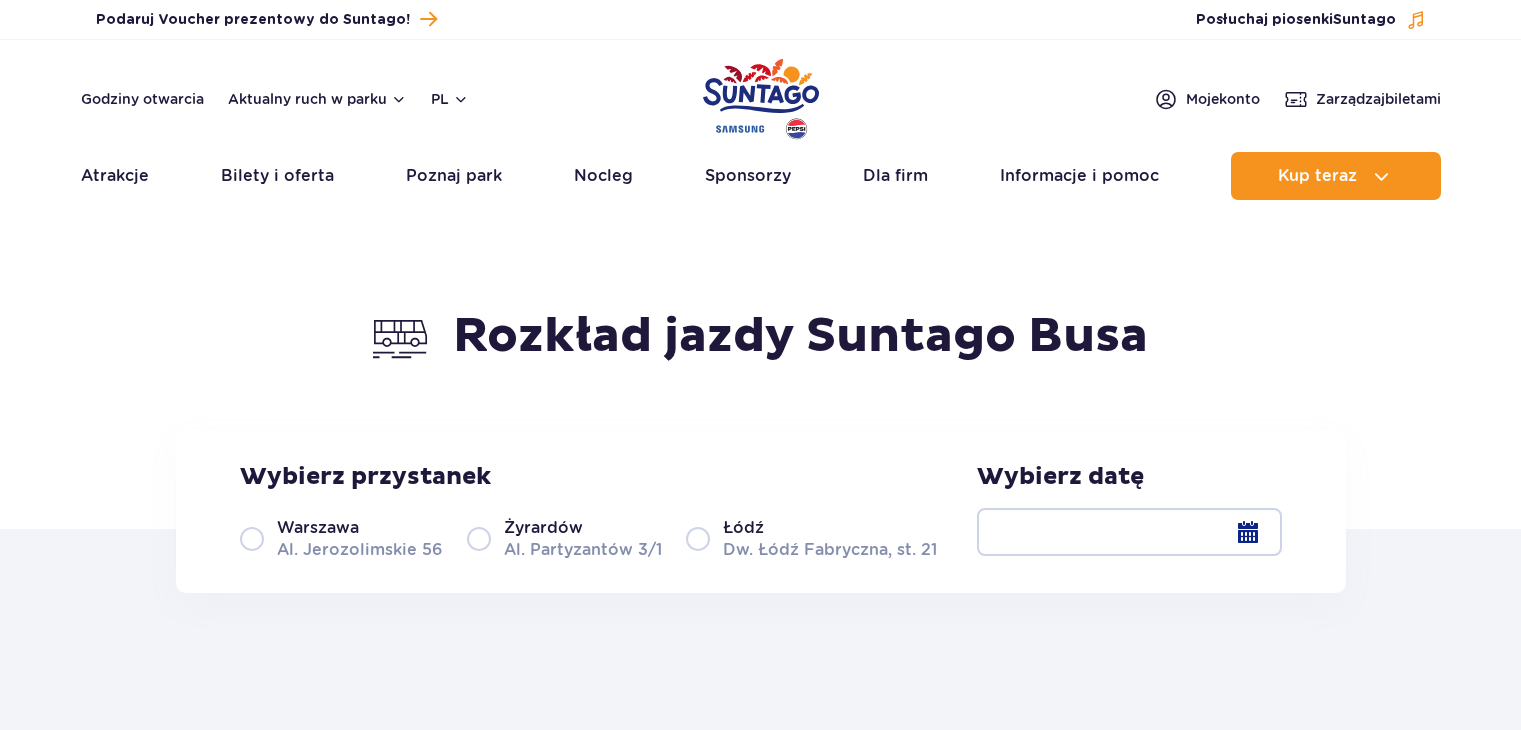 scroll, scrollTop: 0, scrollLeft: 0, axis: both 